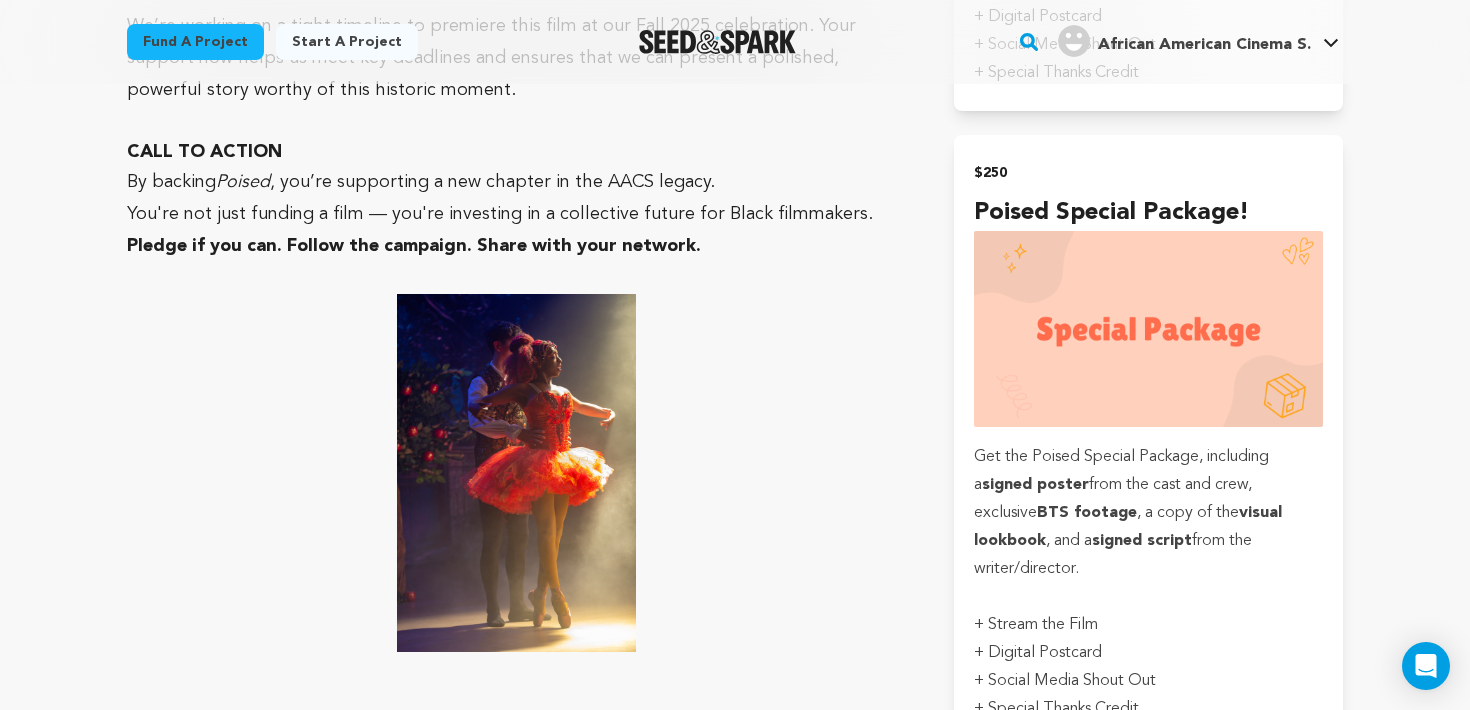 scroll, scrollTop: 3560, scrollLeft: 0, axis: vertical 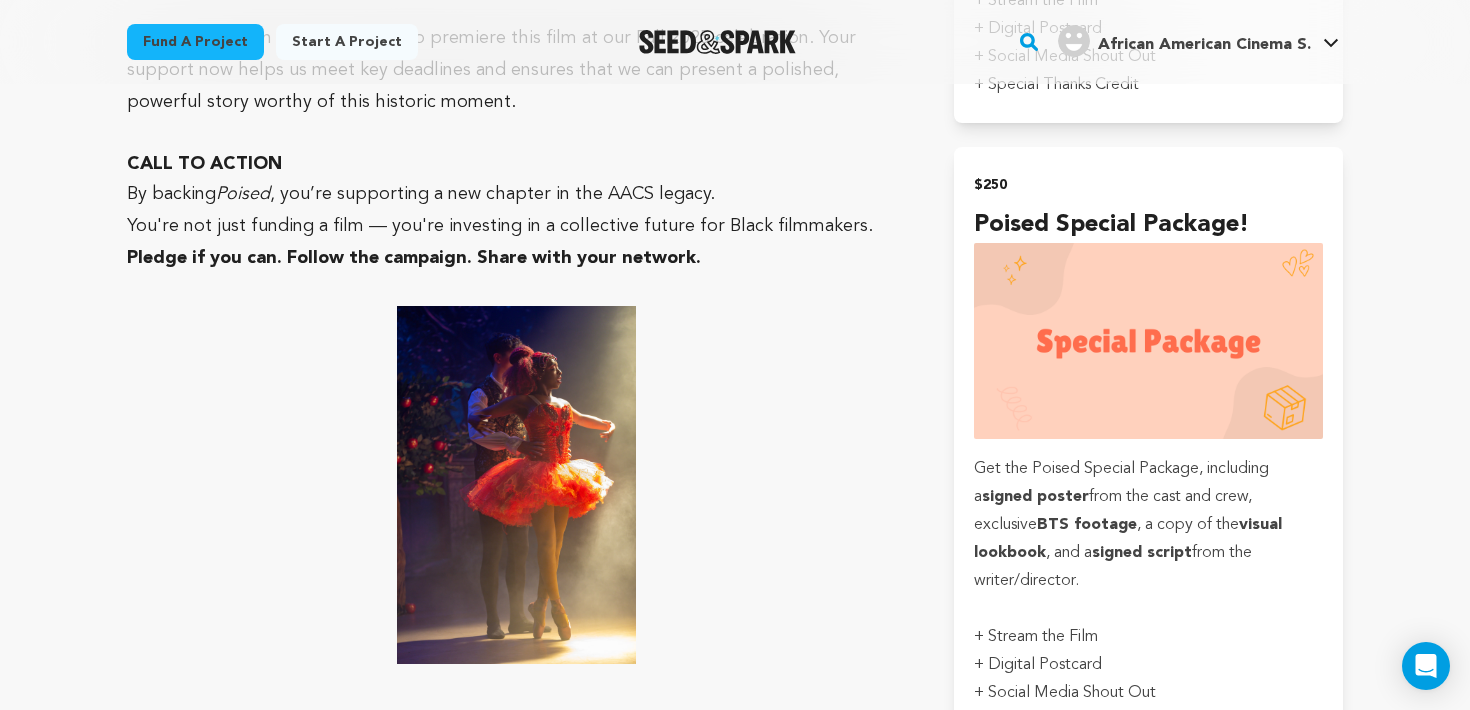 click on "You're not just funding a film — you're investing in a collective future for Black filmmakers." at bounding box center [516, 226] 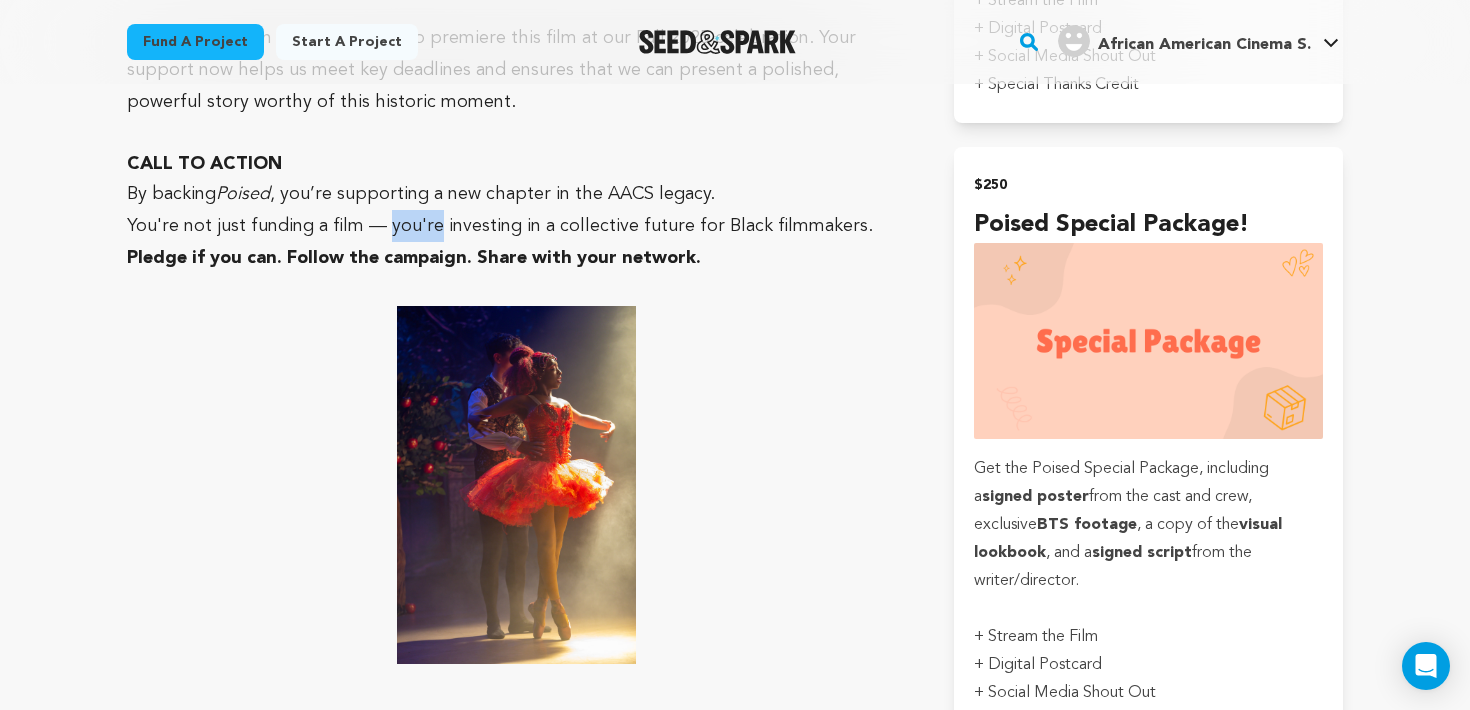 click on "You're not just funding a film — you're investing in a collective future for Black filmmakers." at bounding box center (516, 226) 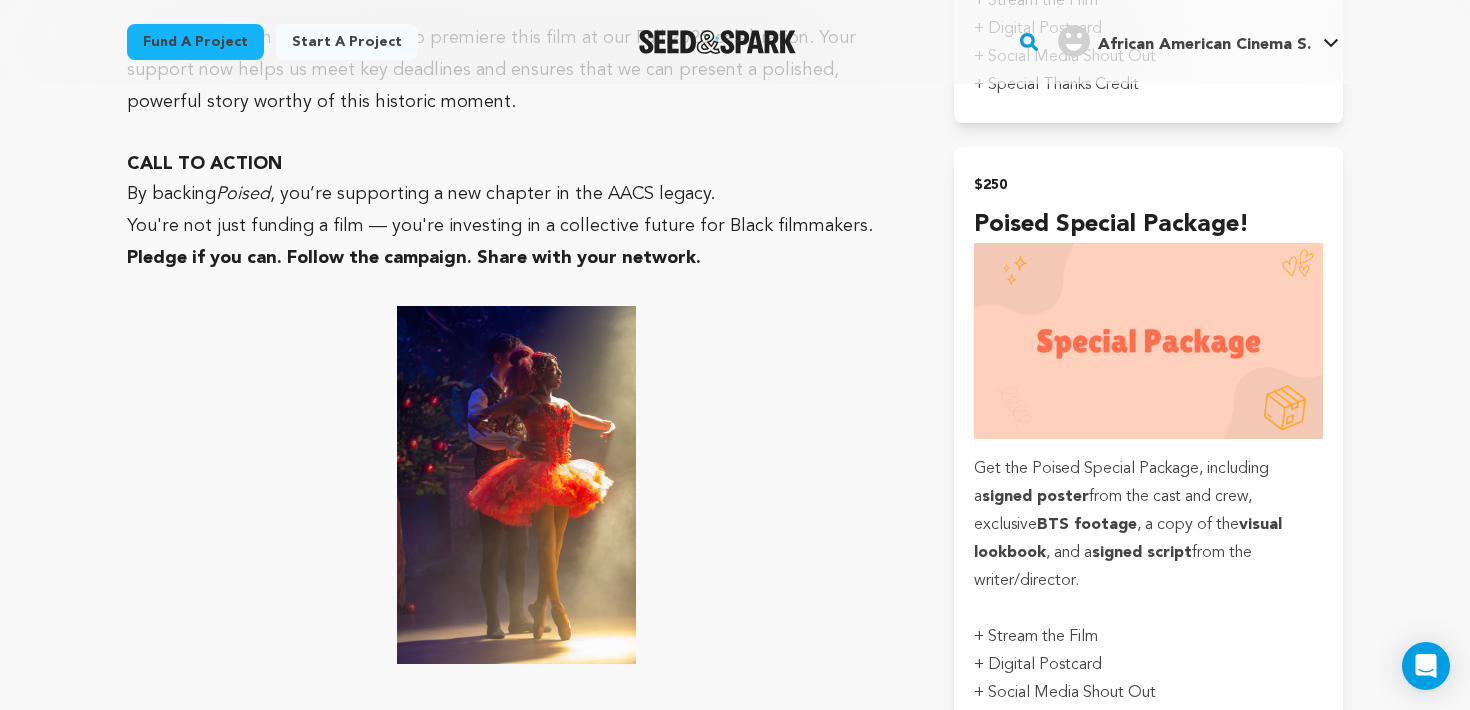 click on "You're not just funding a film — you're investing in a collective future for Black filmmakers." at bounding box center (516, 226) 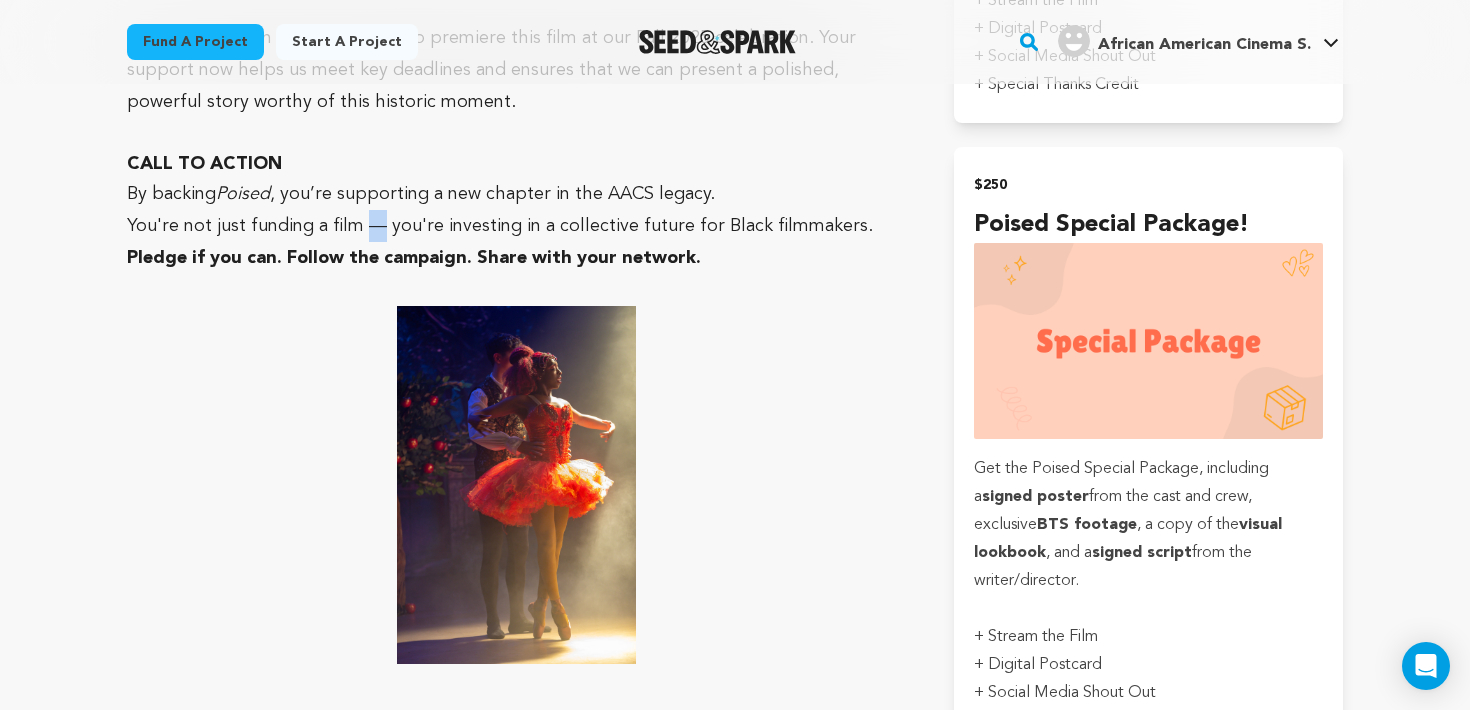 click on "You're not just funding a film — you're investing in a collective future for Black filmmakers." at bounding box center [516, 226] 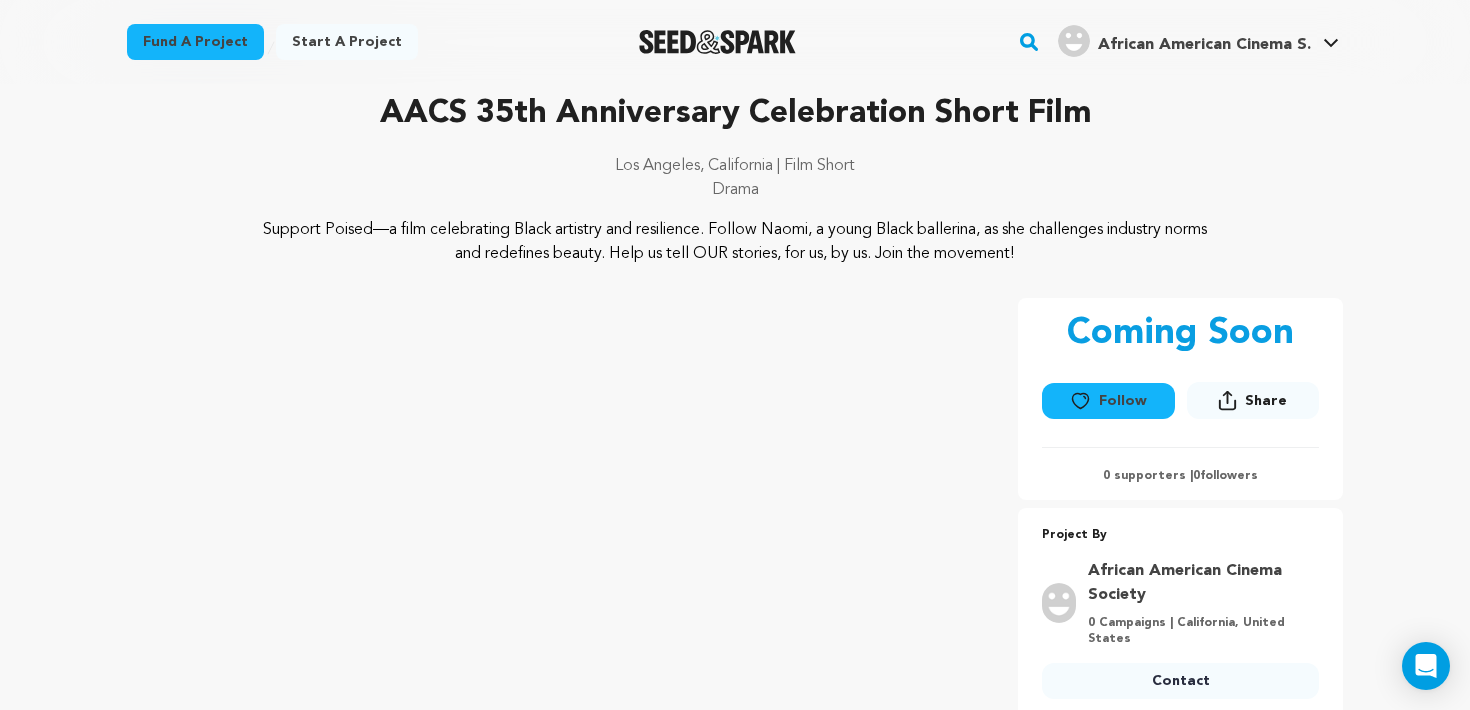 scroll, scrollTop: 0, scrollLeft: 0, axis: both 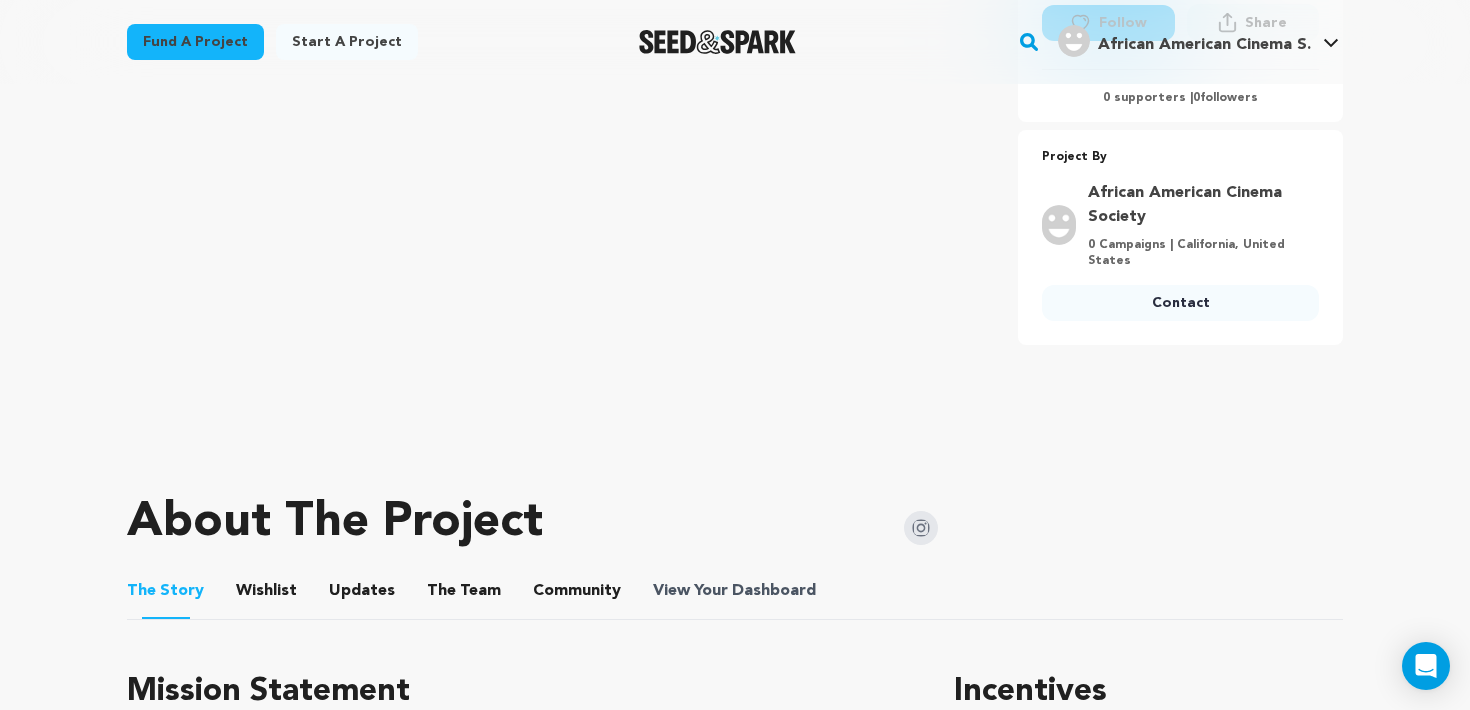 click on "Dashboard" at bounding box center (774, 591) 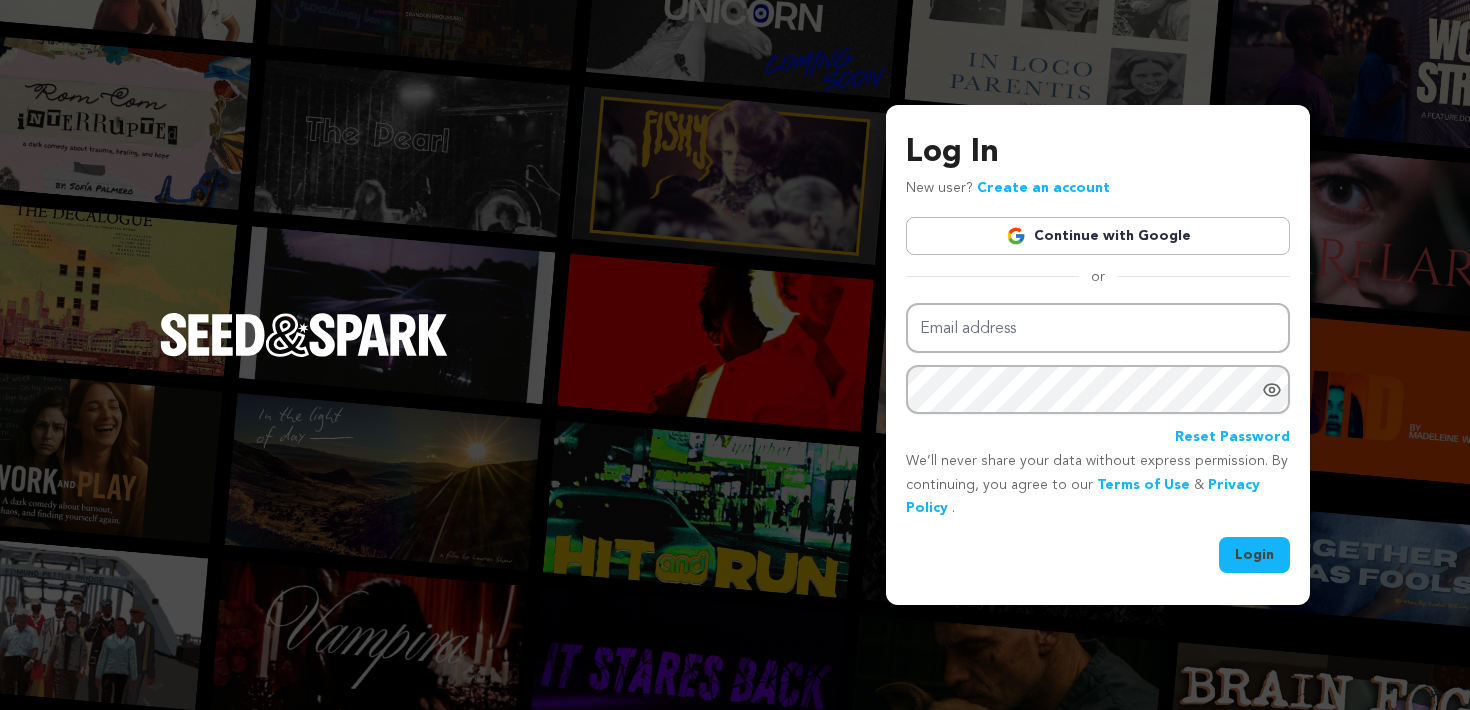 scroll, scrollTop: 0, scrollLeft: 0, axis: both 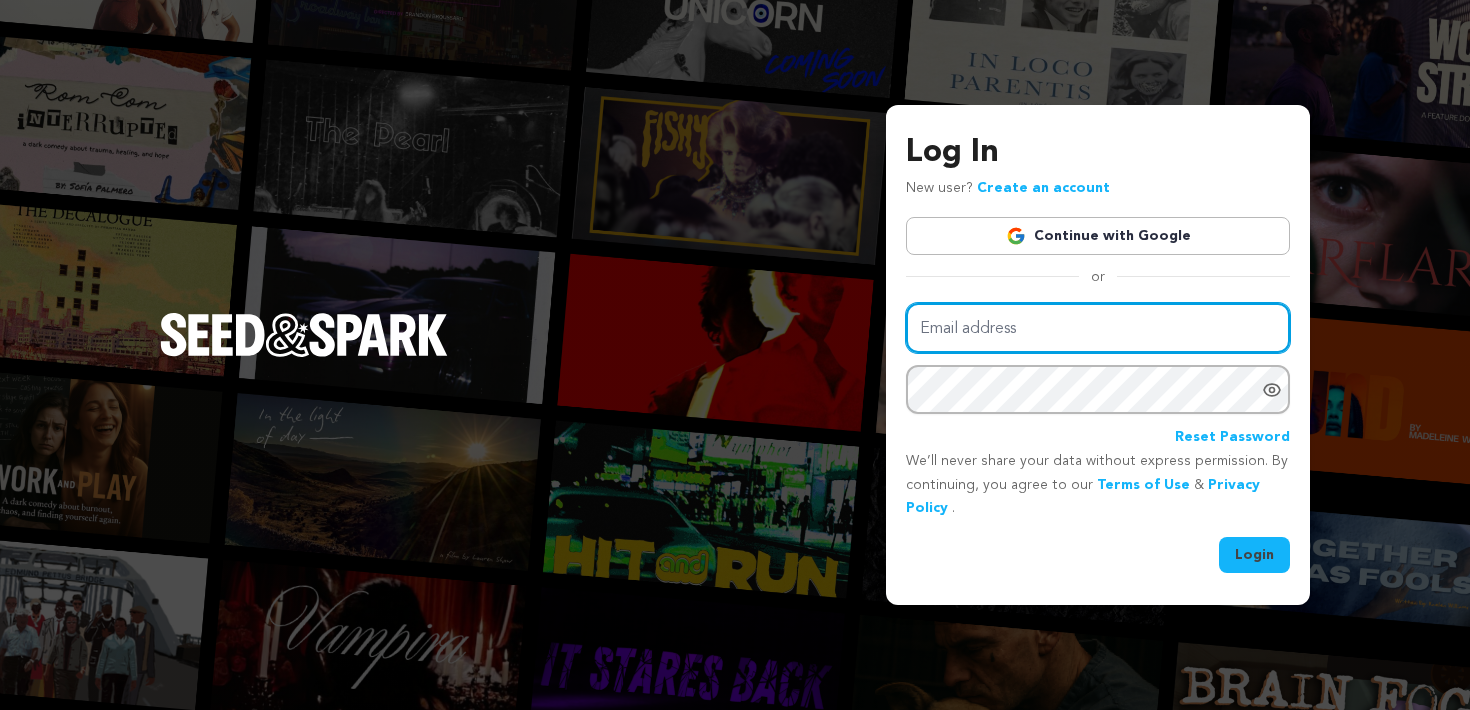 type on "aacs@usc.edu" 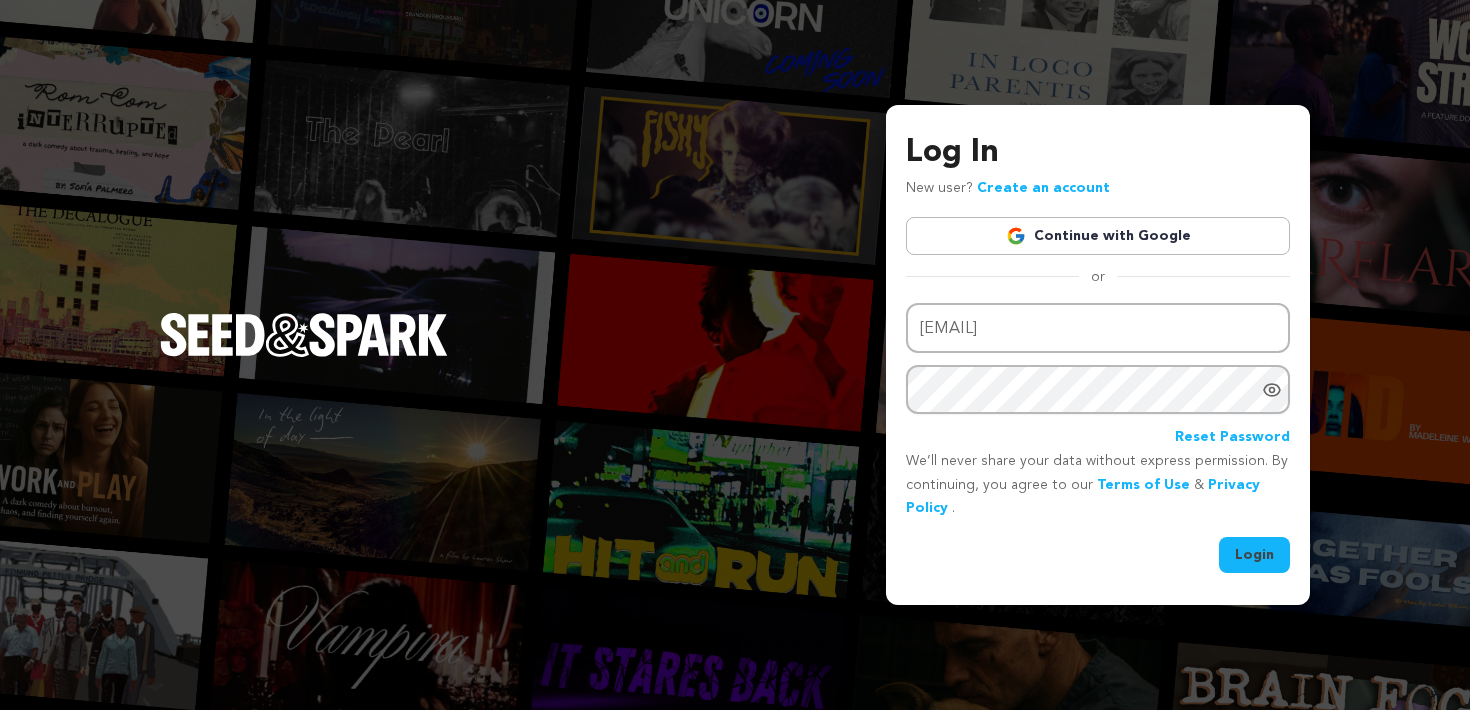 click on "Login" at bounding box center (1254, 555) 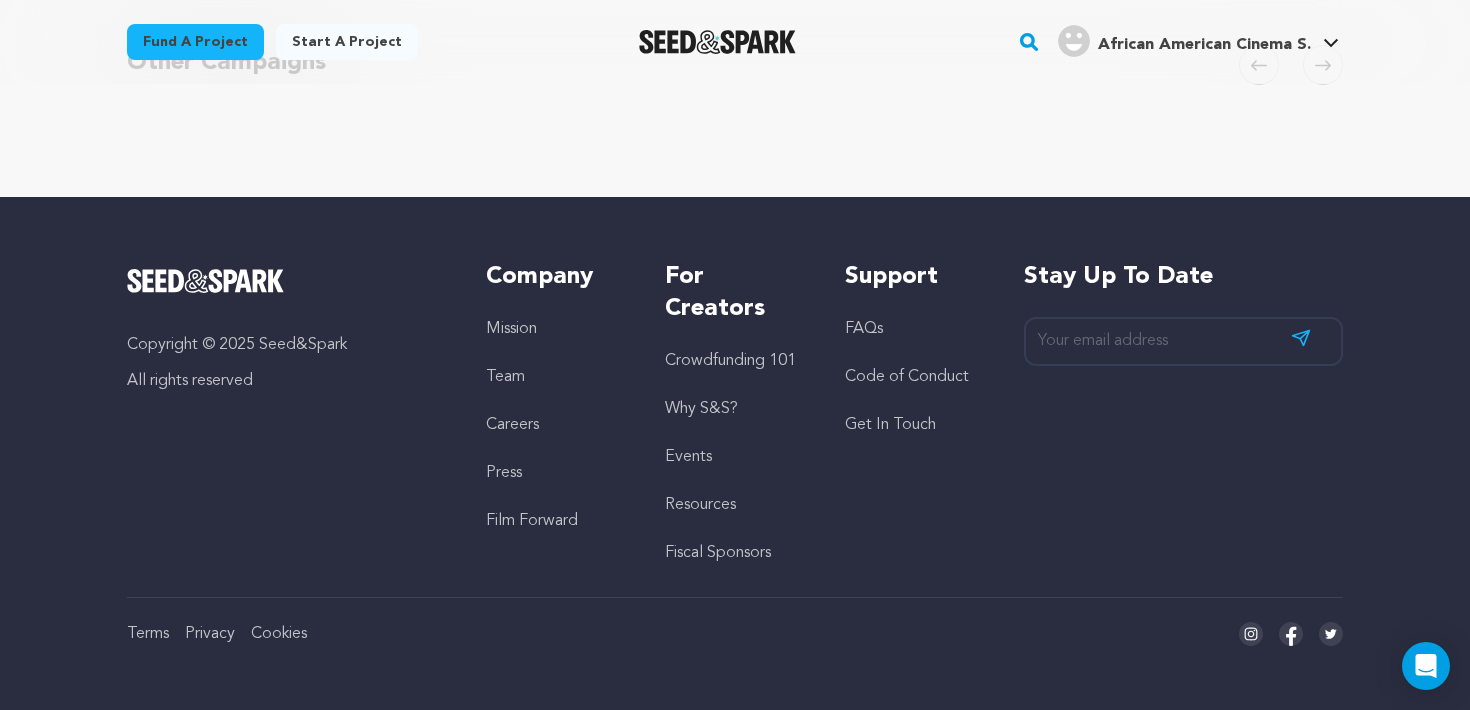 scroll, scrollTop: 0, scrollLeft: 0, axis: both 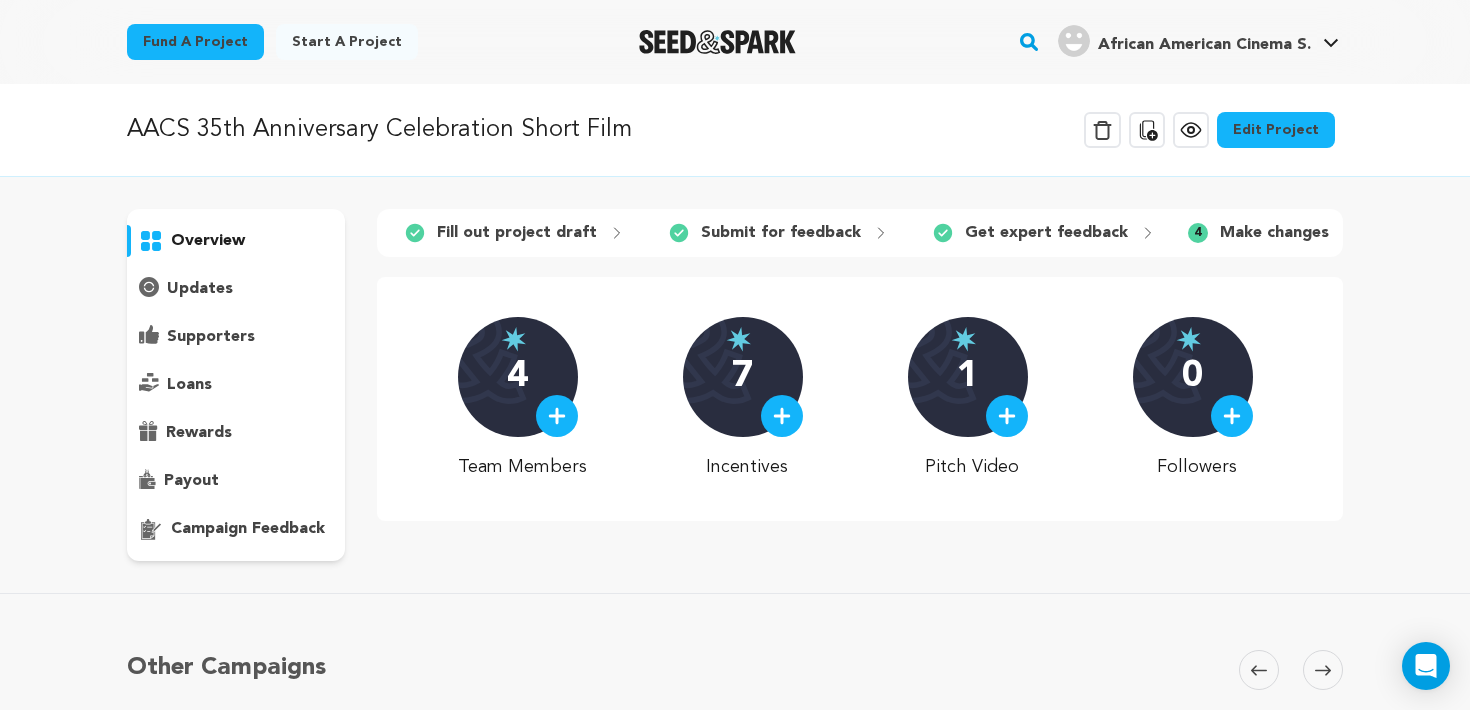 click on "Edit Project" at bounding box center (1276, 130) 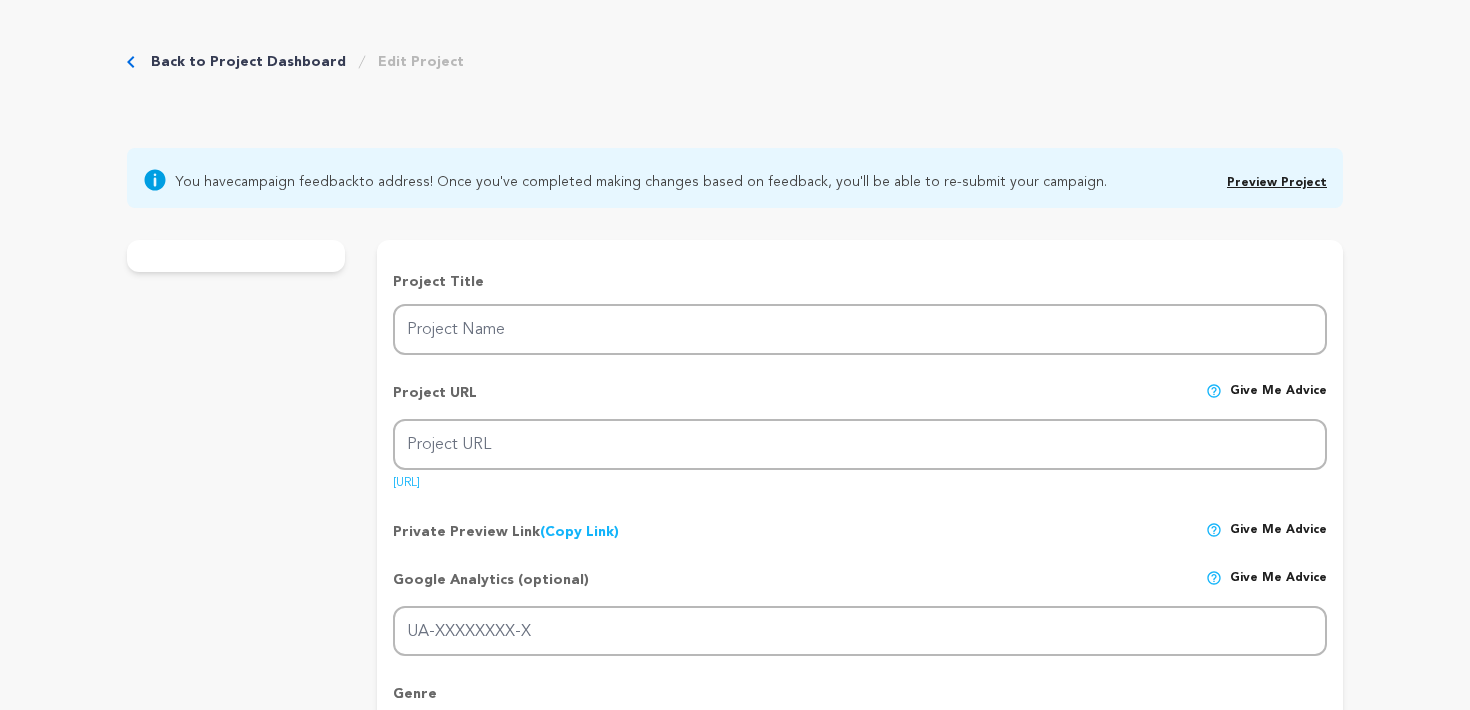 scroll, scrollTop: 0, scrollLeft: 0, axis: both 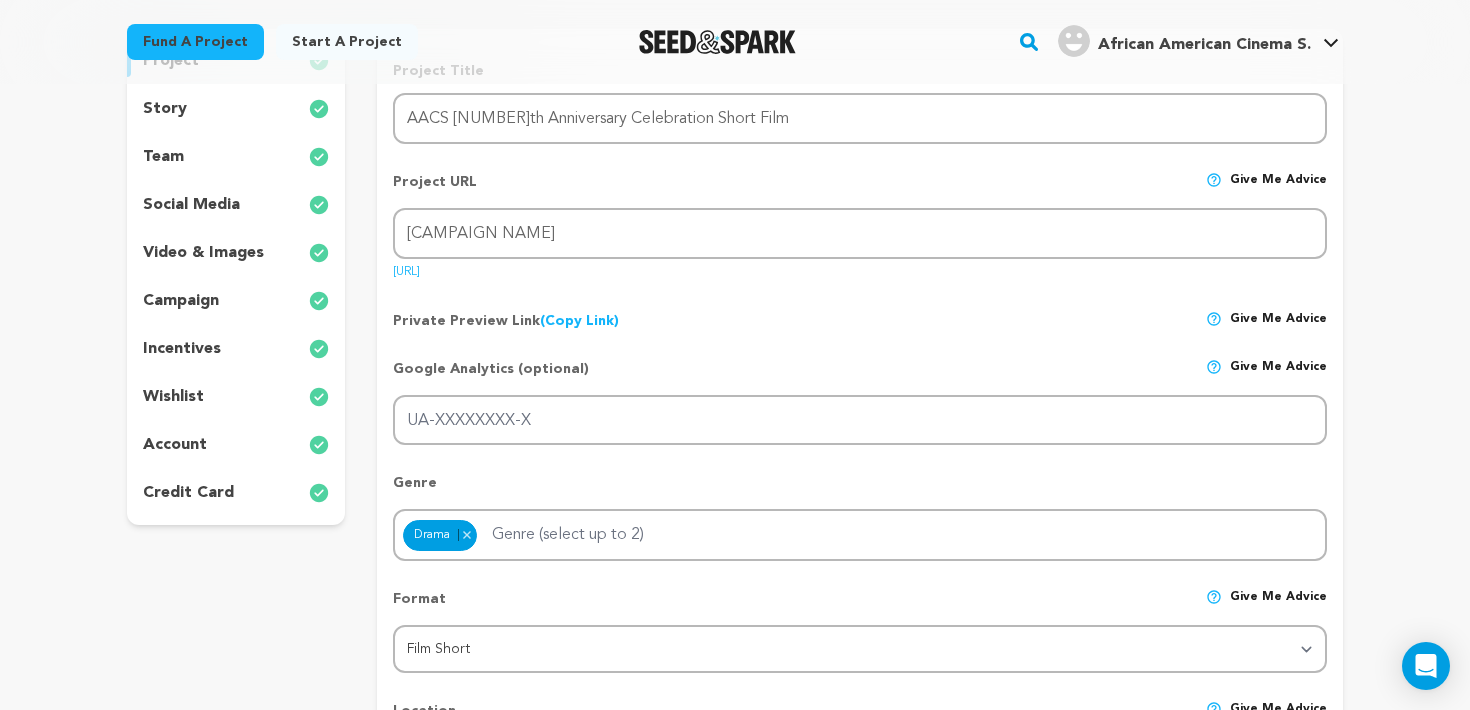 click on "wishlist" at bounding box center (236, 397) 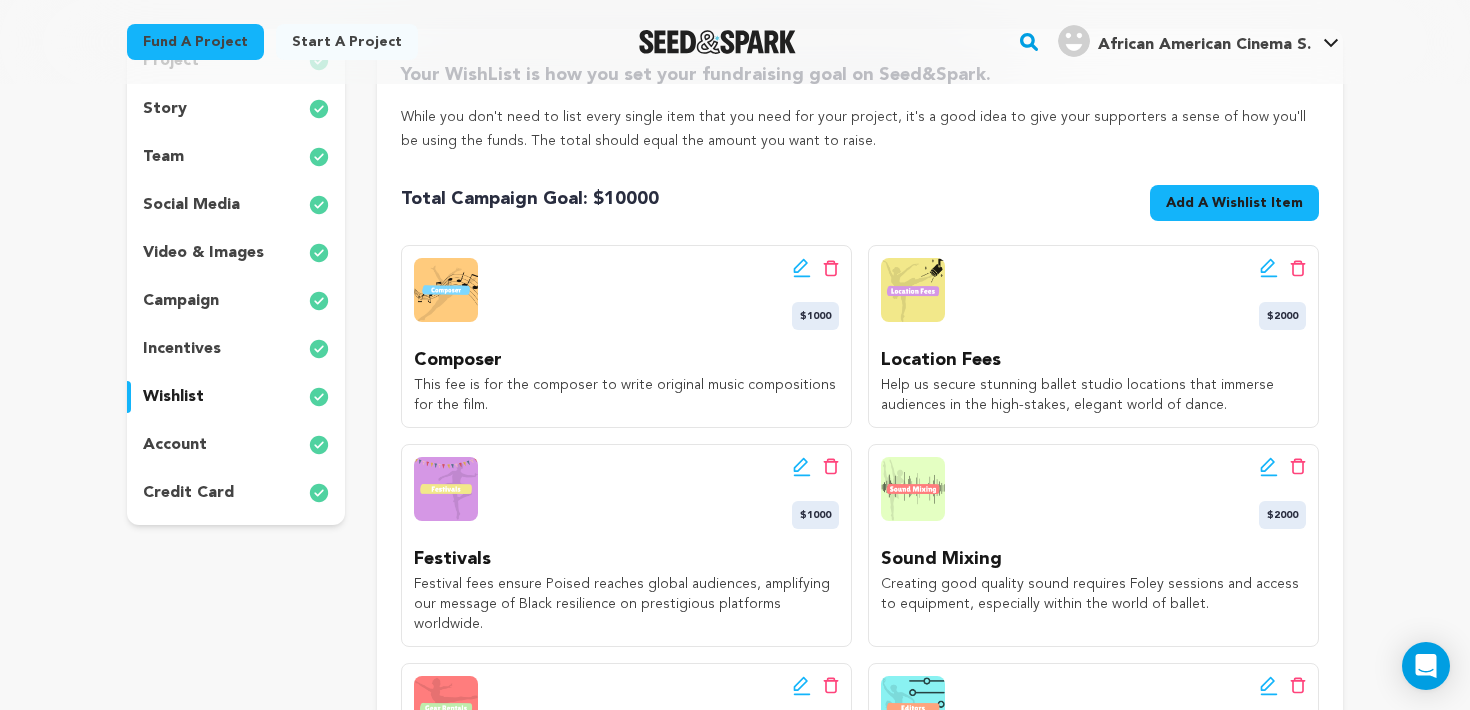 click on "project
story
team
social media
video & images
campaign
incentives
wishlist account" at bounding box center [236, 277] 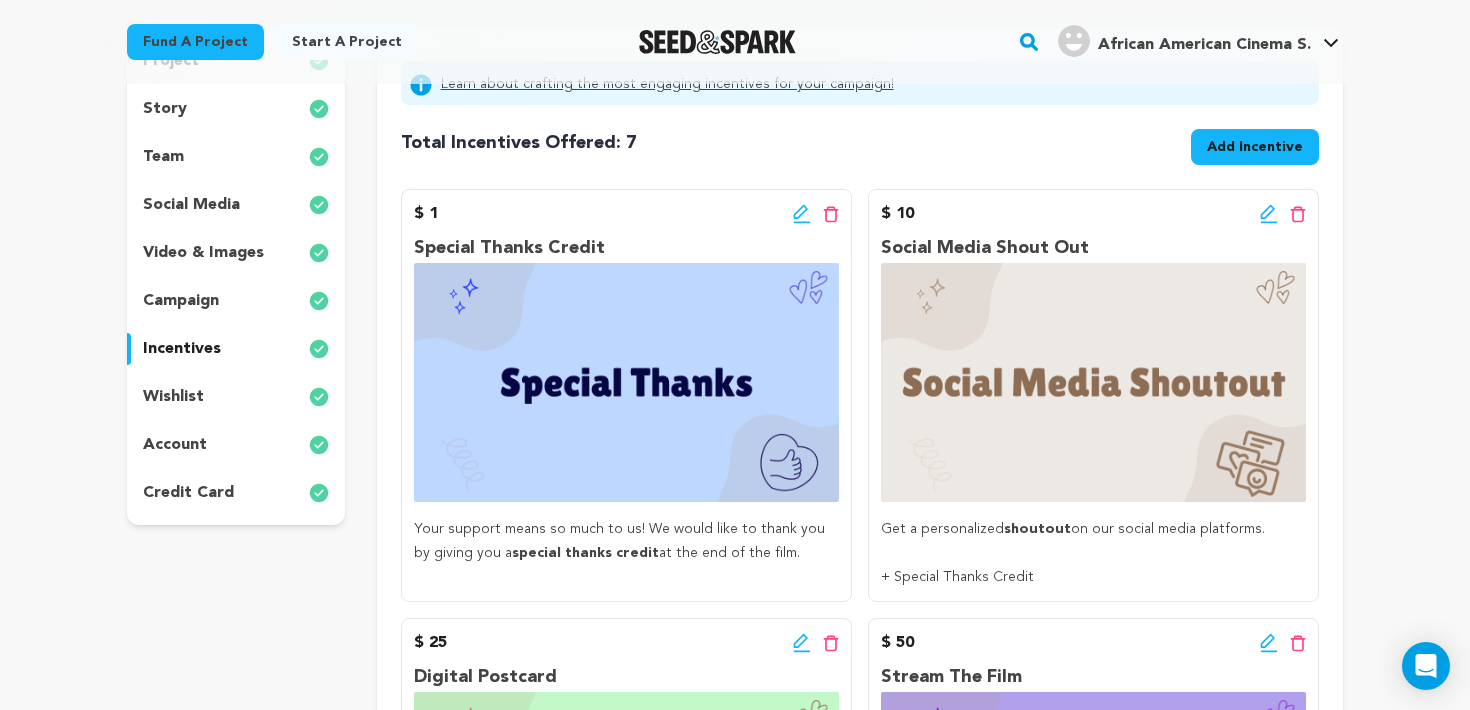 click 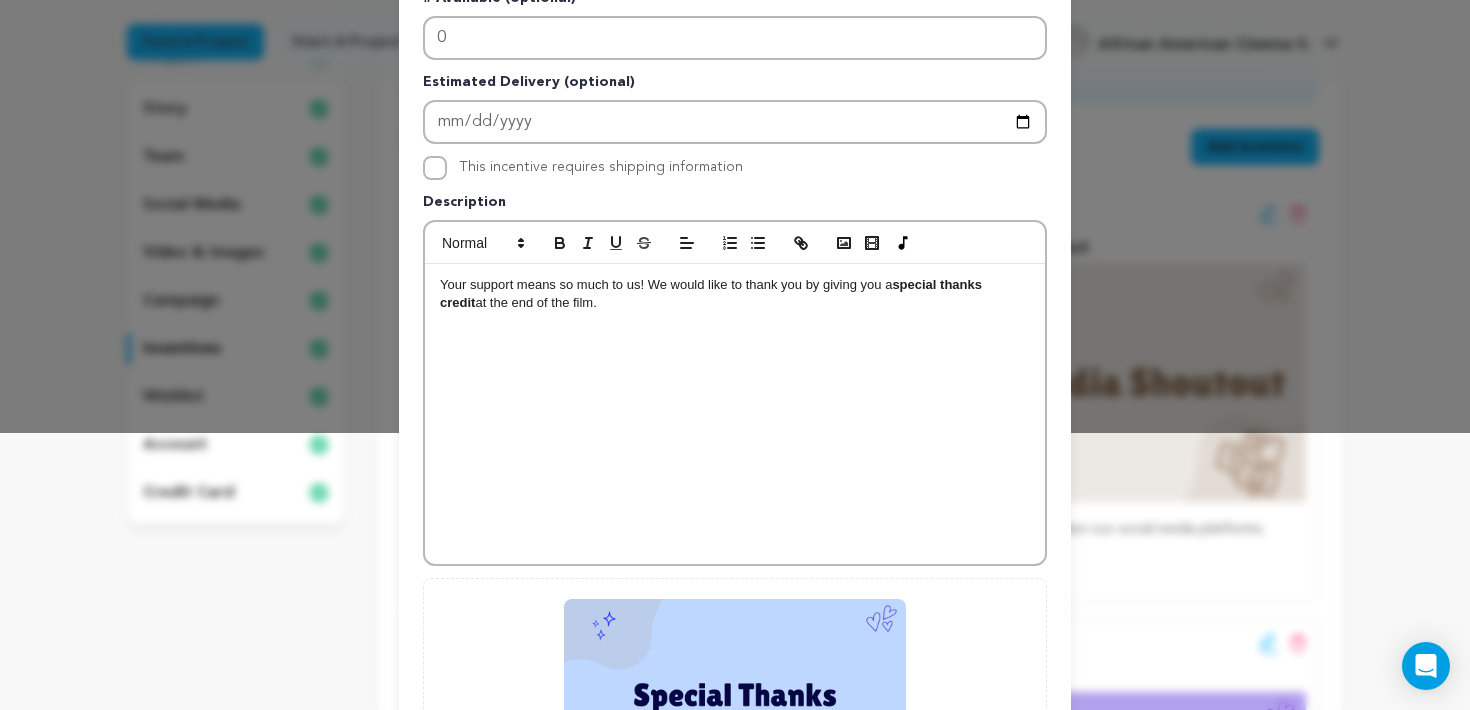 scroll, scrollTop: 0, scrollLeft: 0, axis: both 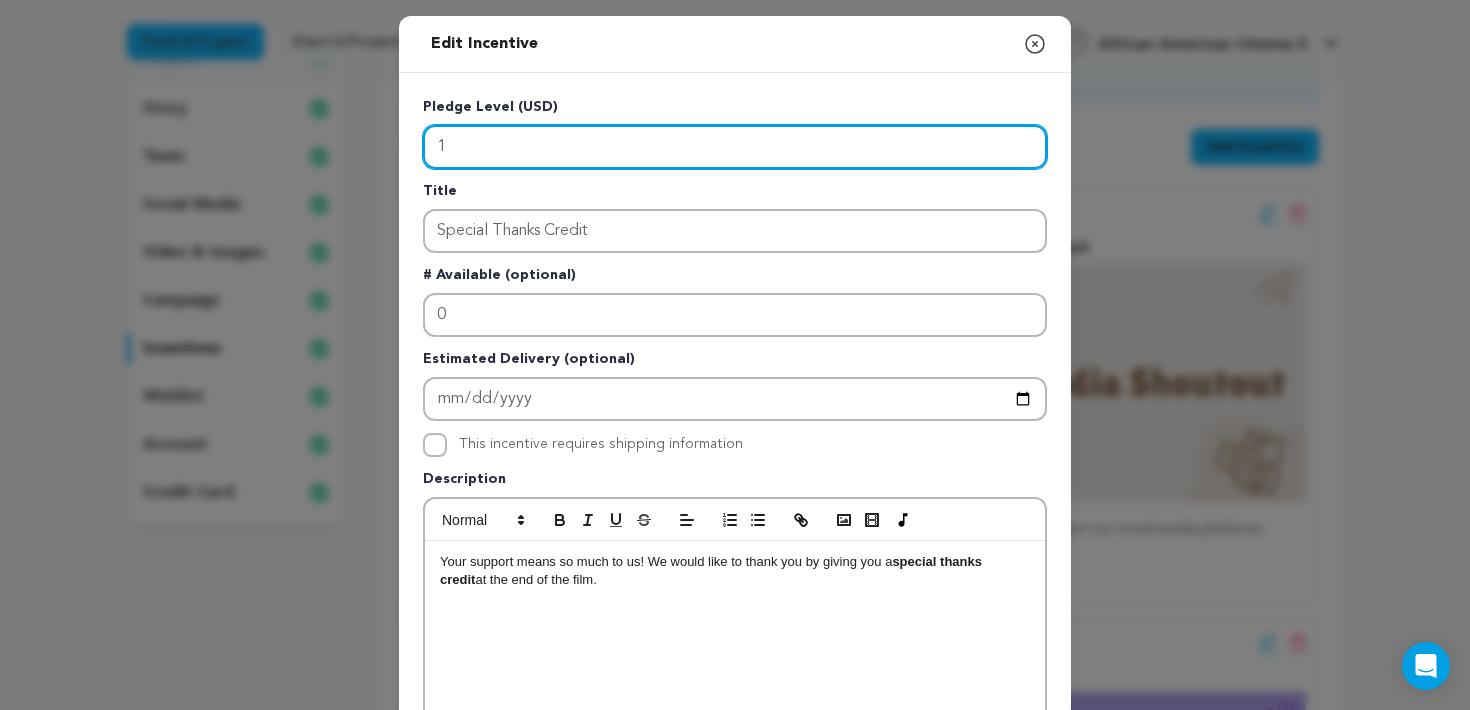 click on "1" at bounding box center (735, 147) 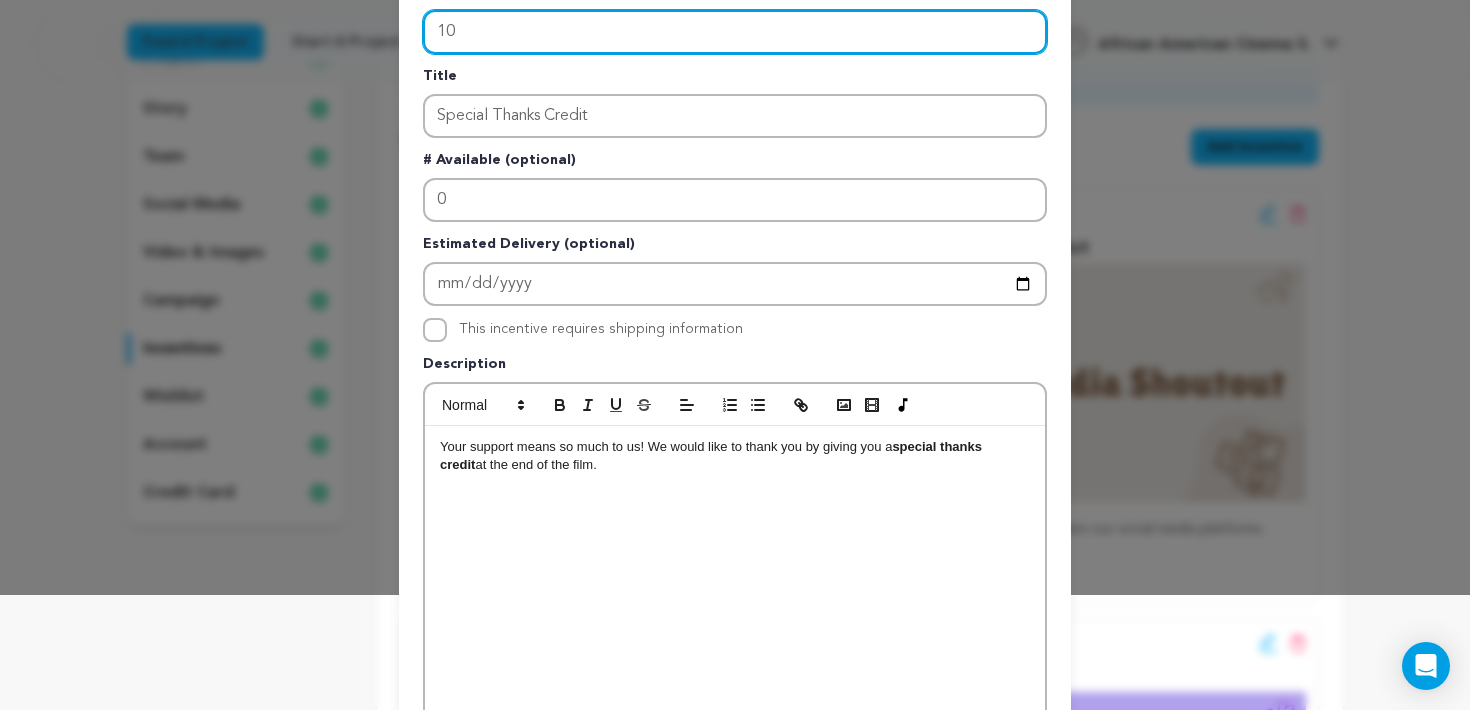 scroll, scrollTop: 567, scrollLeft: 0, axis: vertical 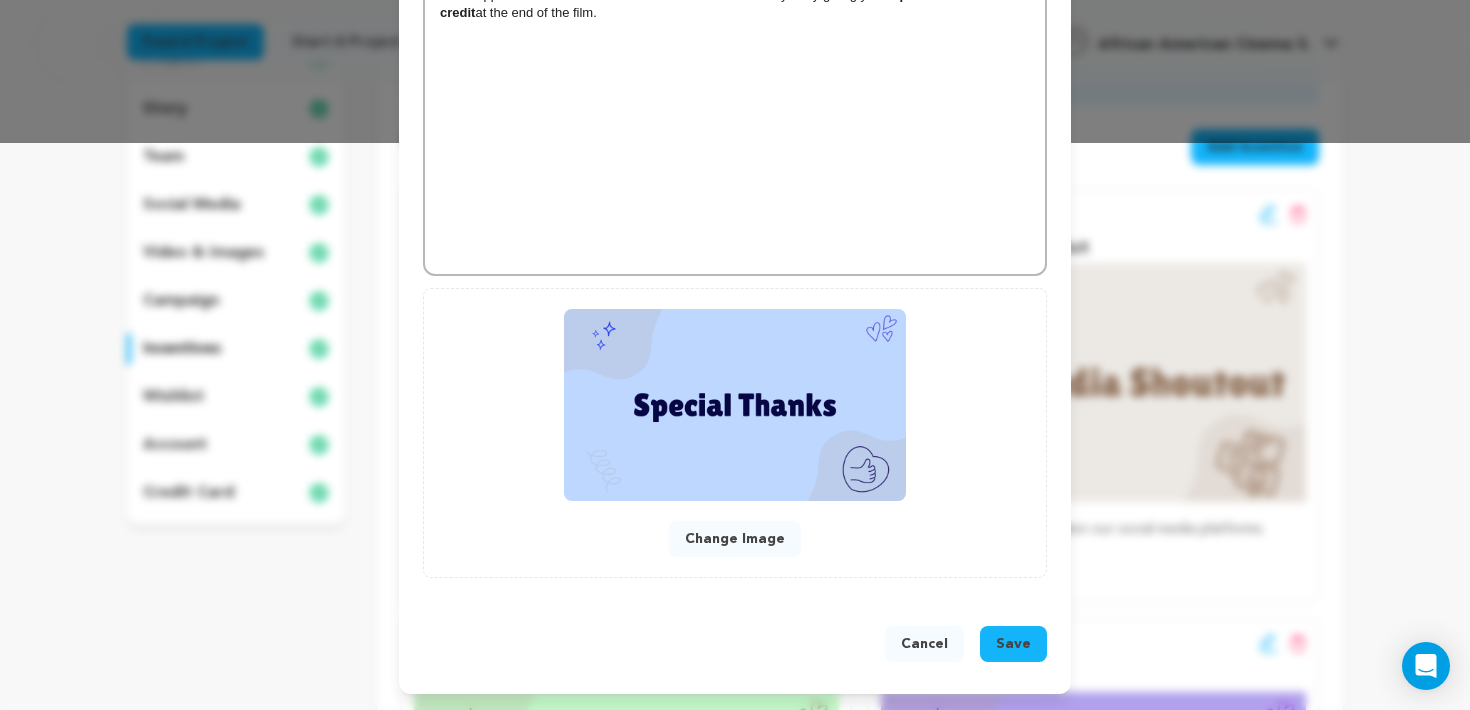 type on "10" 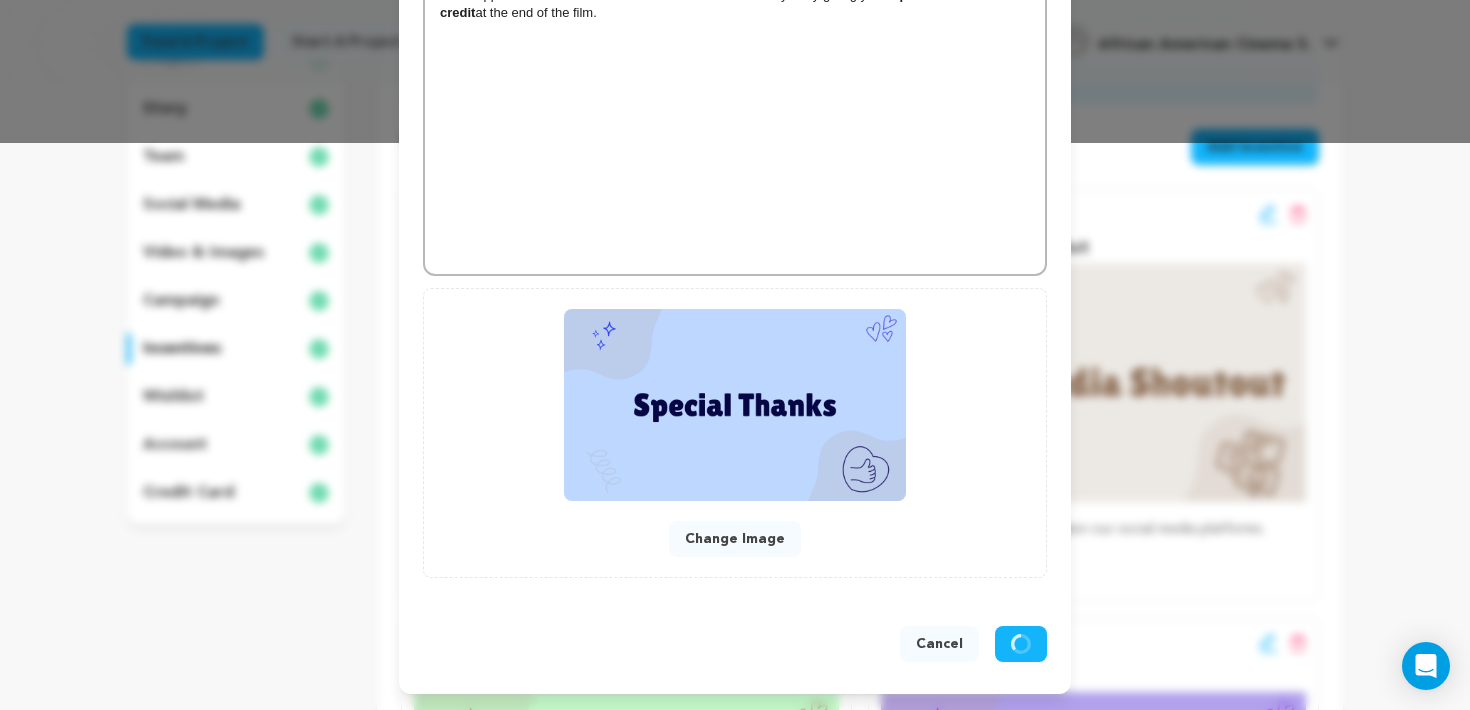 scroll, scrollTop: 525, scrollLeft: 0, axis: vertical 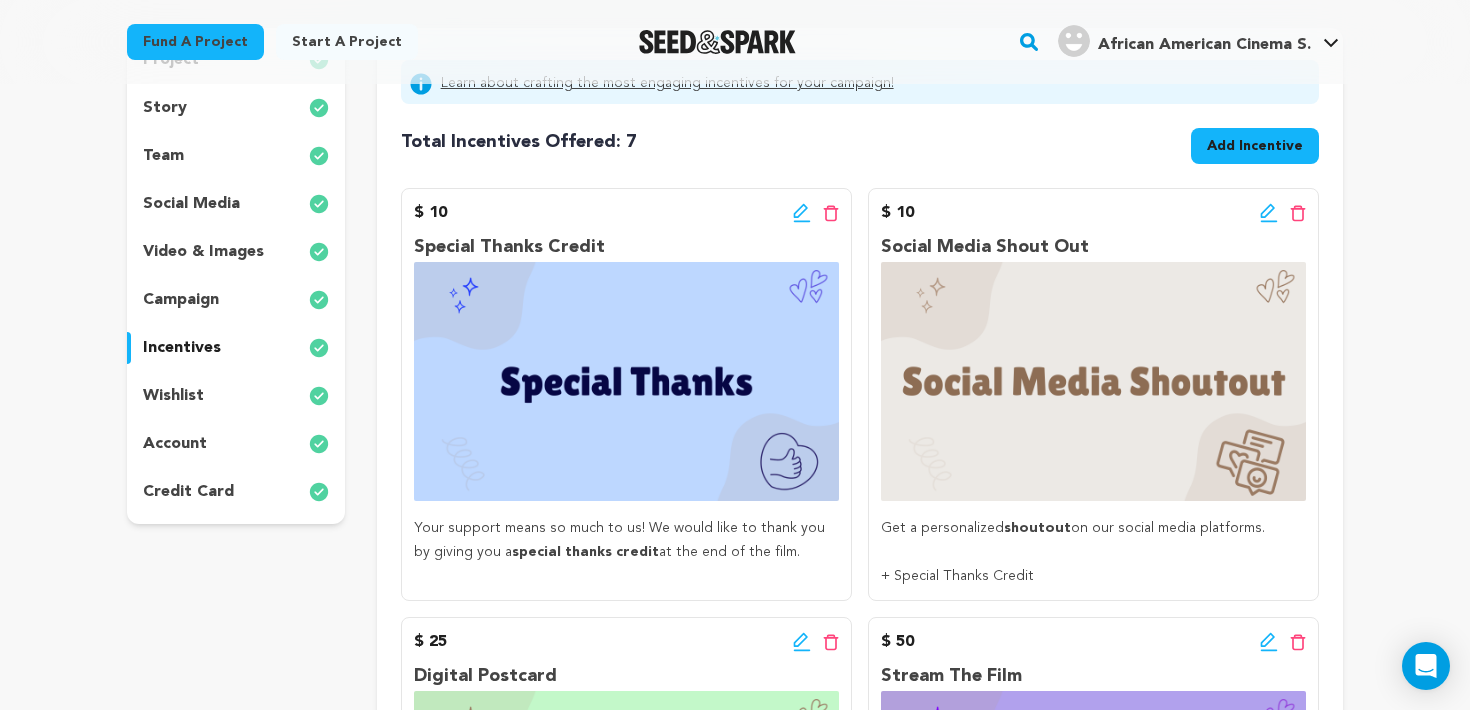 click 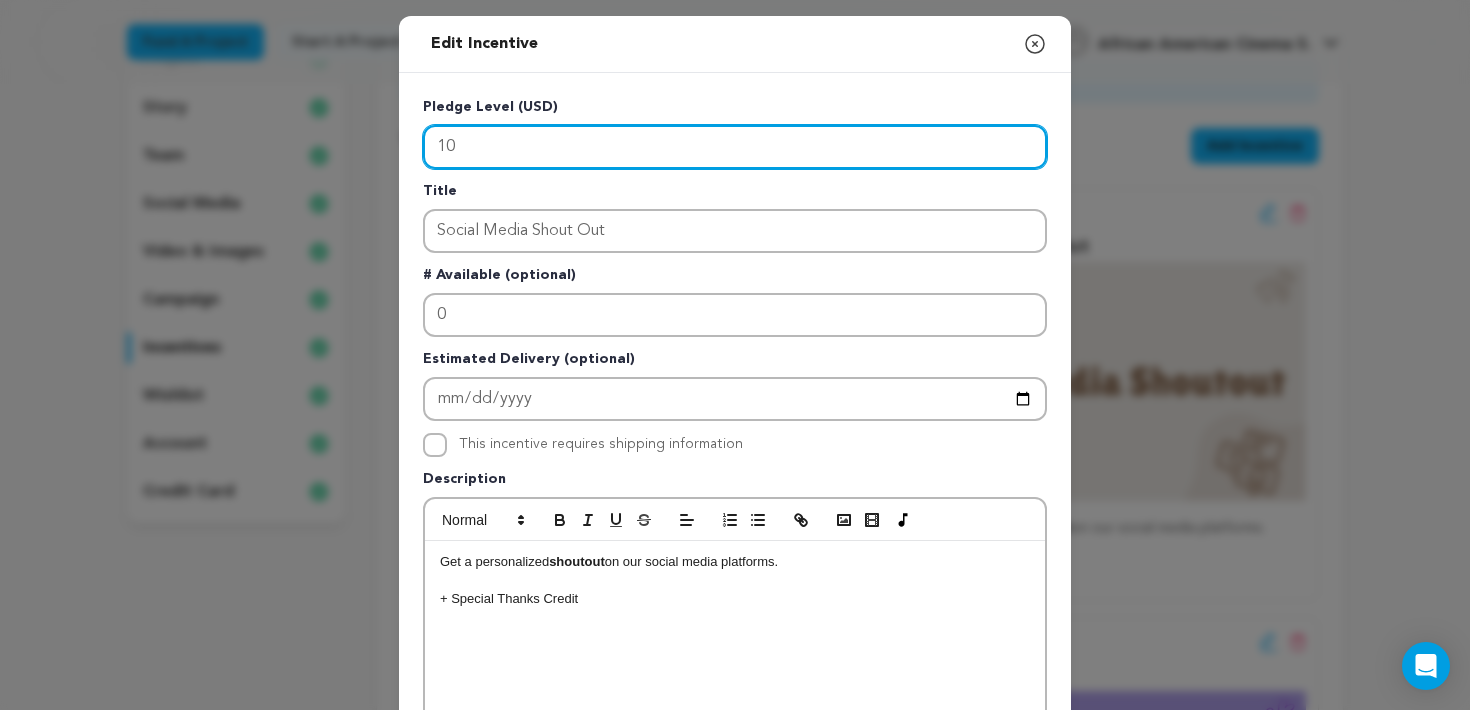 click on "10" at bounding box center (735, 147) 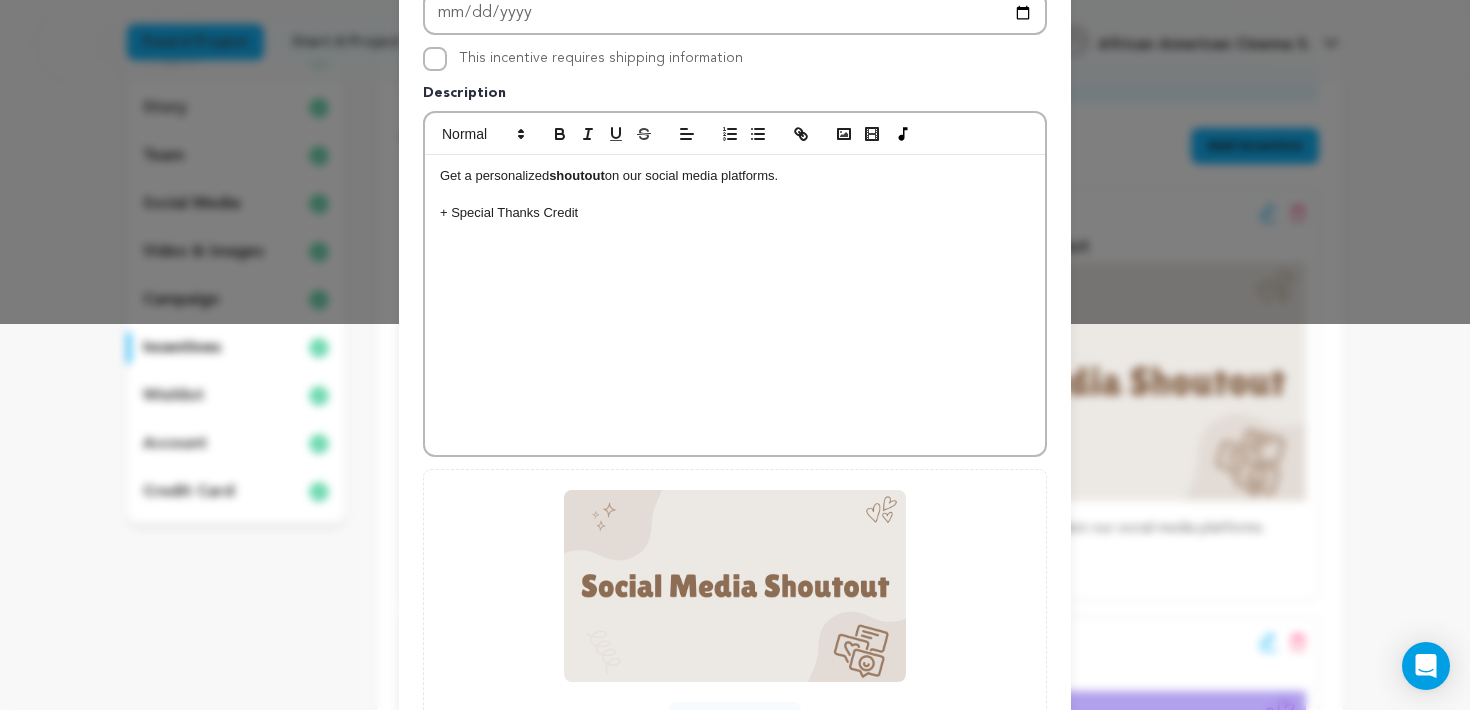 scroll, scrollTop: 567, scrollLeft: 0, axis: vertical 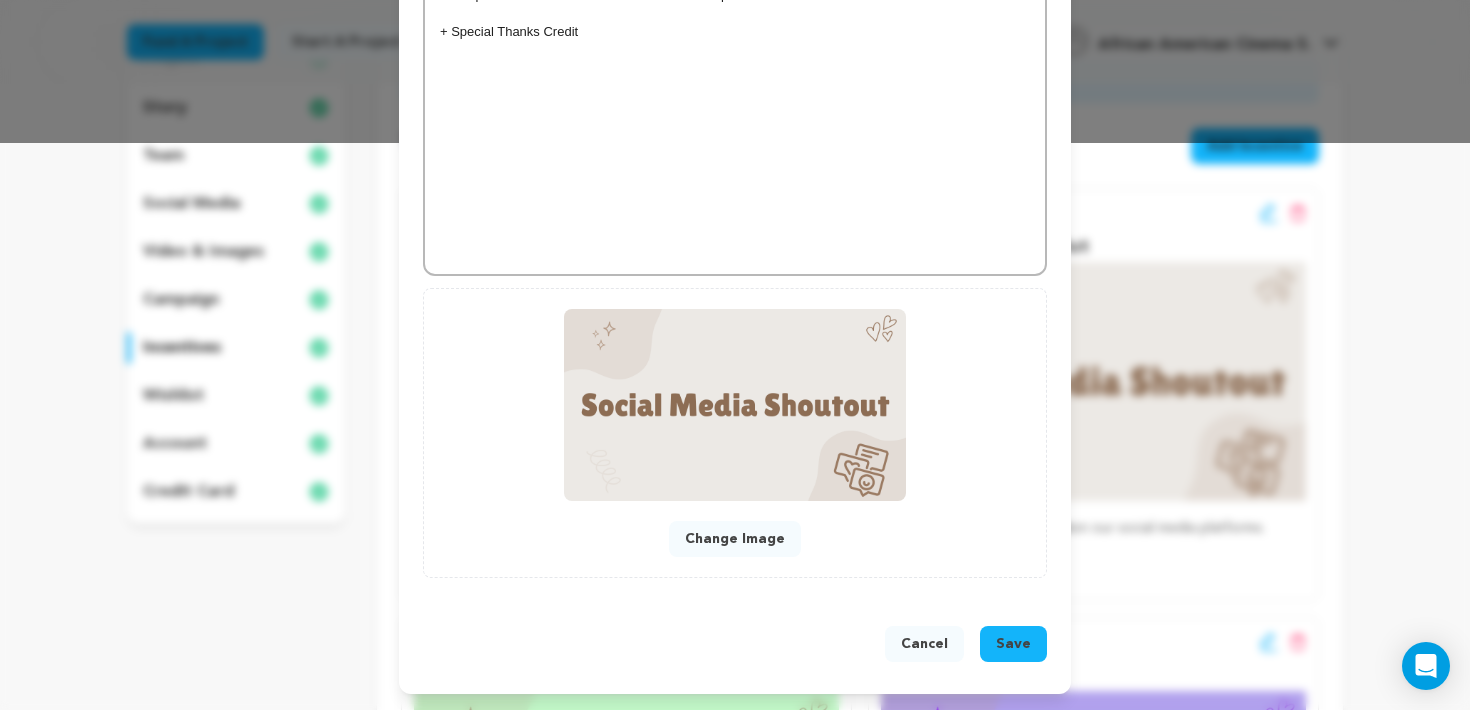 type on "15" 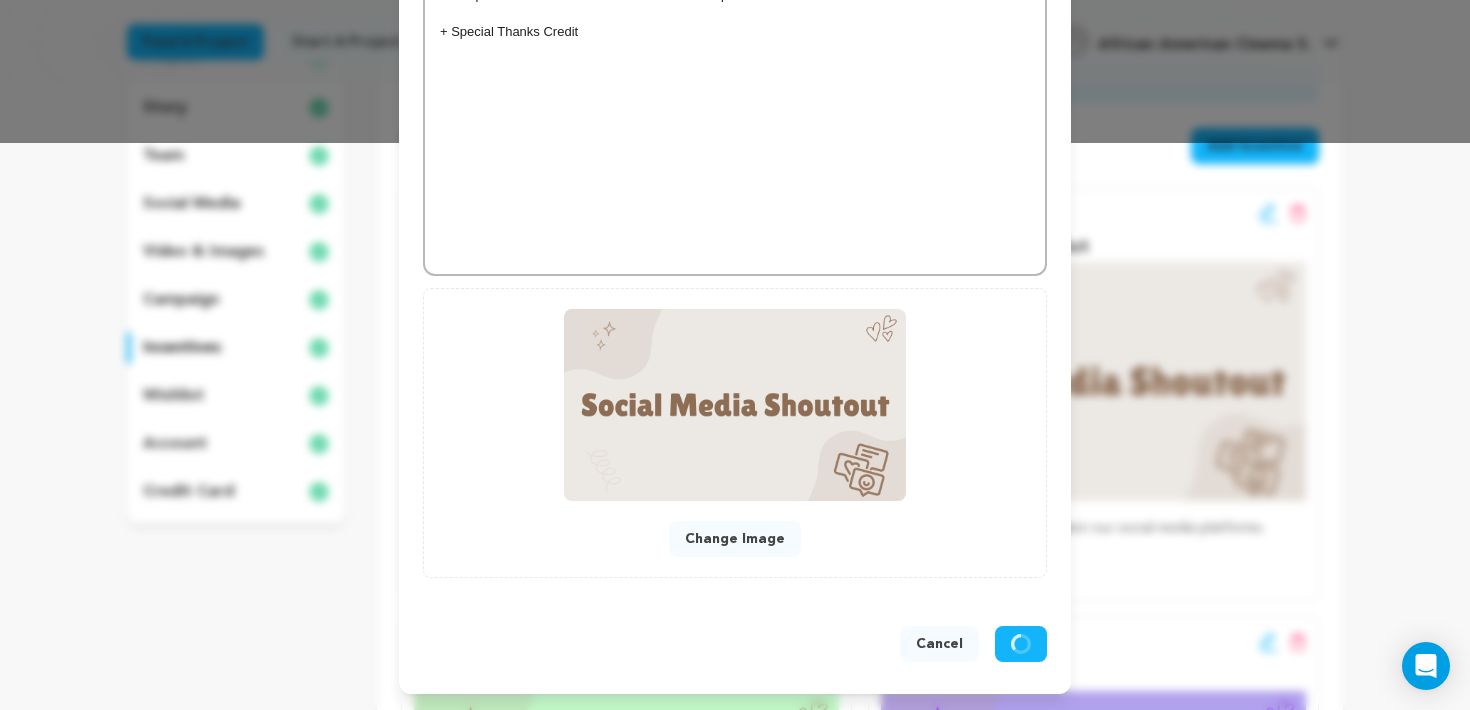 scroll, scrollTop: 525, scrollLeft: 0, axis: vertical 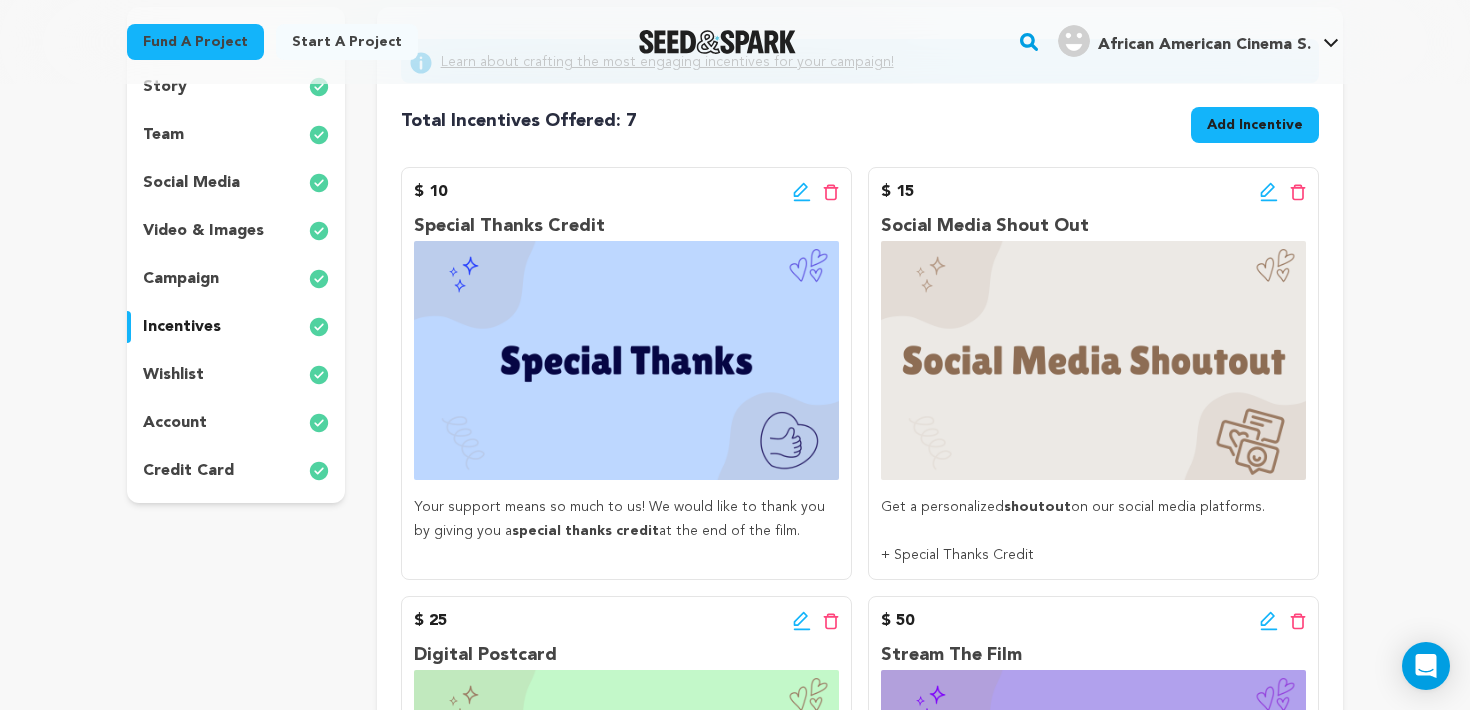 click on "campaign" at bounding box center [181, 279] 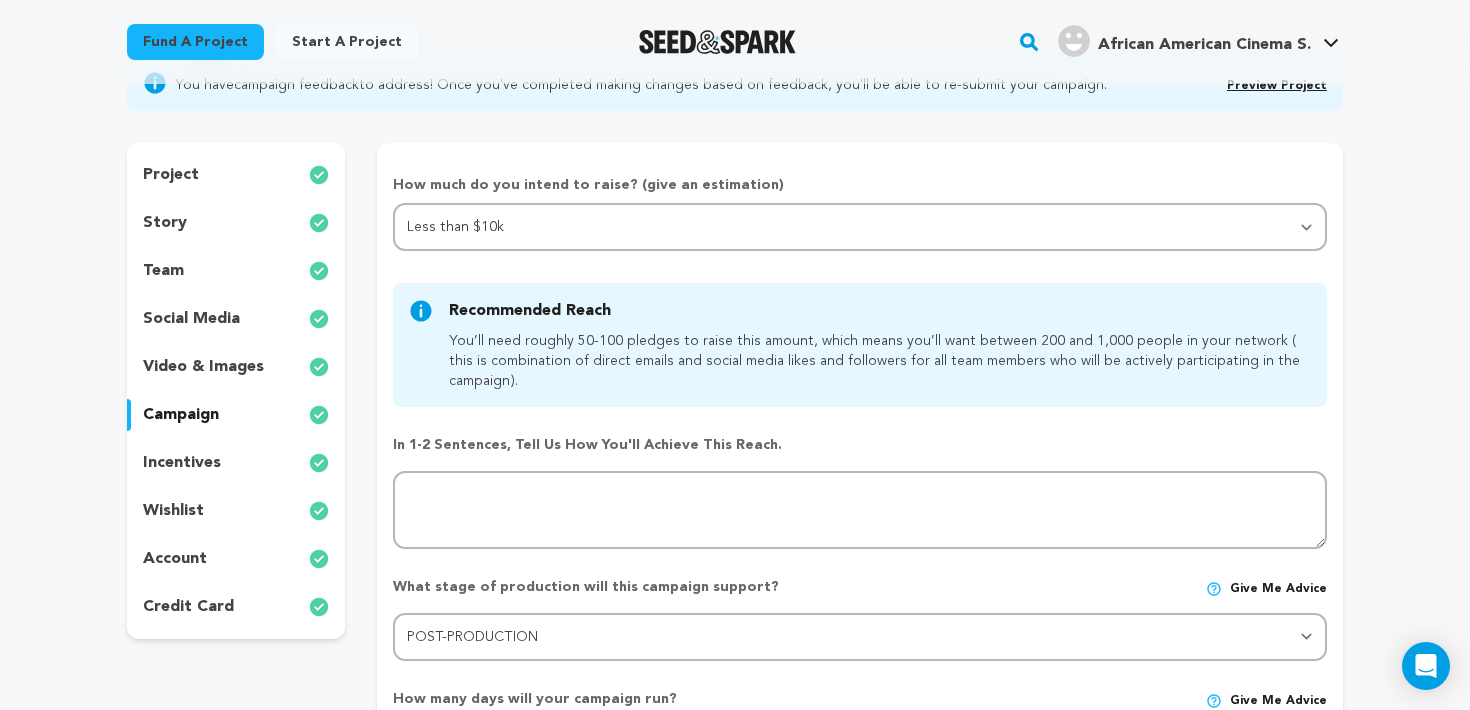 scroll, scrollTop: 166, scrollLeft: 0, axis: vertical 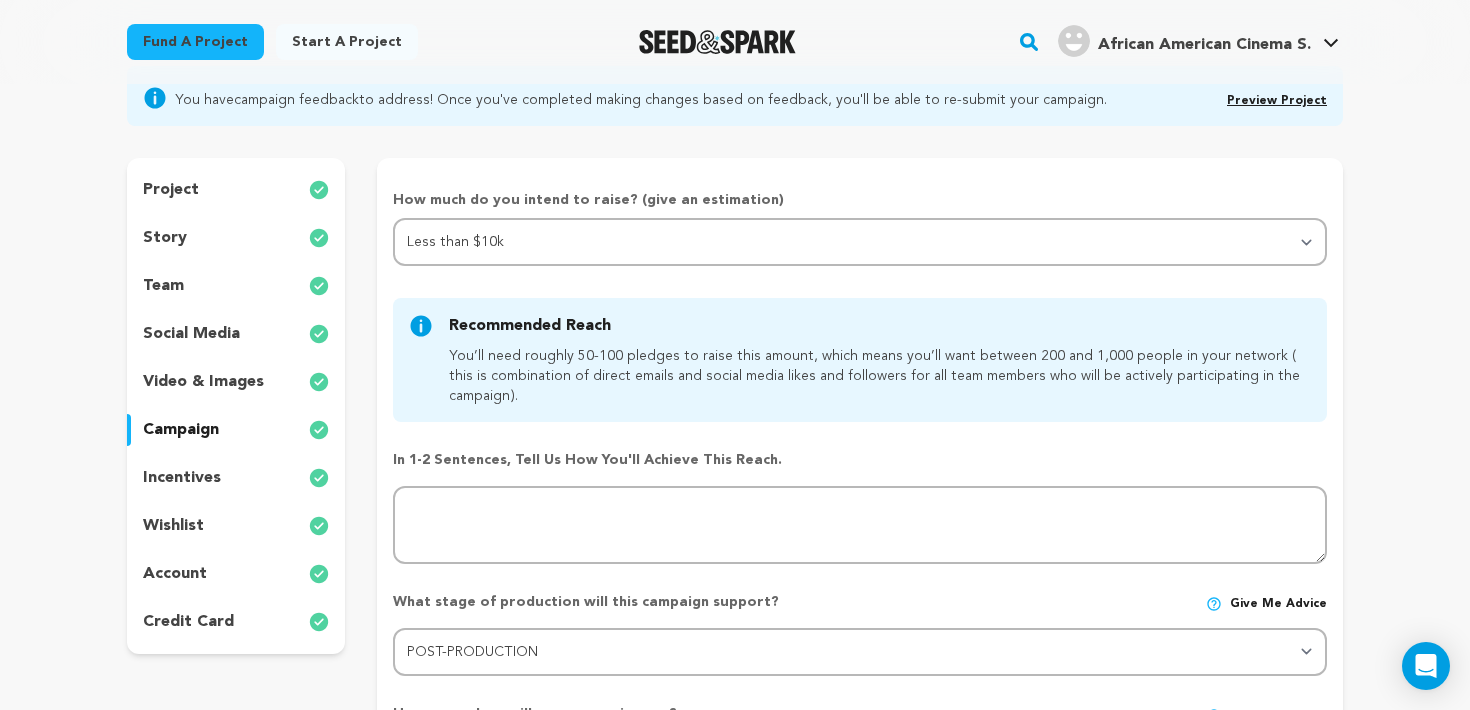 click on "video & images" at bounding box center [203, 382] 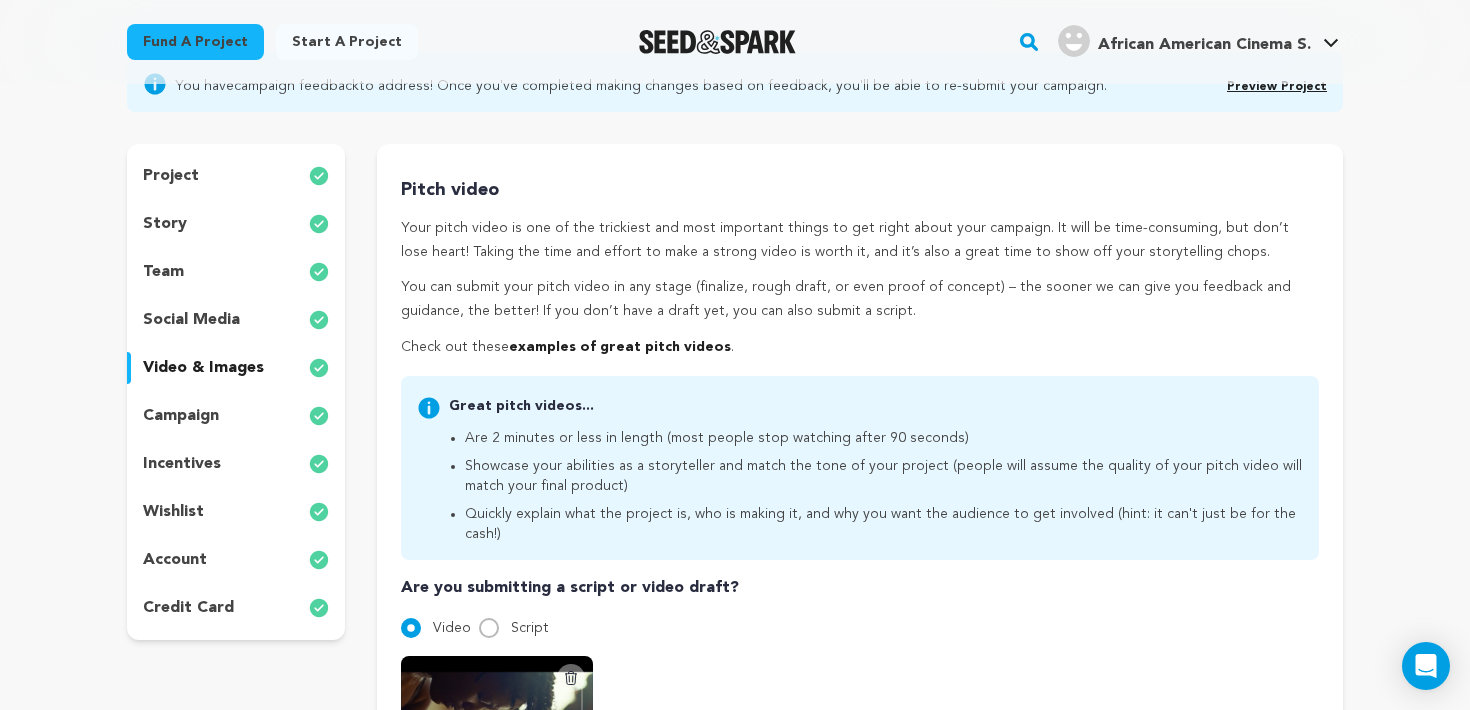 scroll, scrollTop: 175, scrollLeft: 0, axis: vertical 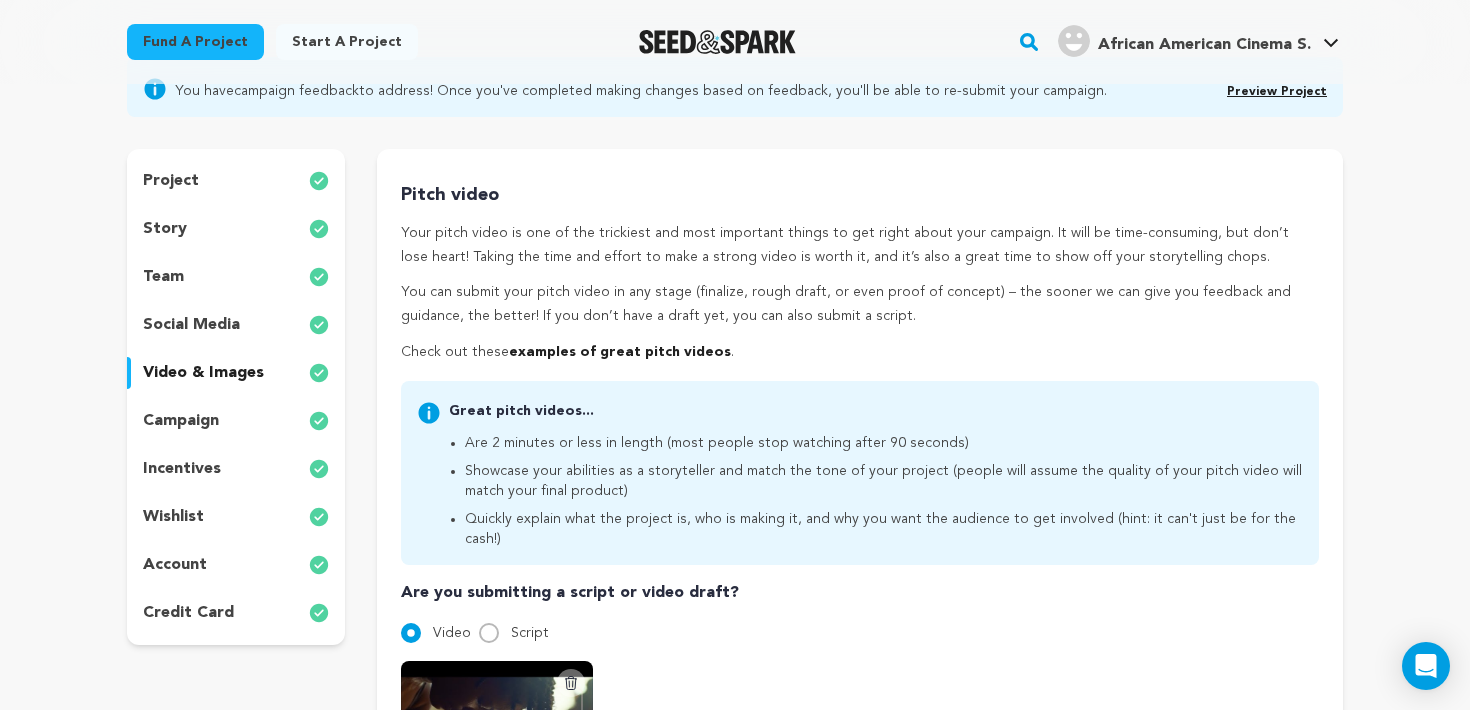 click on "social media" at bounding box center [236, 325] 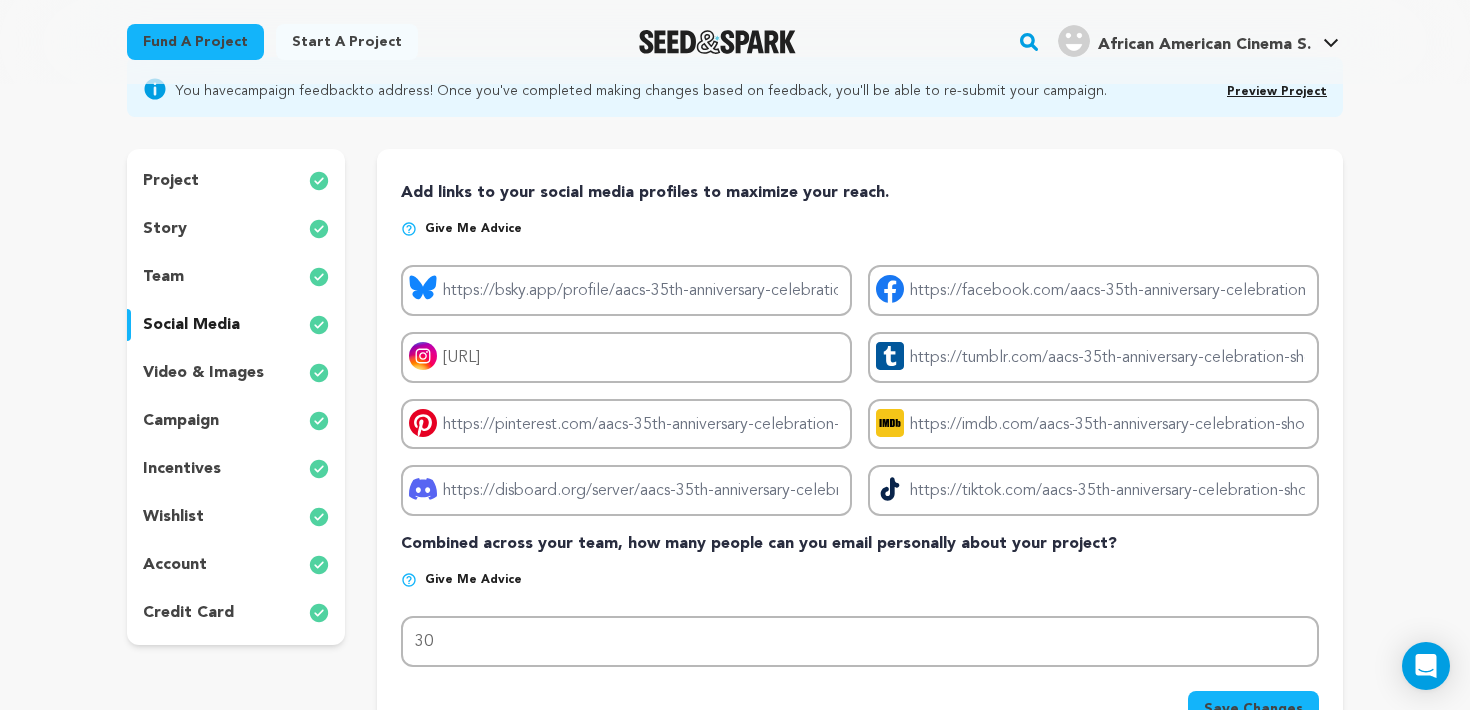 click on "team" at bounding box center (236, 277) 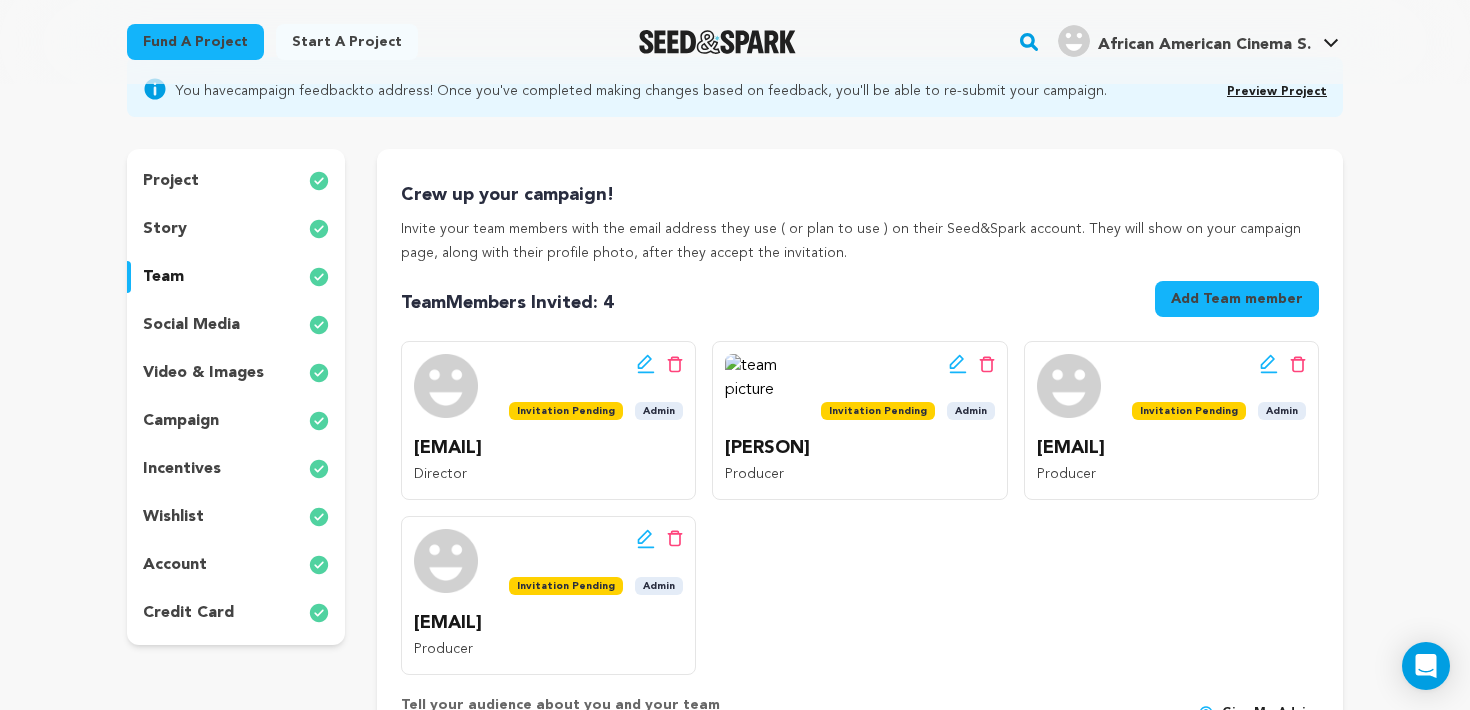 click on "project
story
team
social media
video & images
campaign
incentives
wishlist account" at bounding box center [236, 397] 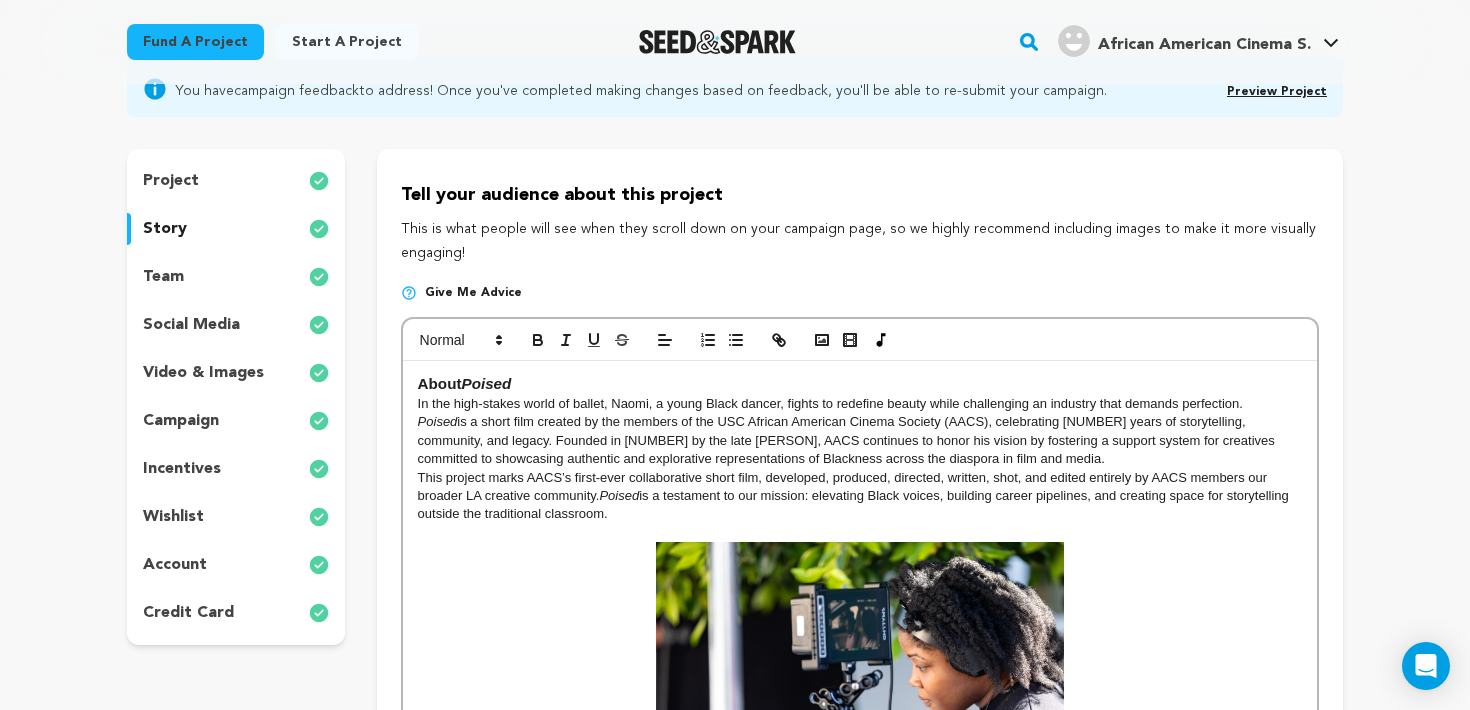 click on "project" at bounding box center [236, 181] 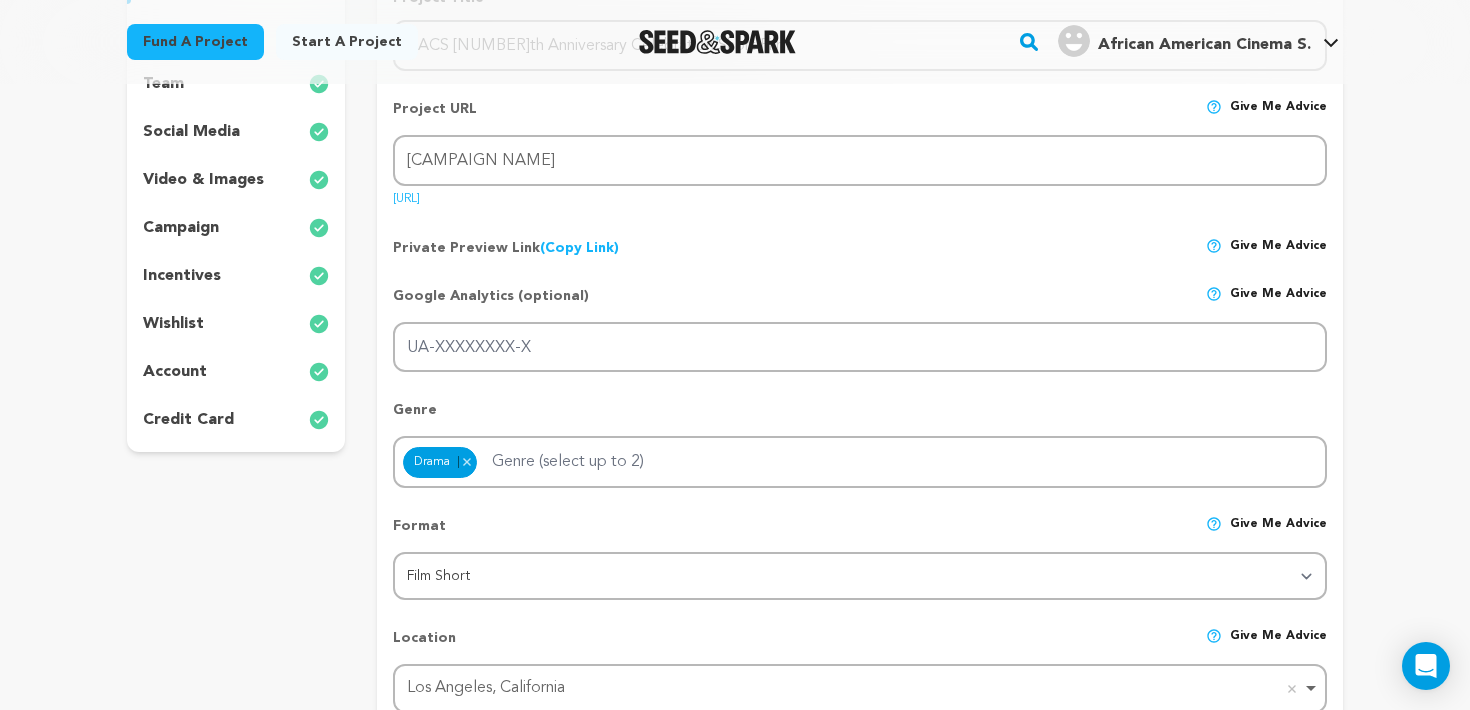 scroll, scrollTop: 303, scrollLeft: 0, axis: vertical 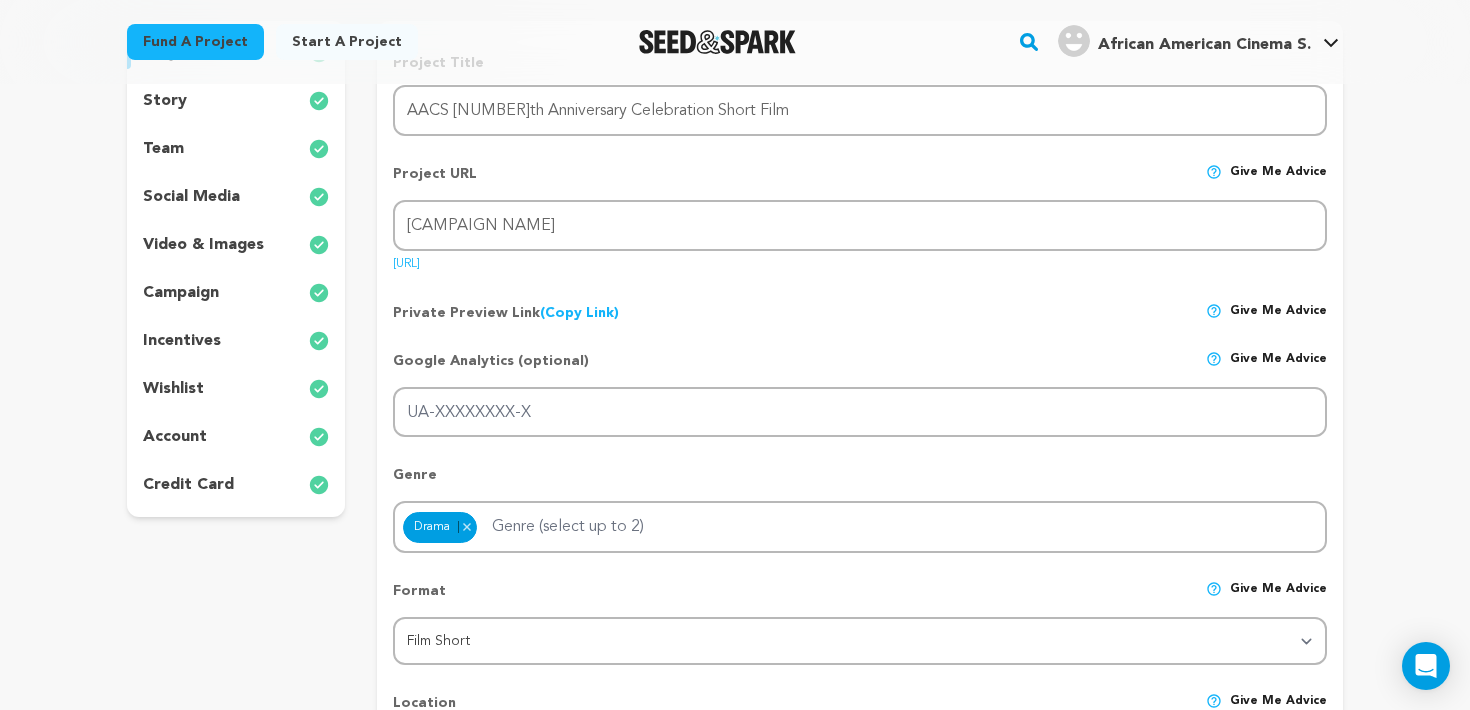 click on "account" at bounding box center [236, 437] 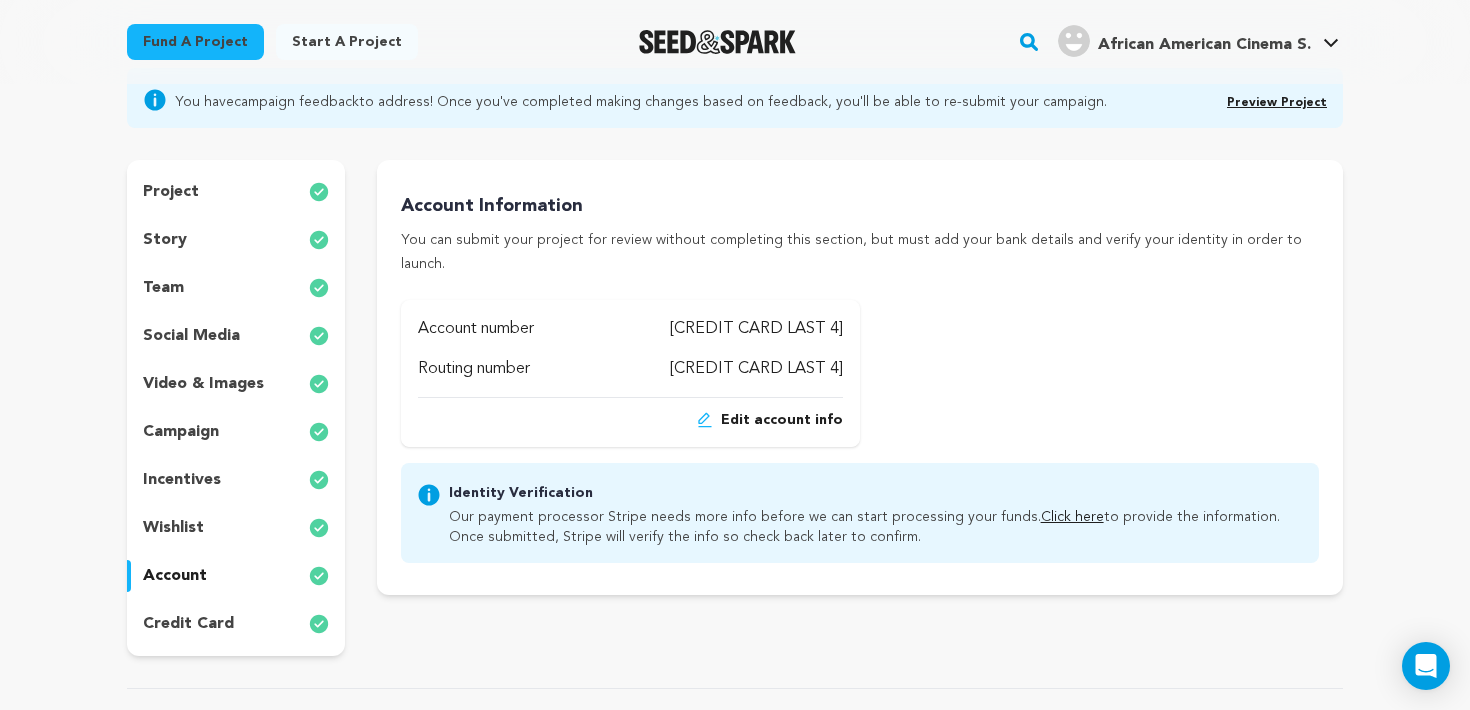 scroll, scrollTop: 158, scrollLeft: 0, axis: vertical 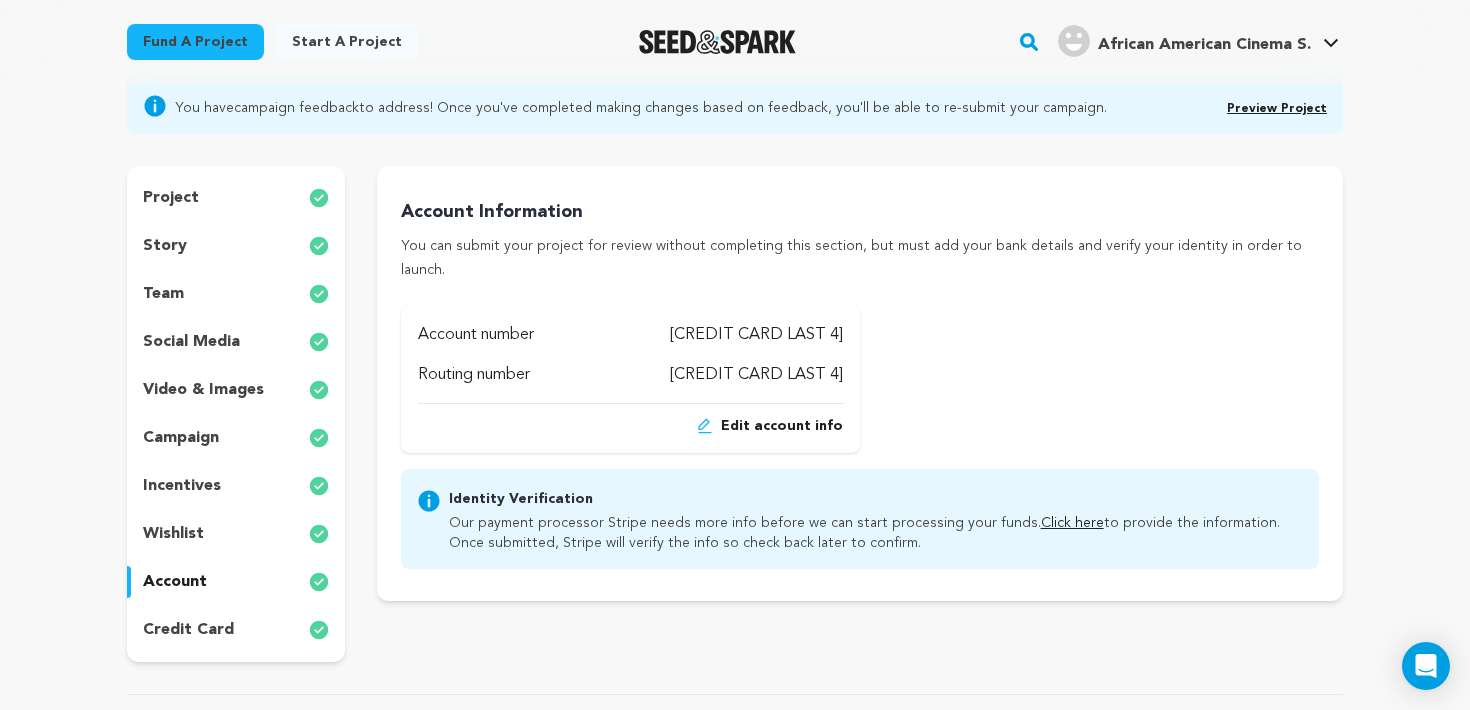 click on "story" at bounding box center (236, 246) 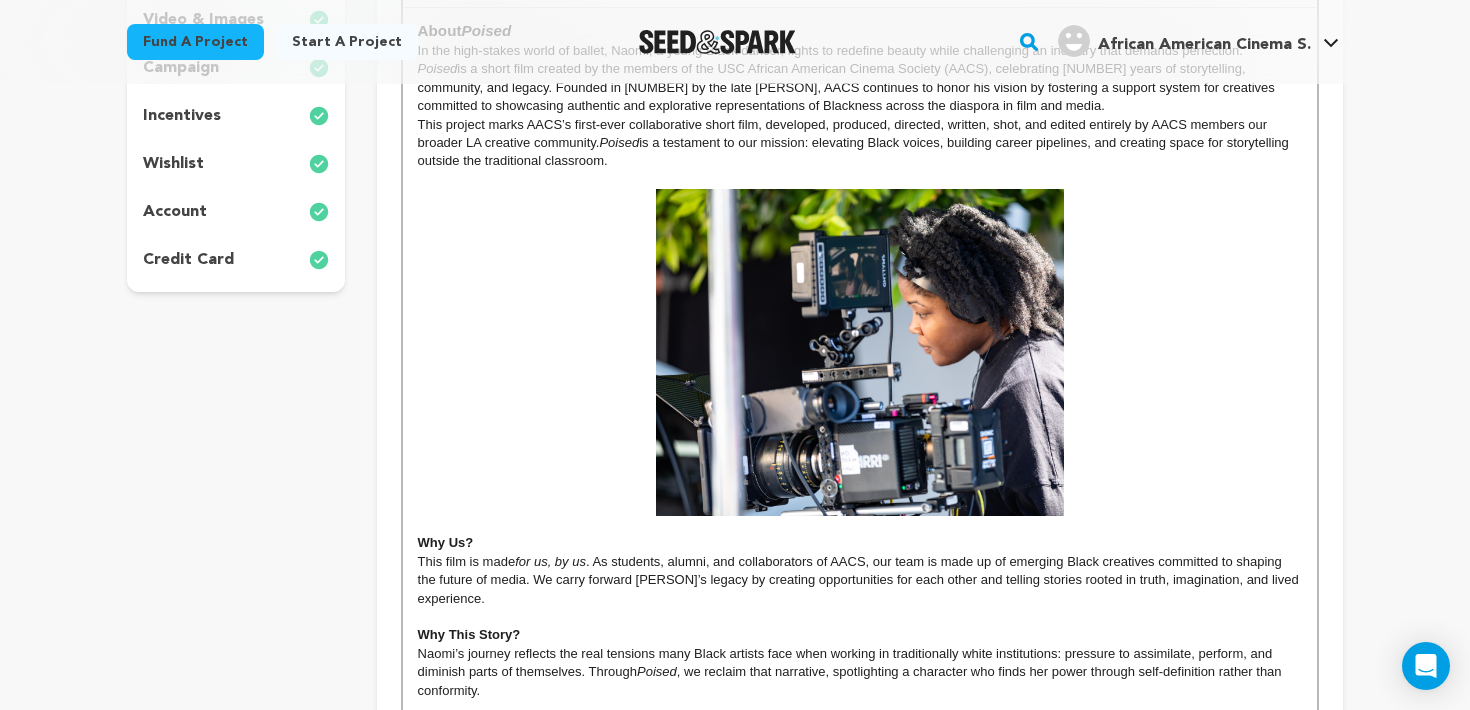scroll, scrollTop: 527, scrollLeft: 0, axis: vertical 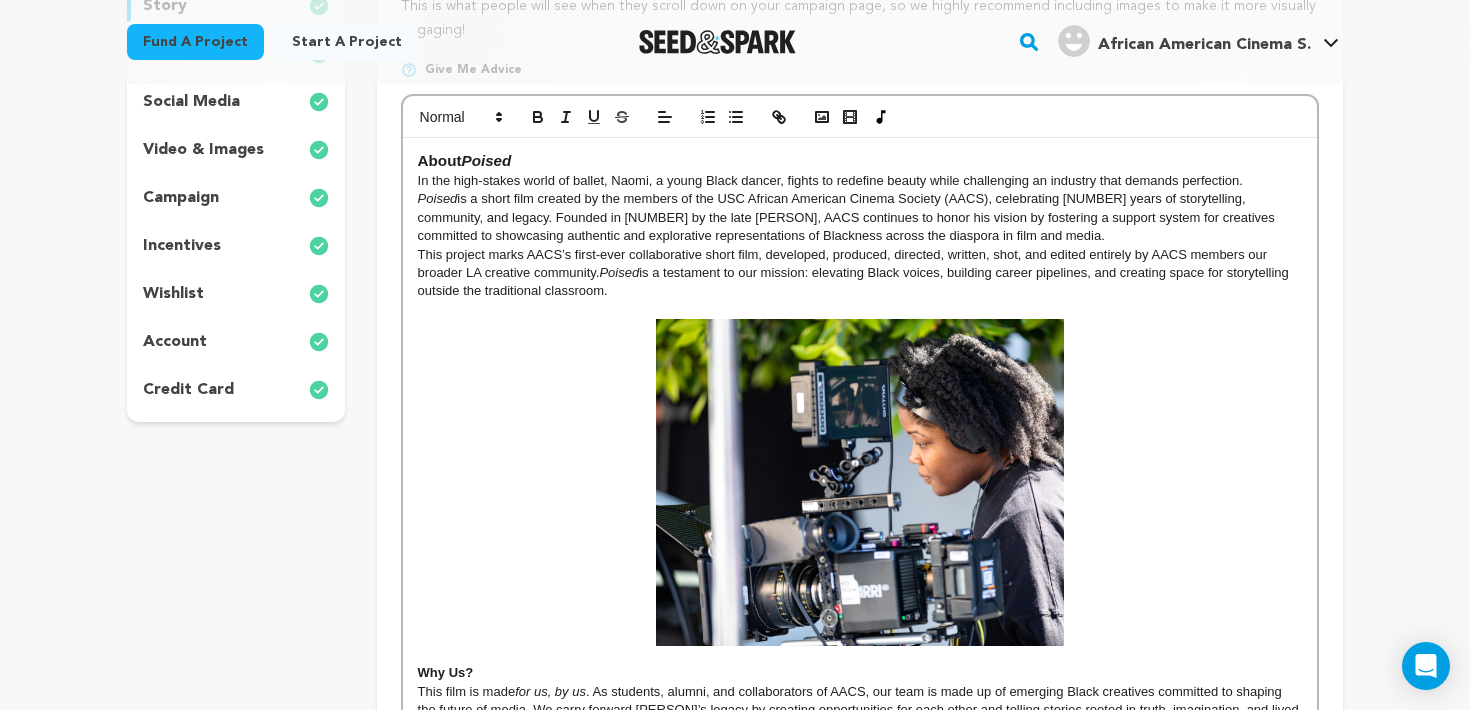 click at bounding box center [860, 655] 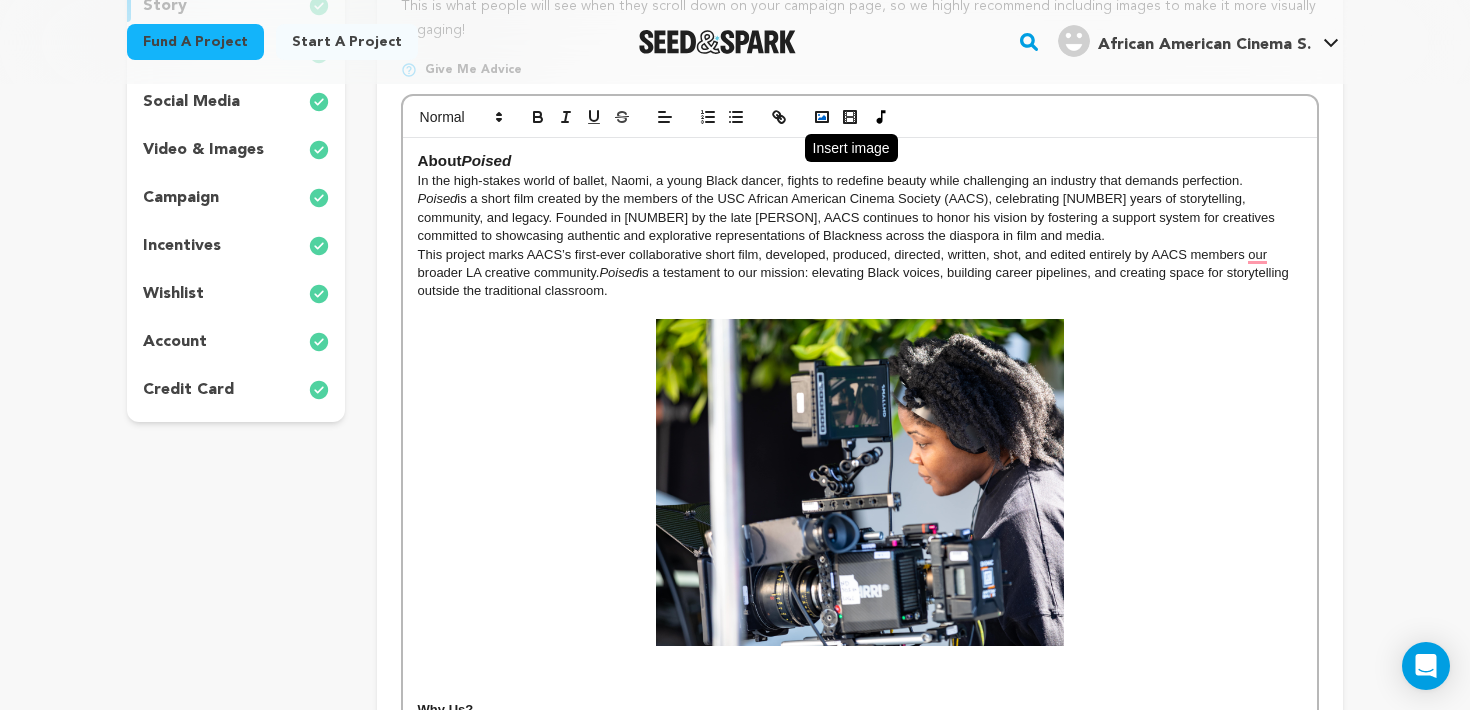 click 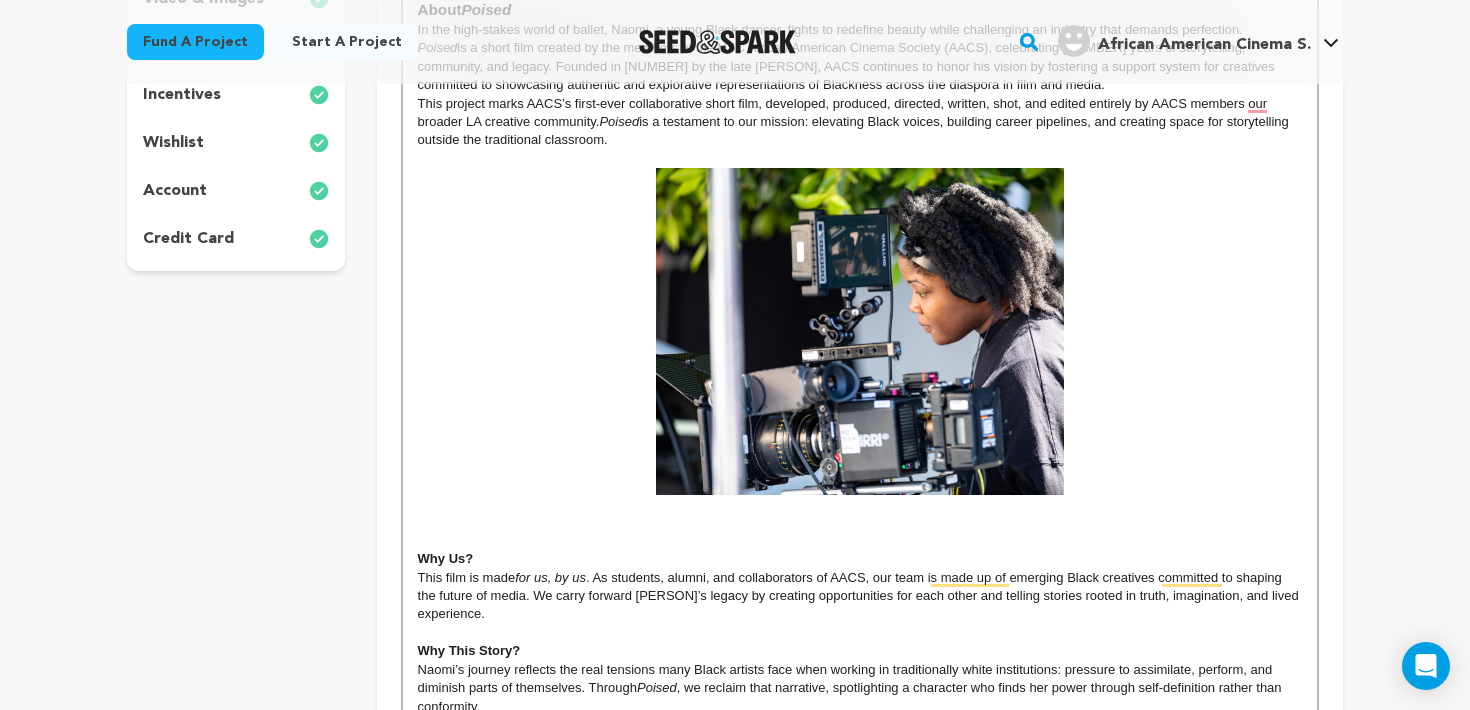 scroll, scrollTop: 634, scrollLeft: 0, axis: vertical 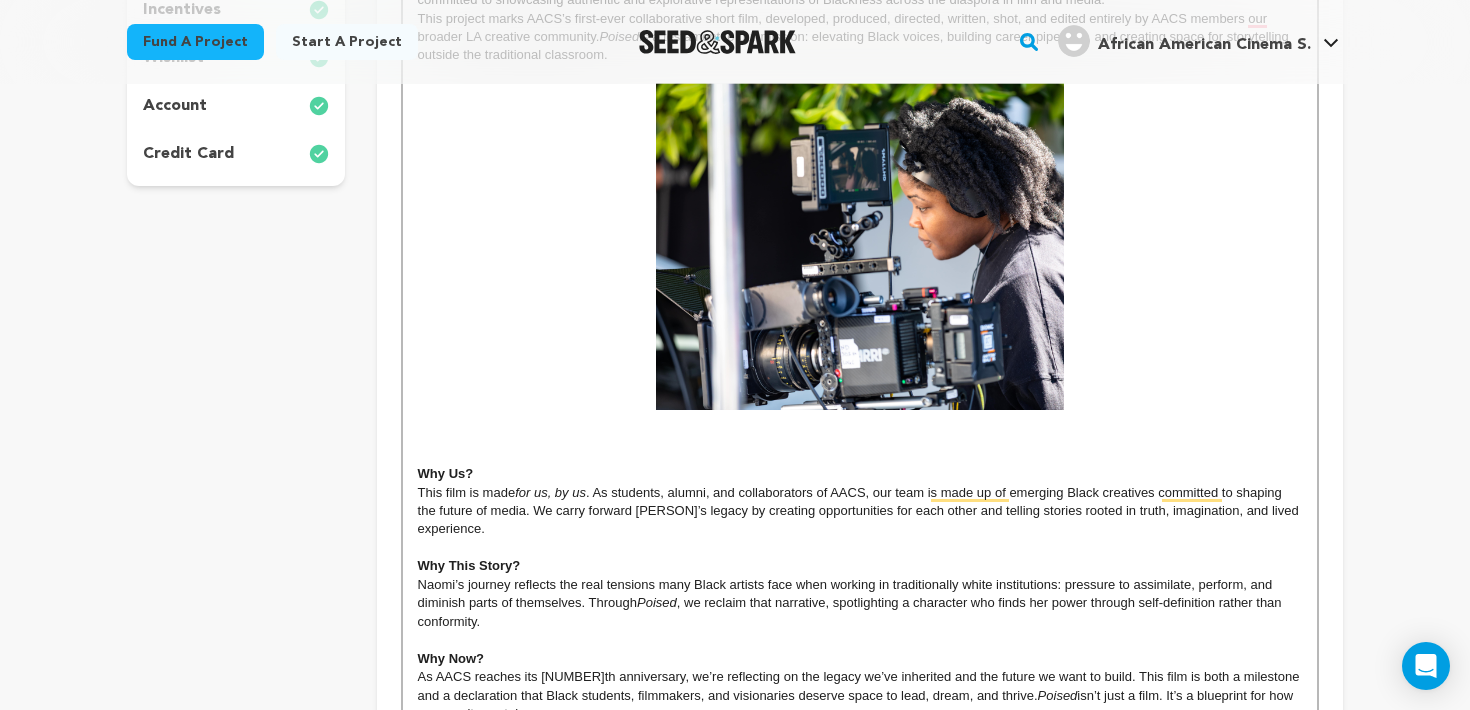 click at bounding box center [860, 437] 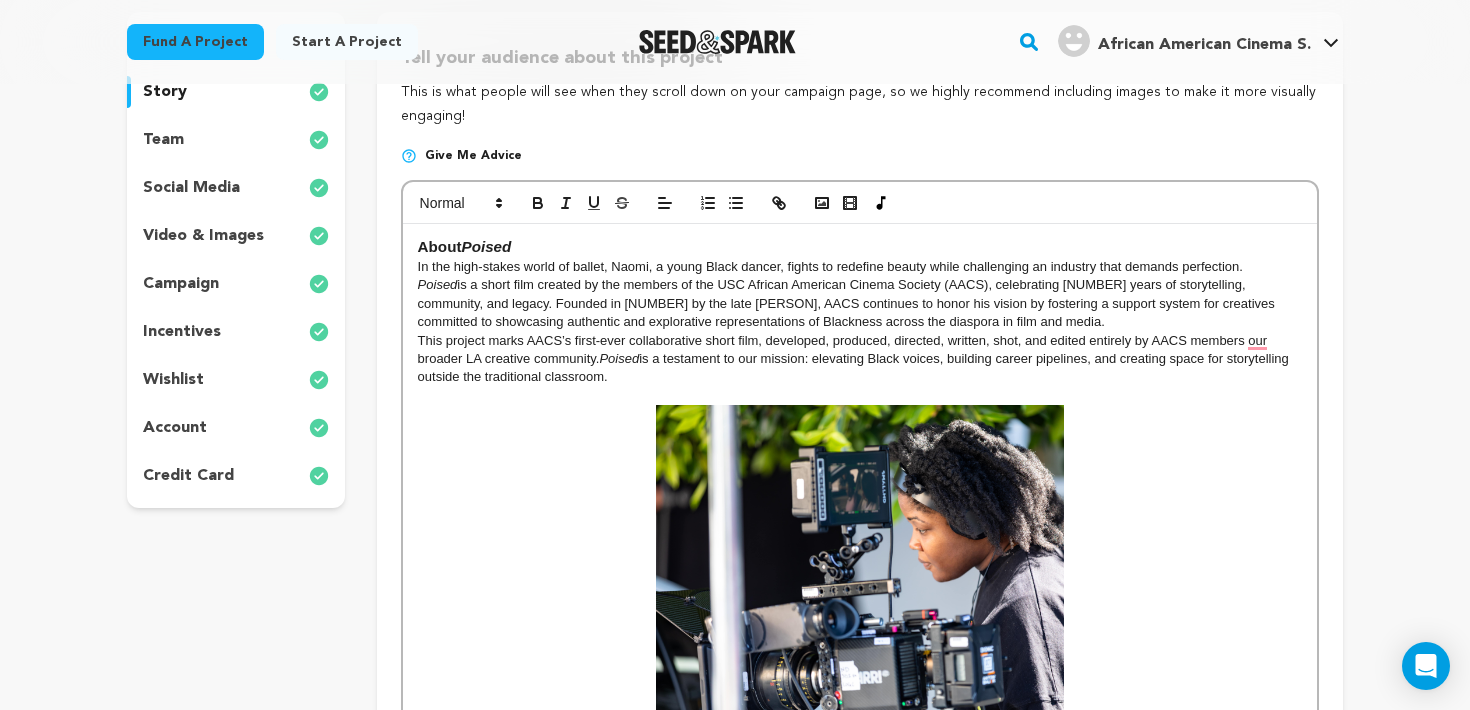 scroll, scrollTop: 293, scrollLeft: 0, axis: vertical 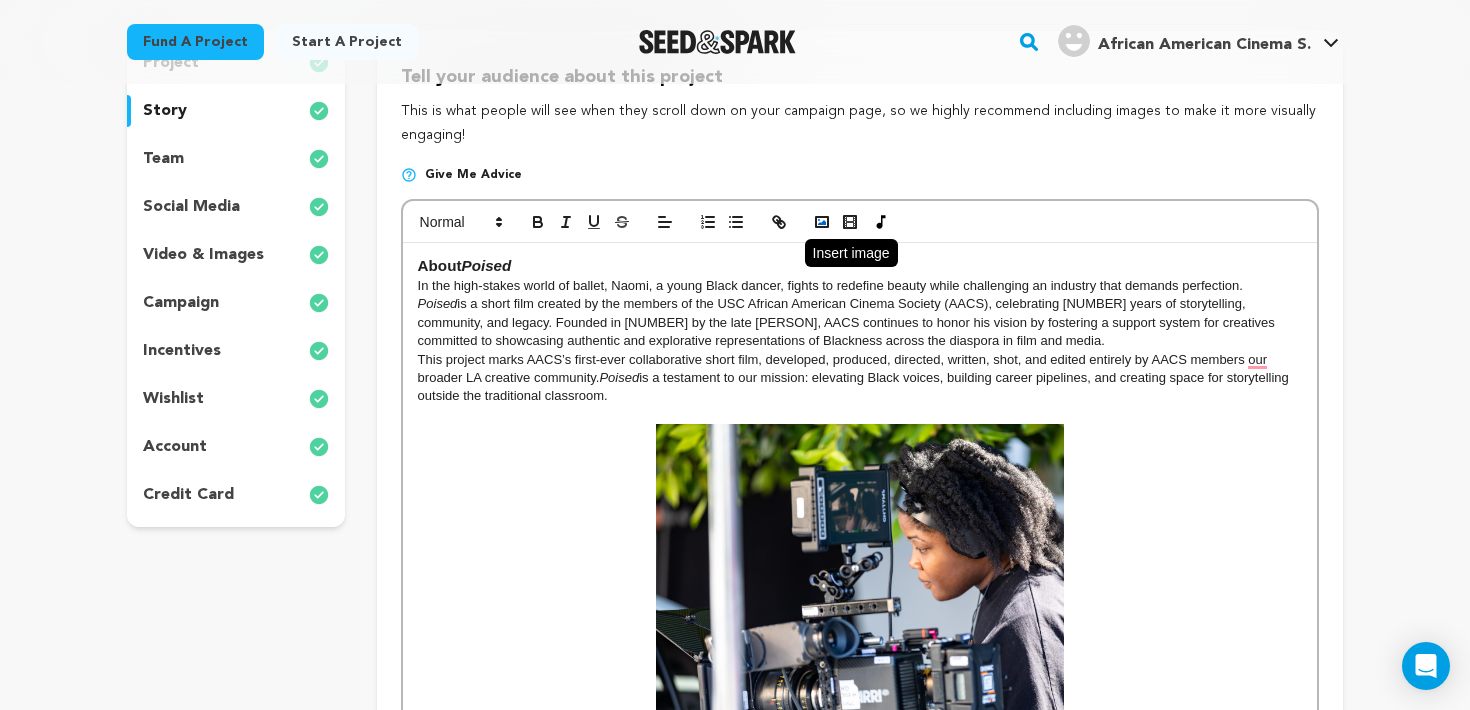 click 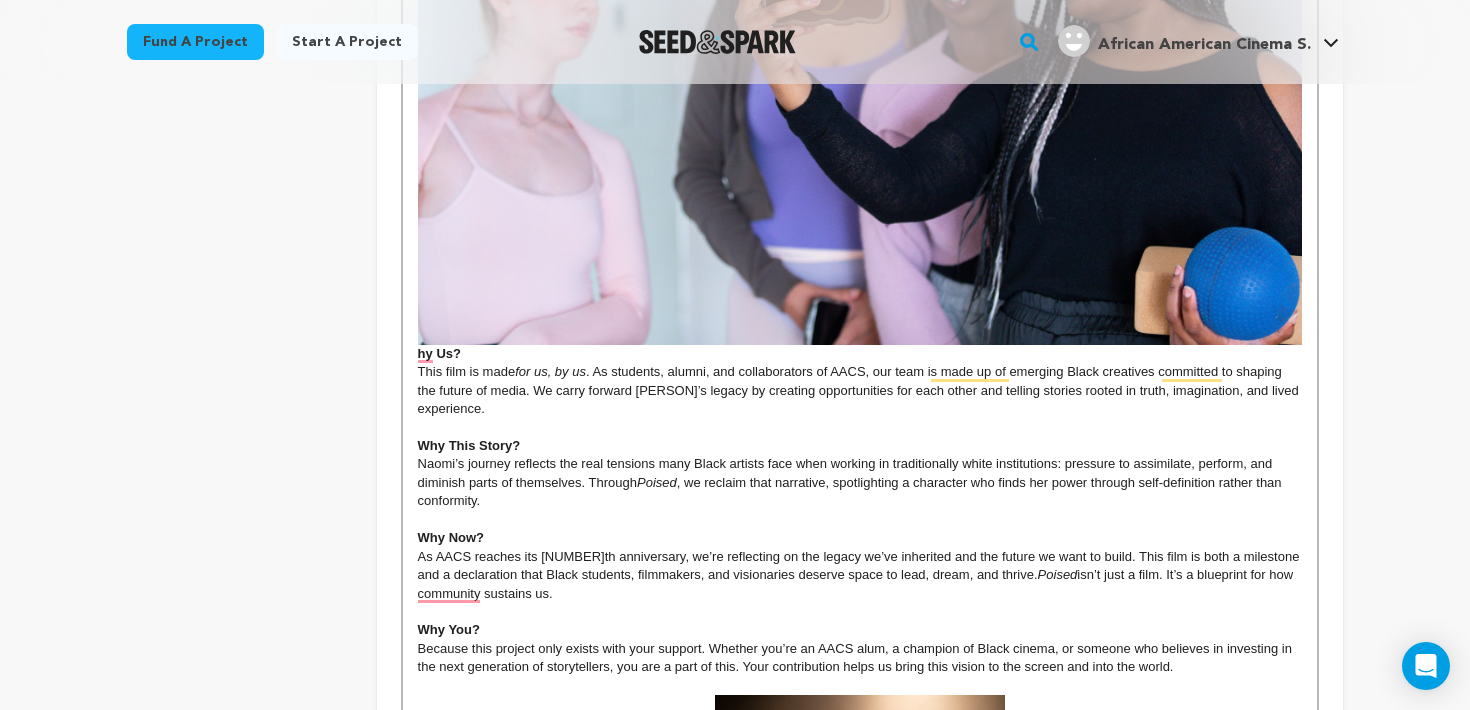 scroll, scrollTop: 1302, scrollLeft: 0, axis: vertical 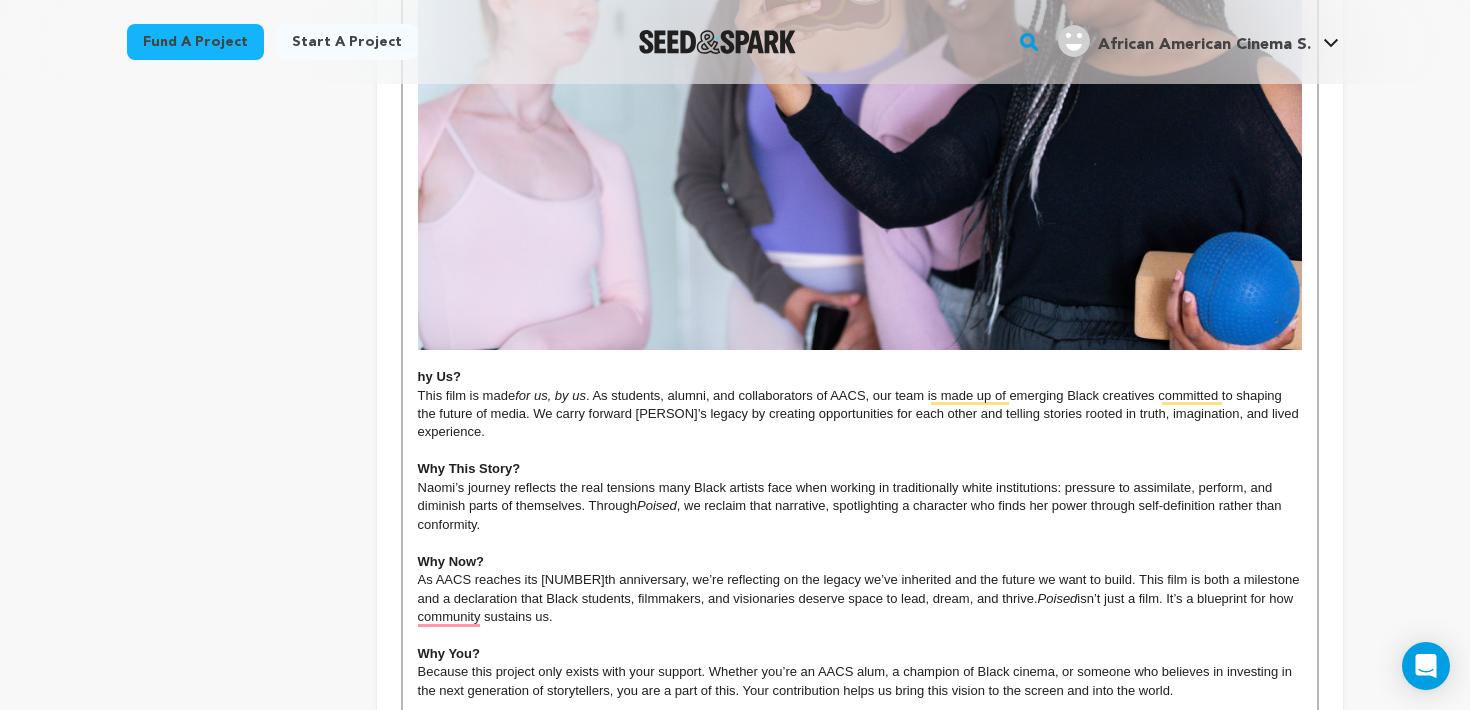 type 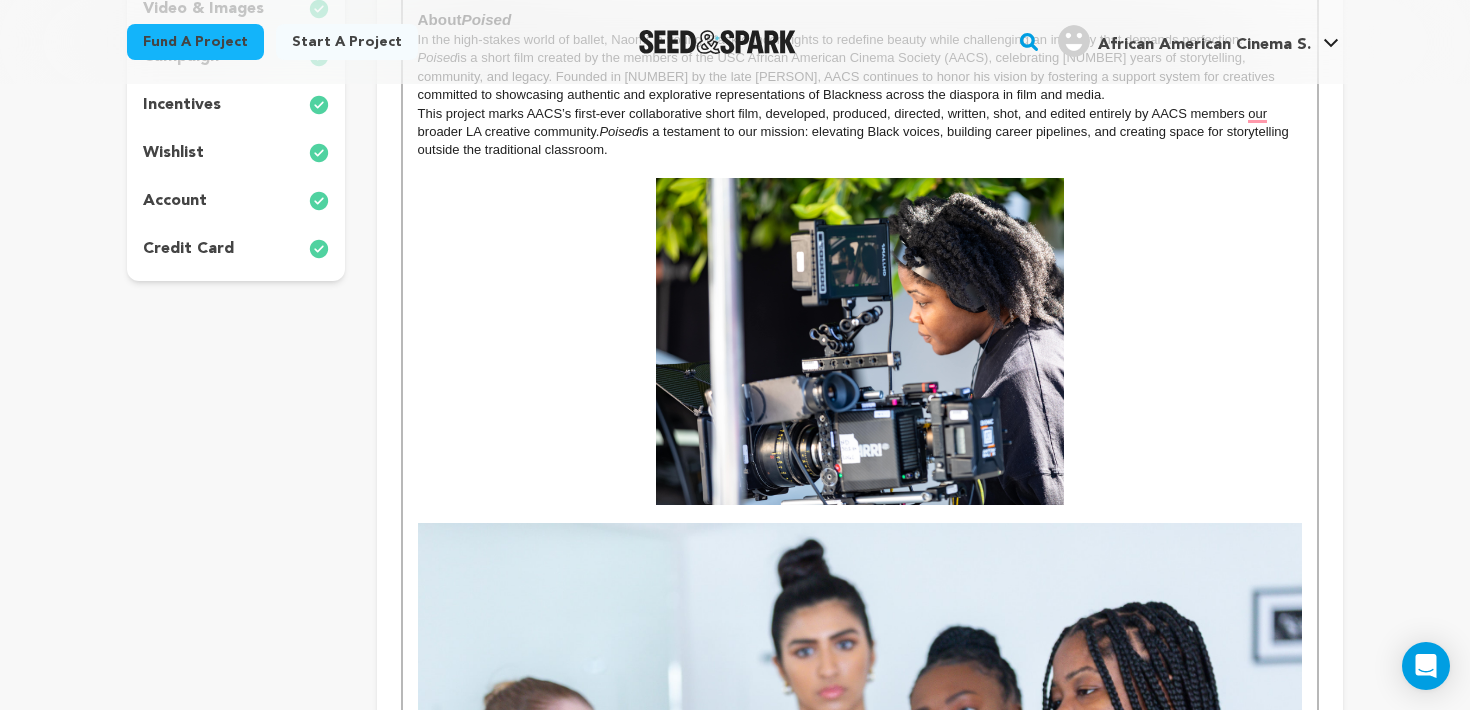 scroll, scrollTop: 533, scrollLeft: 0, axis: vertical 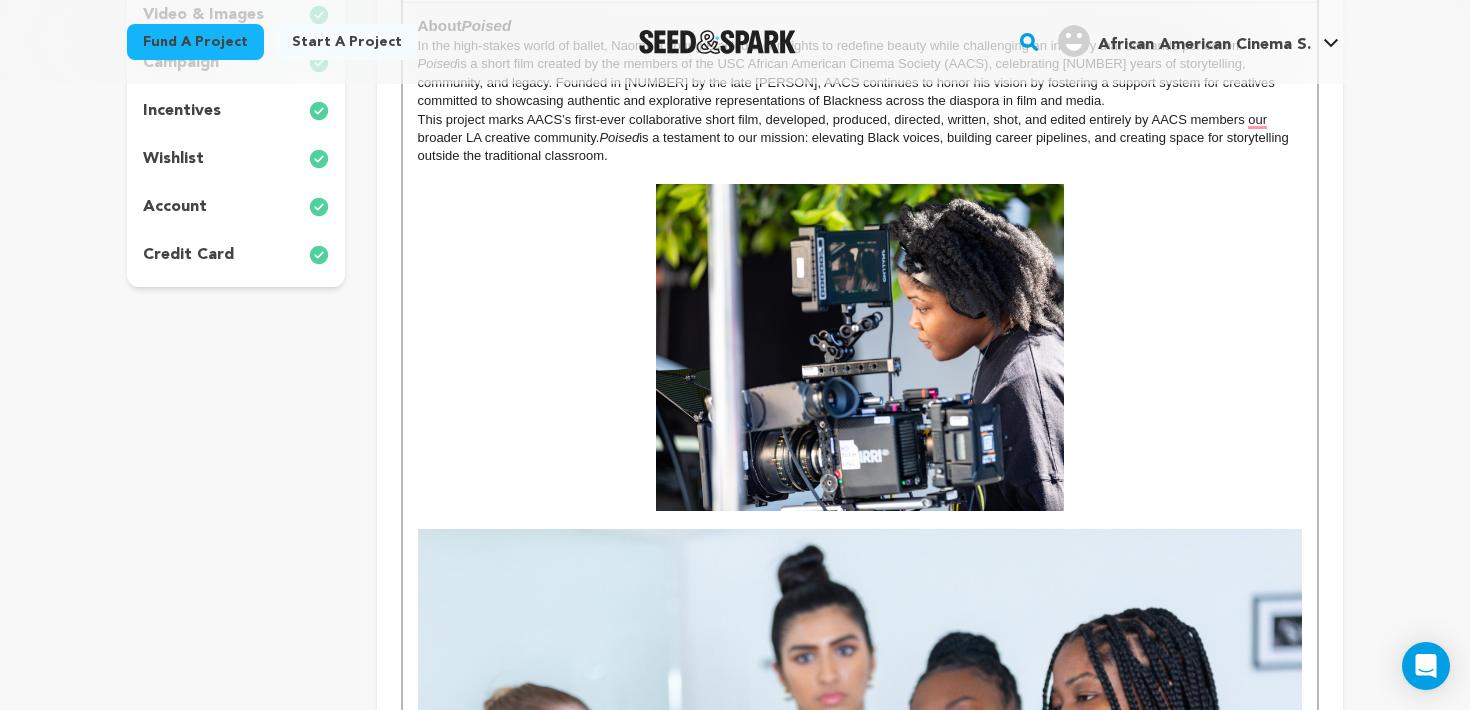 click at bounding box center [860, 347] 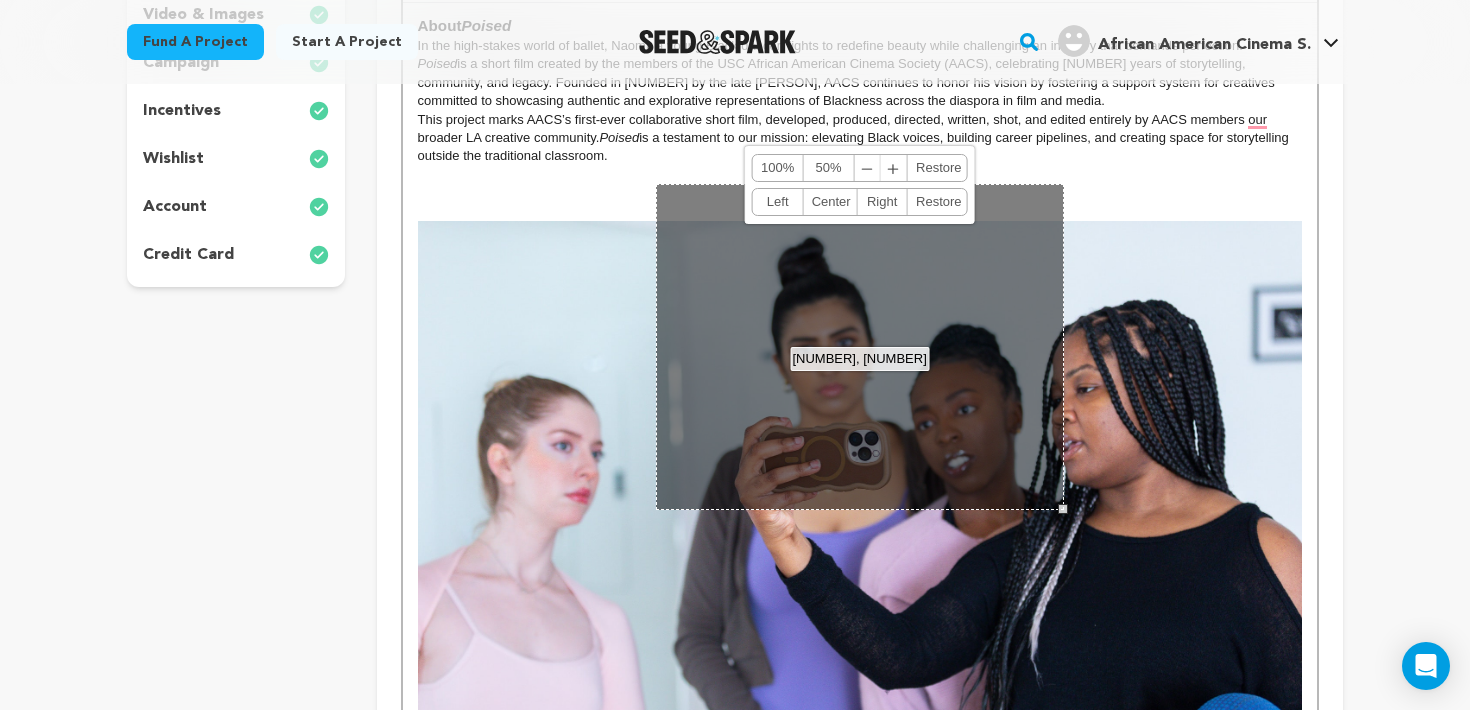 click on "Back to Project Dashboard
Edit Project
You have  campaign feedback  to address! Once you've completed making changes based on feedback, you'll be able to re-submit your campaign." at bounding box center [735, 1332] 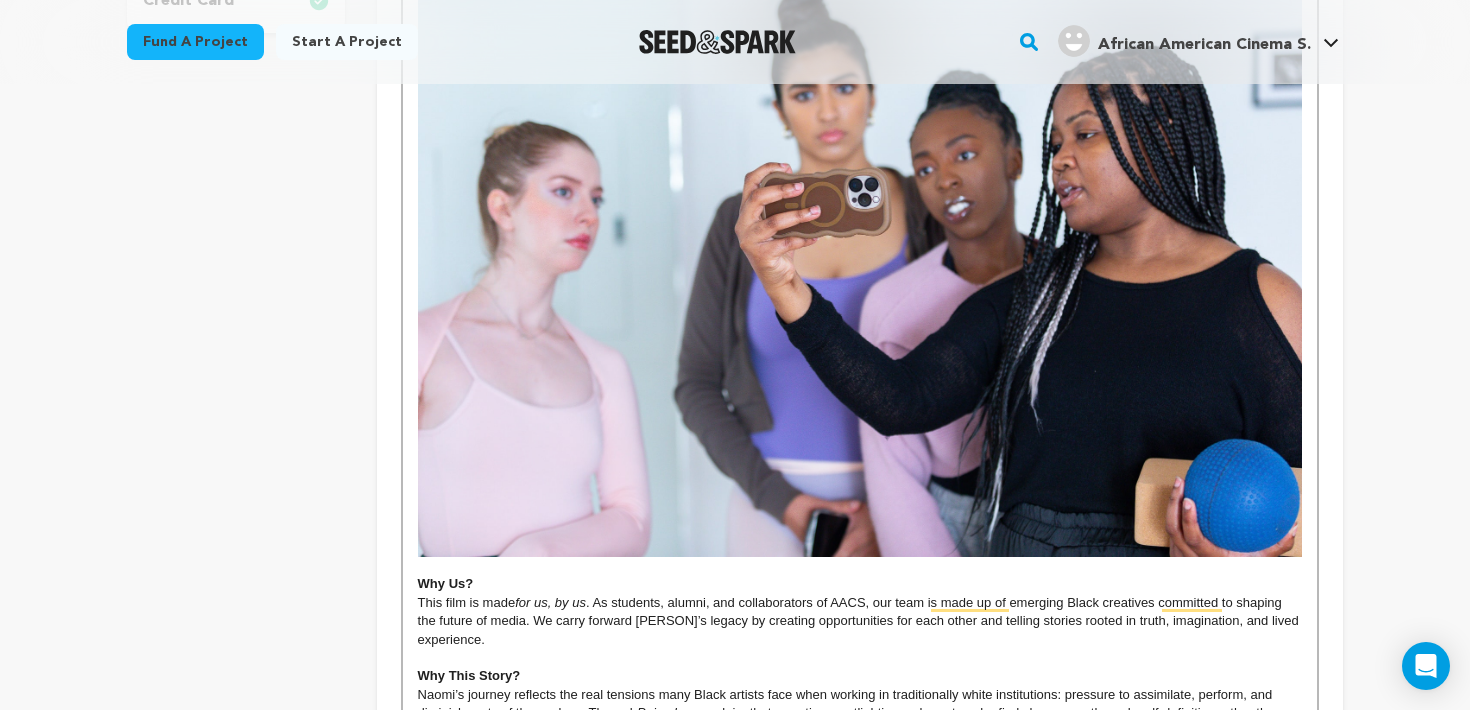 scroll, scrollTop: 708, scrollLeft: 0, axis: vertical 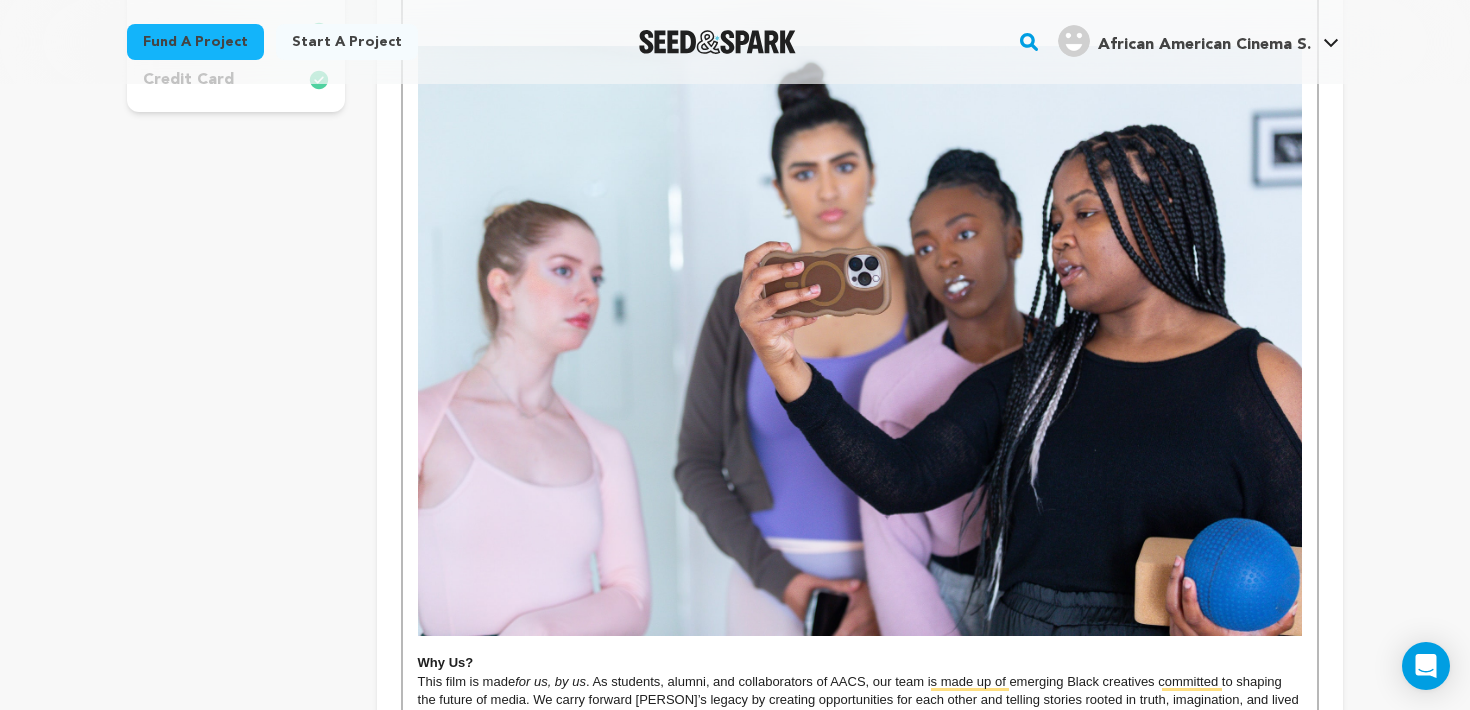 click at bounding box center [860, 340] 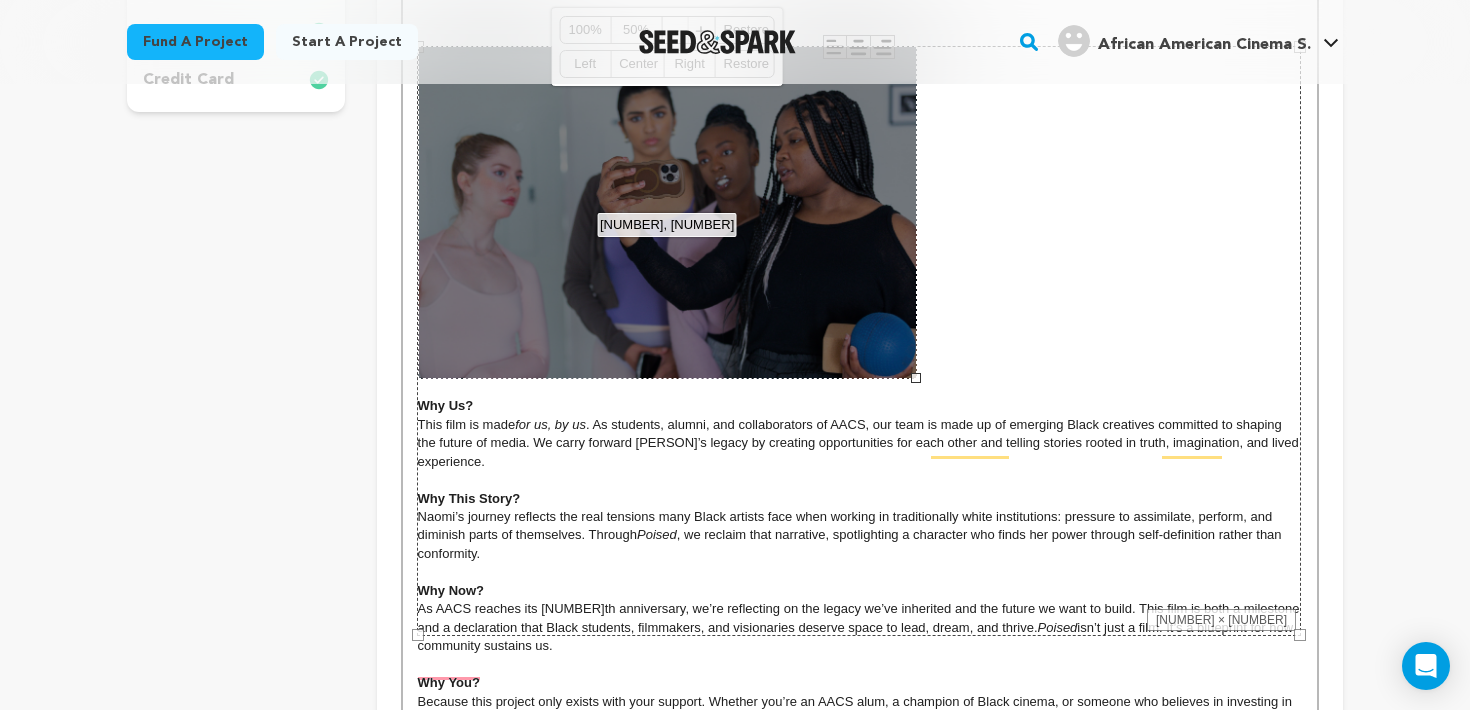 drag, startPoint x: 1302, startPoint y: 638, endPoint x: 899, endPoint y: 431, distance: 453.05408 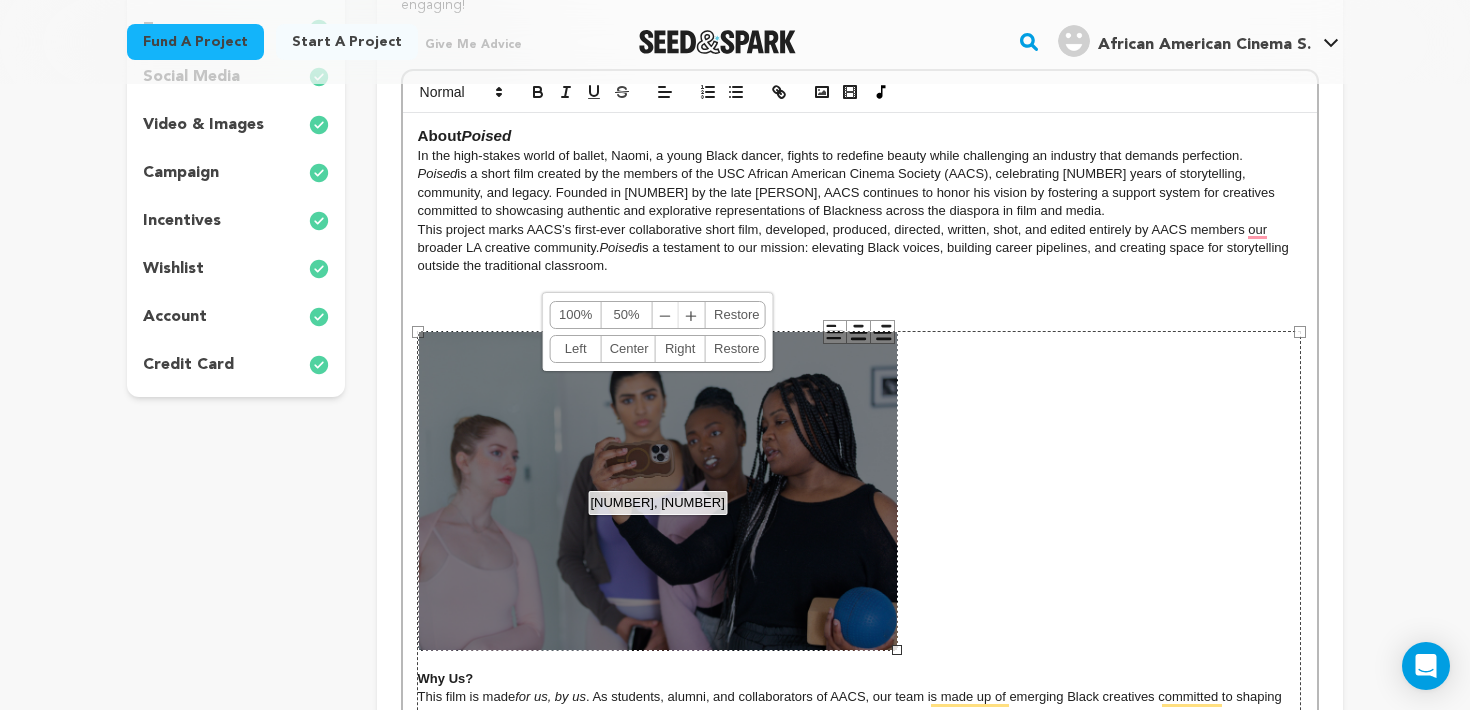 scroll, scrollTop: 508, scrollLeft: 0, axis: vertical 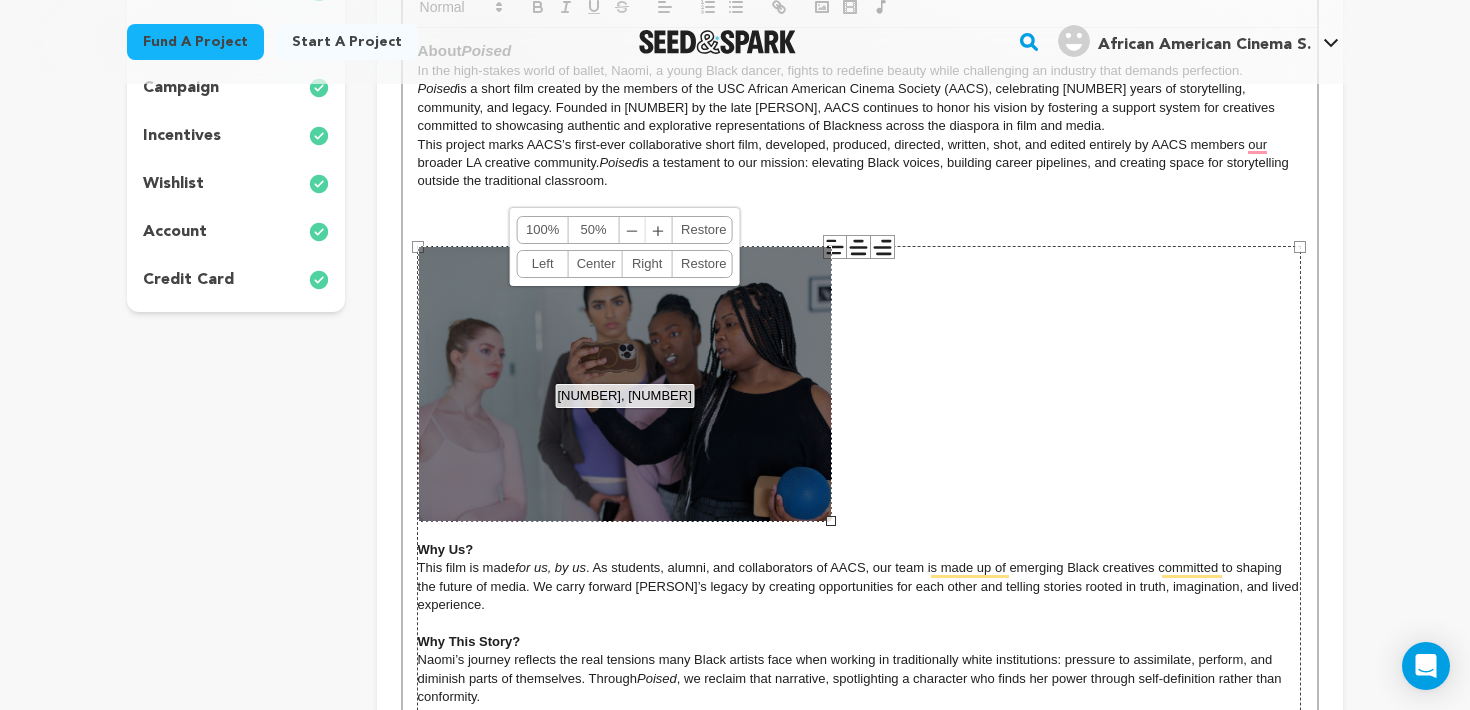 drag, startPoint x: 897, startPoint y: 565, endPoint x: 831, endPoint y: 511, distance: 85.276024 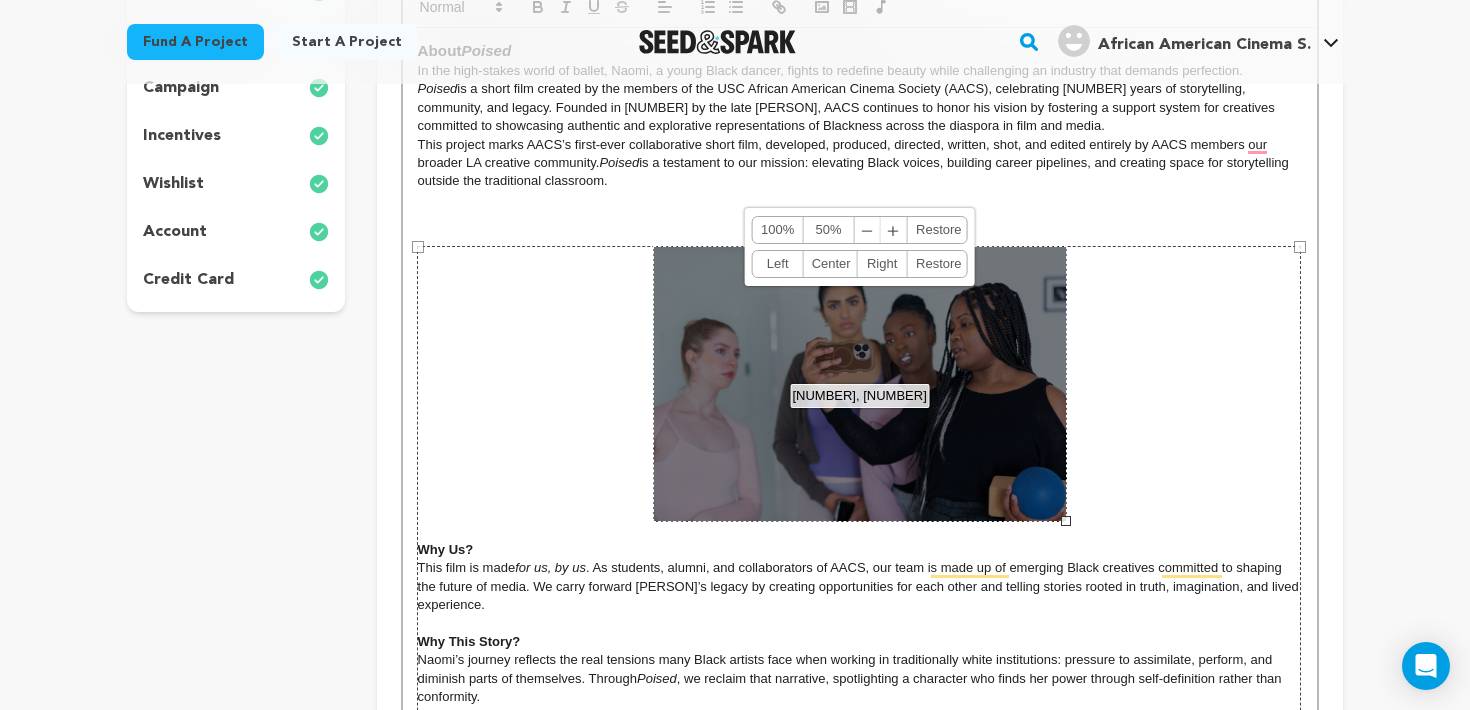 click at bounding box center (860, 218) 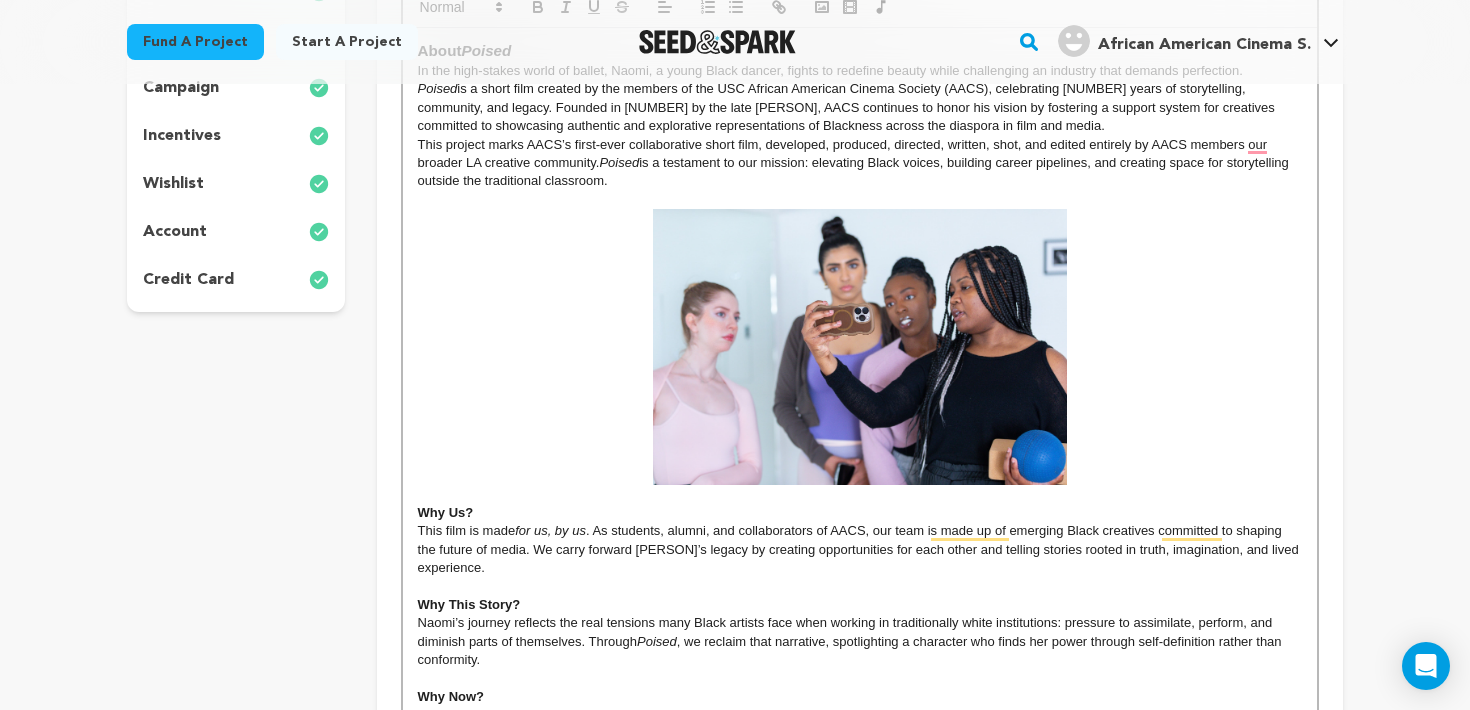 click at bounding box center (860, 347) 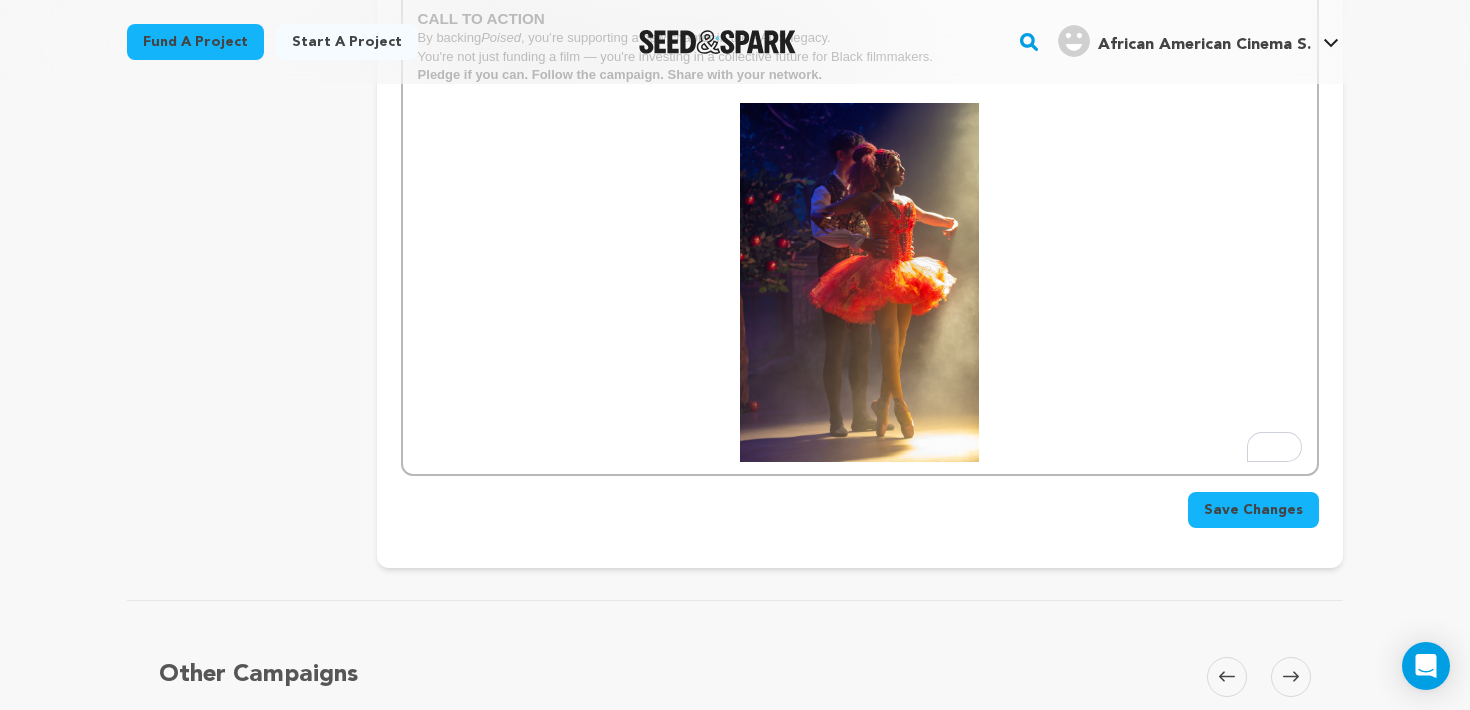 scroll, scrollTop: 2020, scrollLeft: 0, axis: vertical 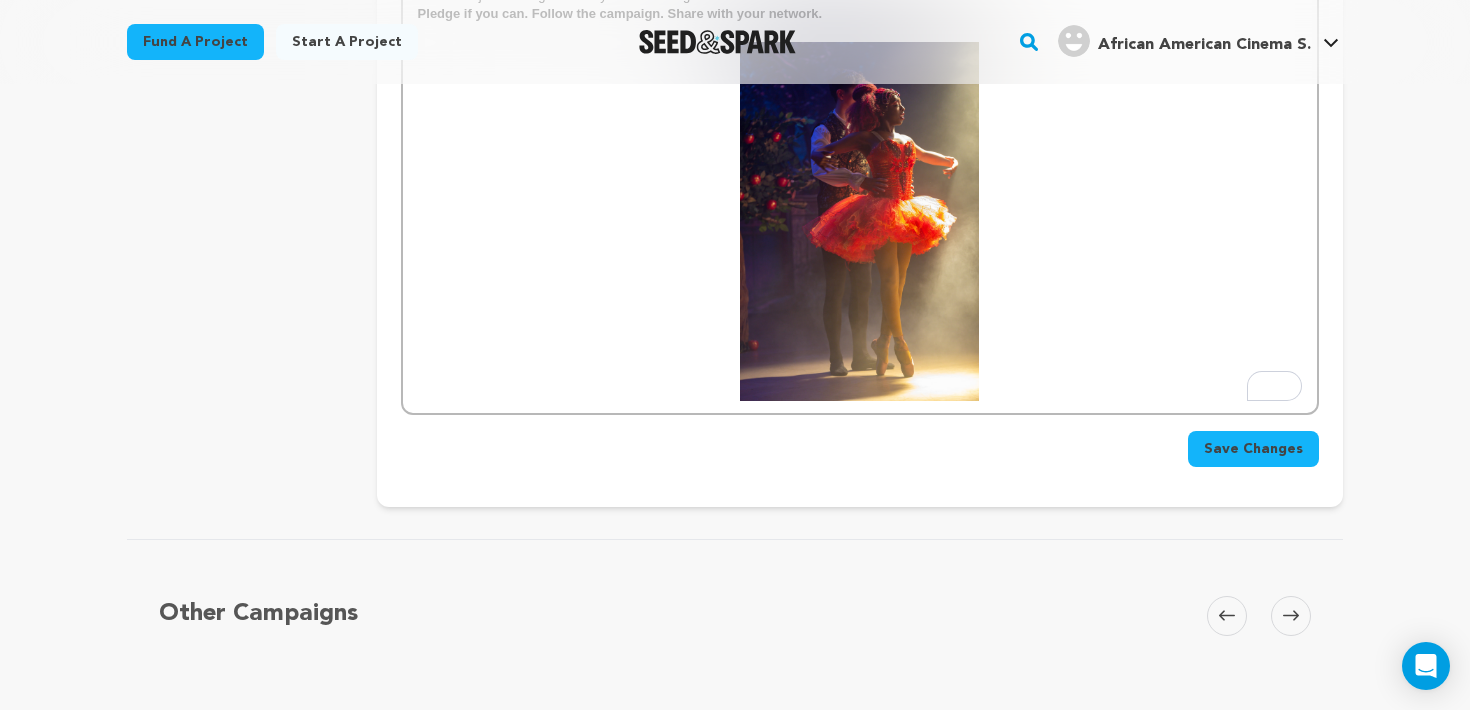 click on "Save Changes" at bounding box center (1253, 449) 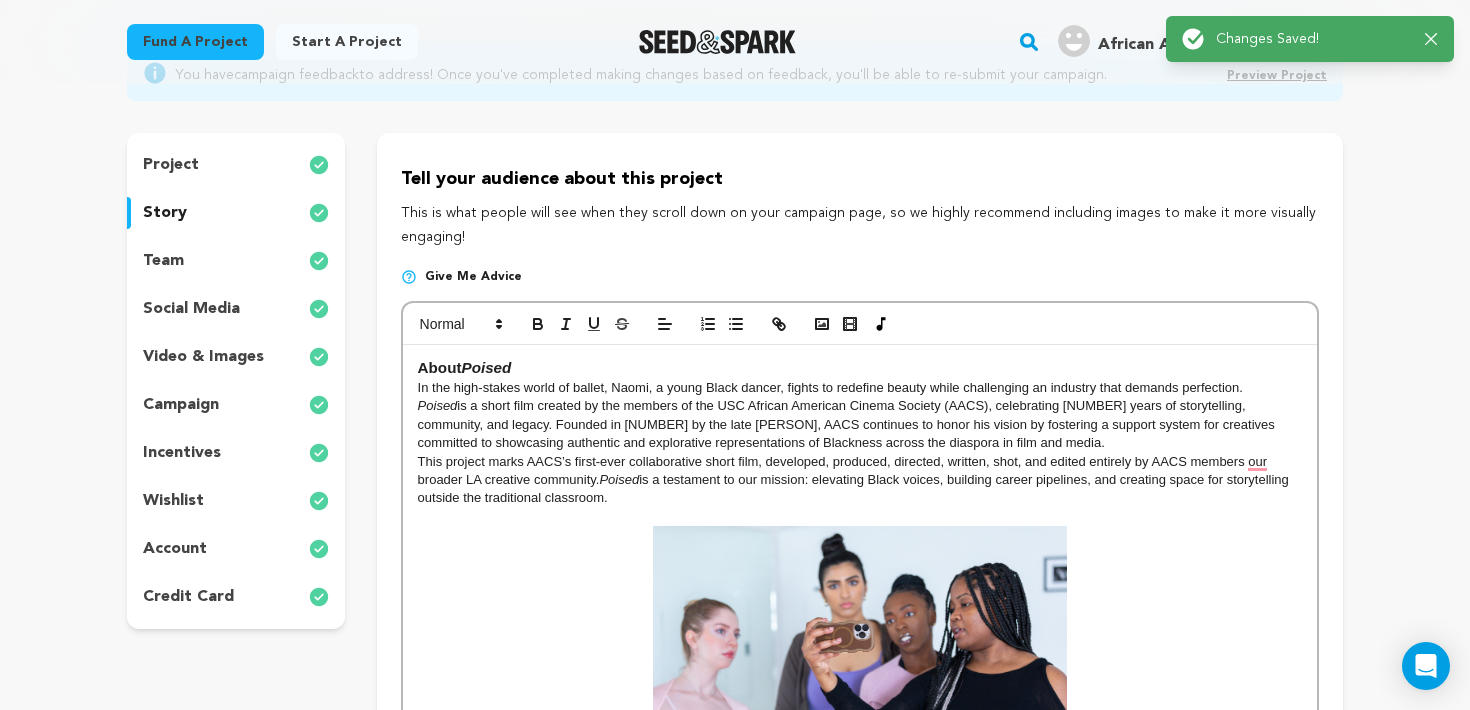 scroll, scrollTop: 195, scrollLeft: 0, axis: vertical 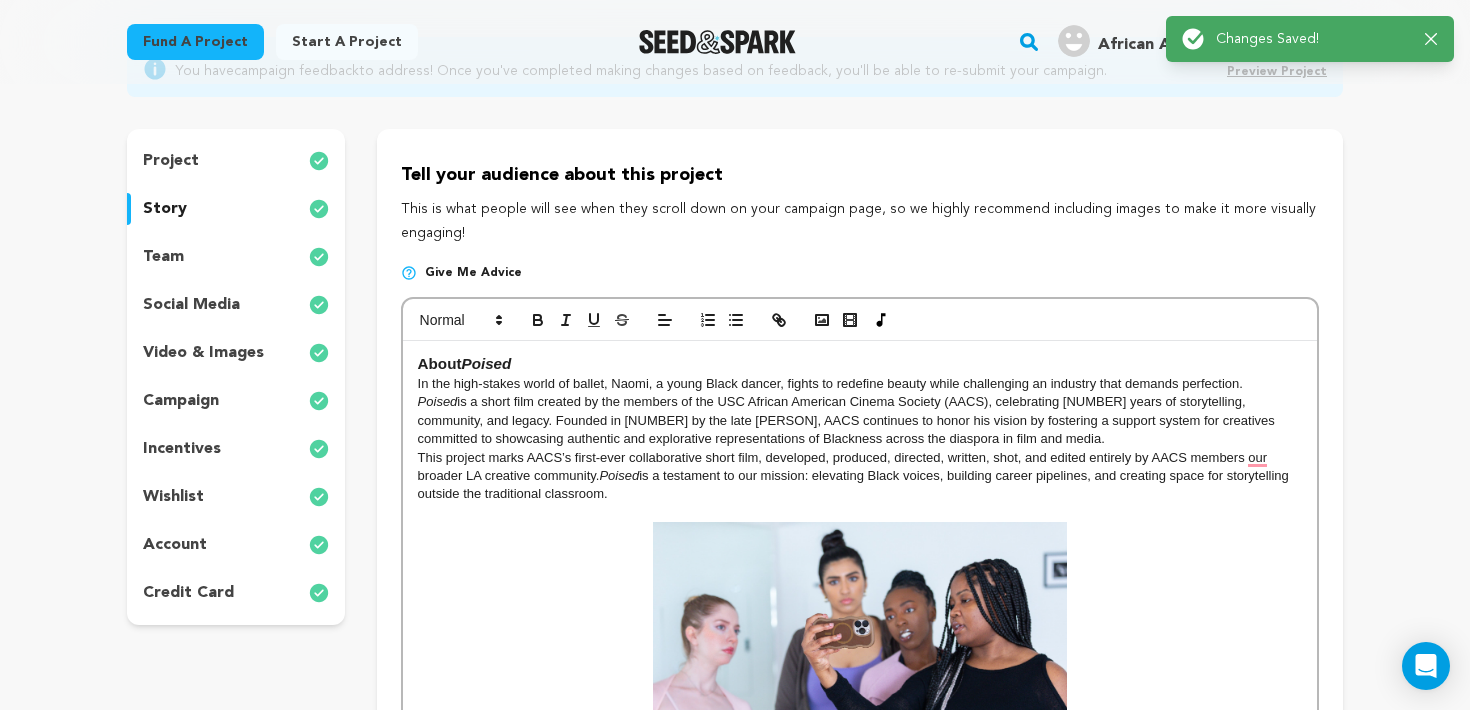click on "video & images" at bounding box center (203, 353) 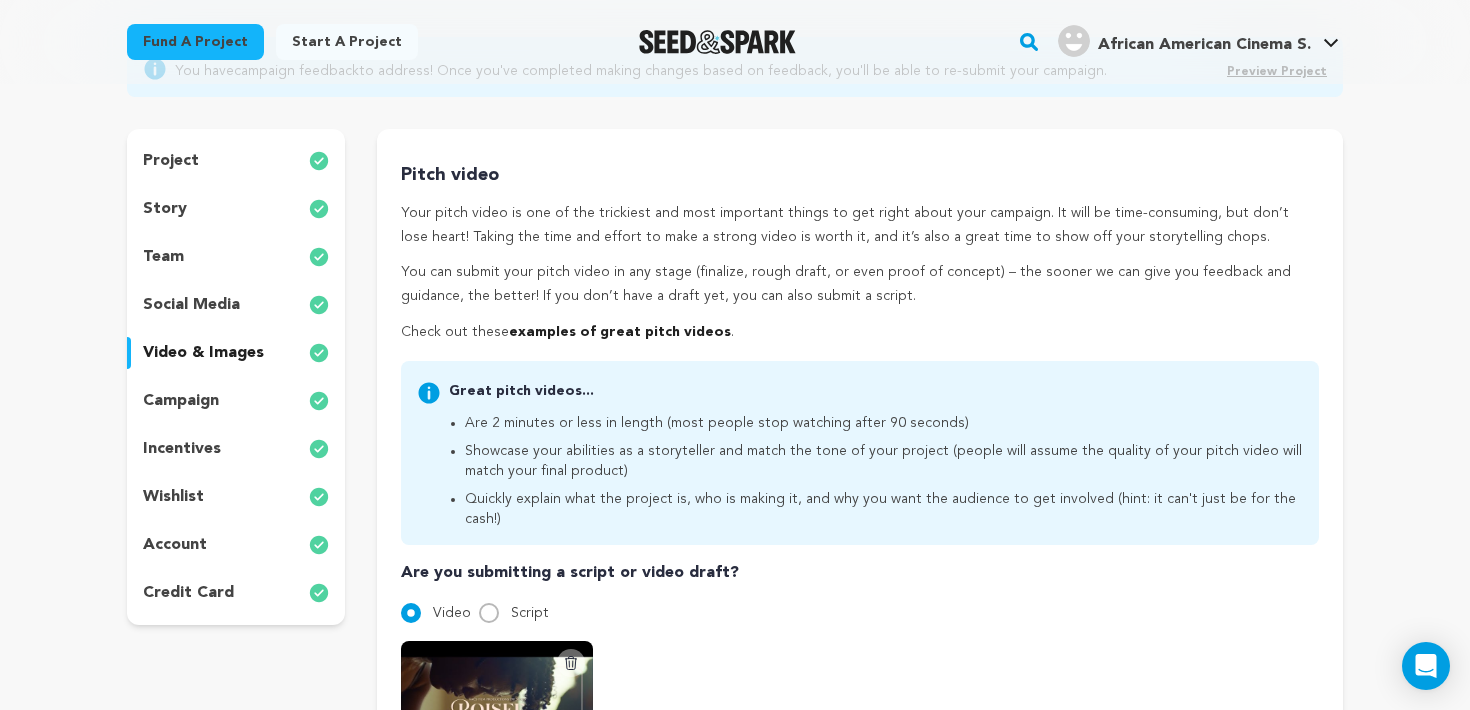 click on "social media" at bounding box center (191, 305) 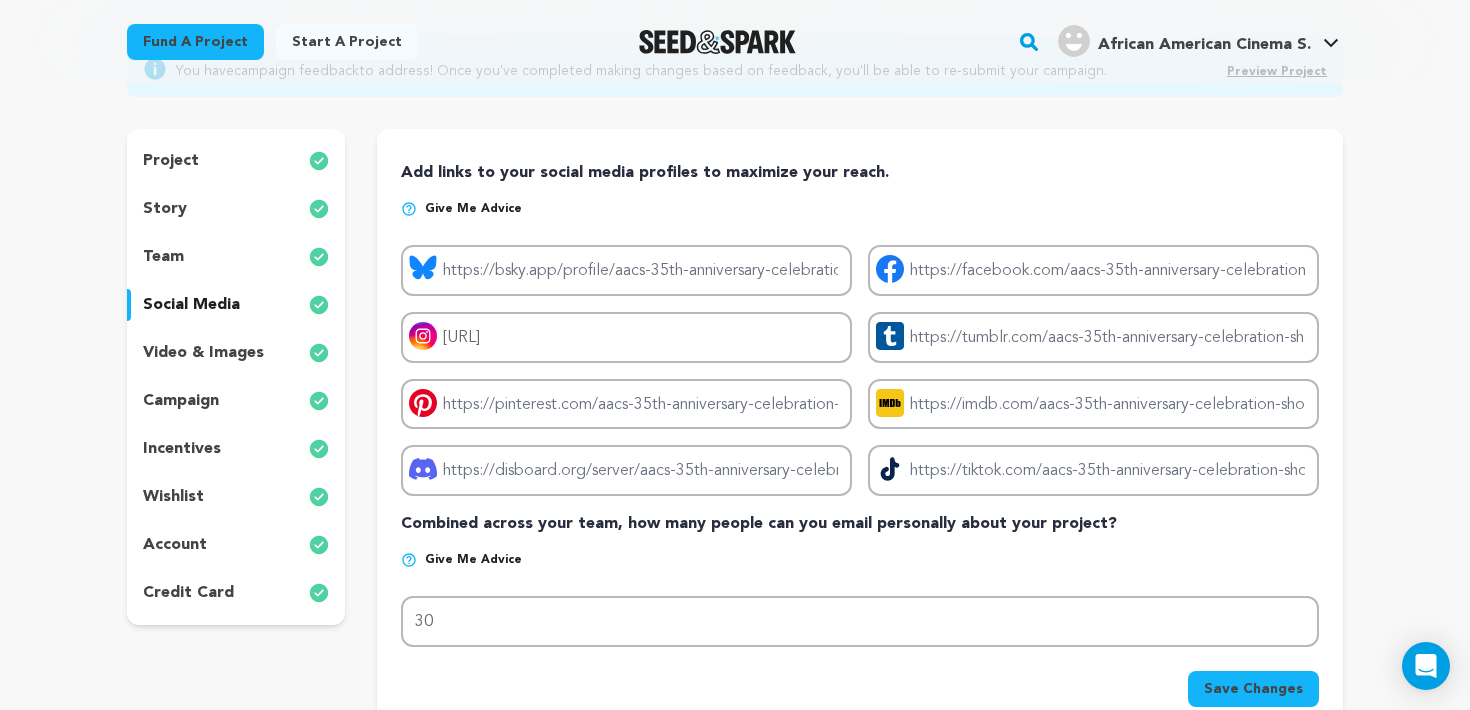 click on "team" at bounding box center [236, 257] 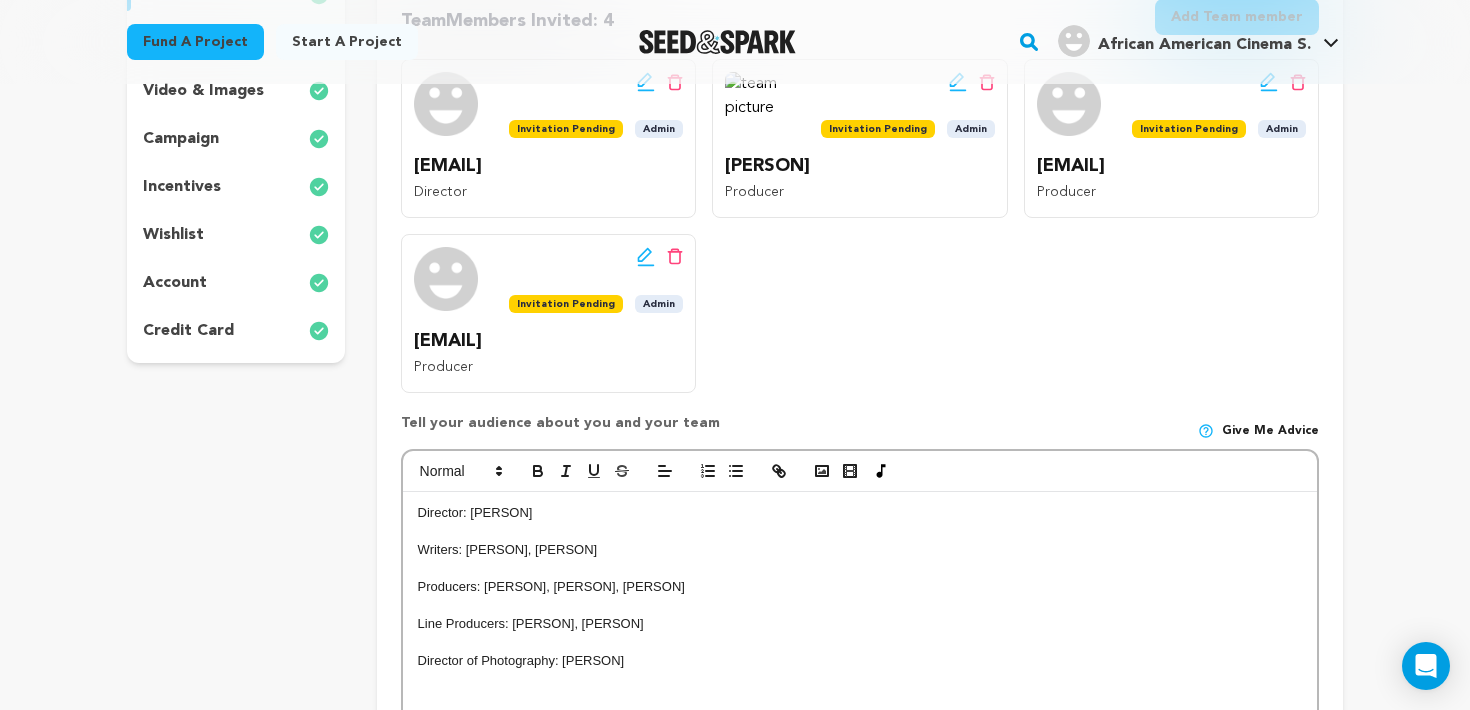 scroll, scrollTop: 395, scrollLeft: 0, axis: vertical 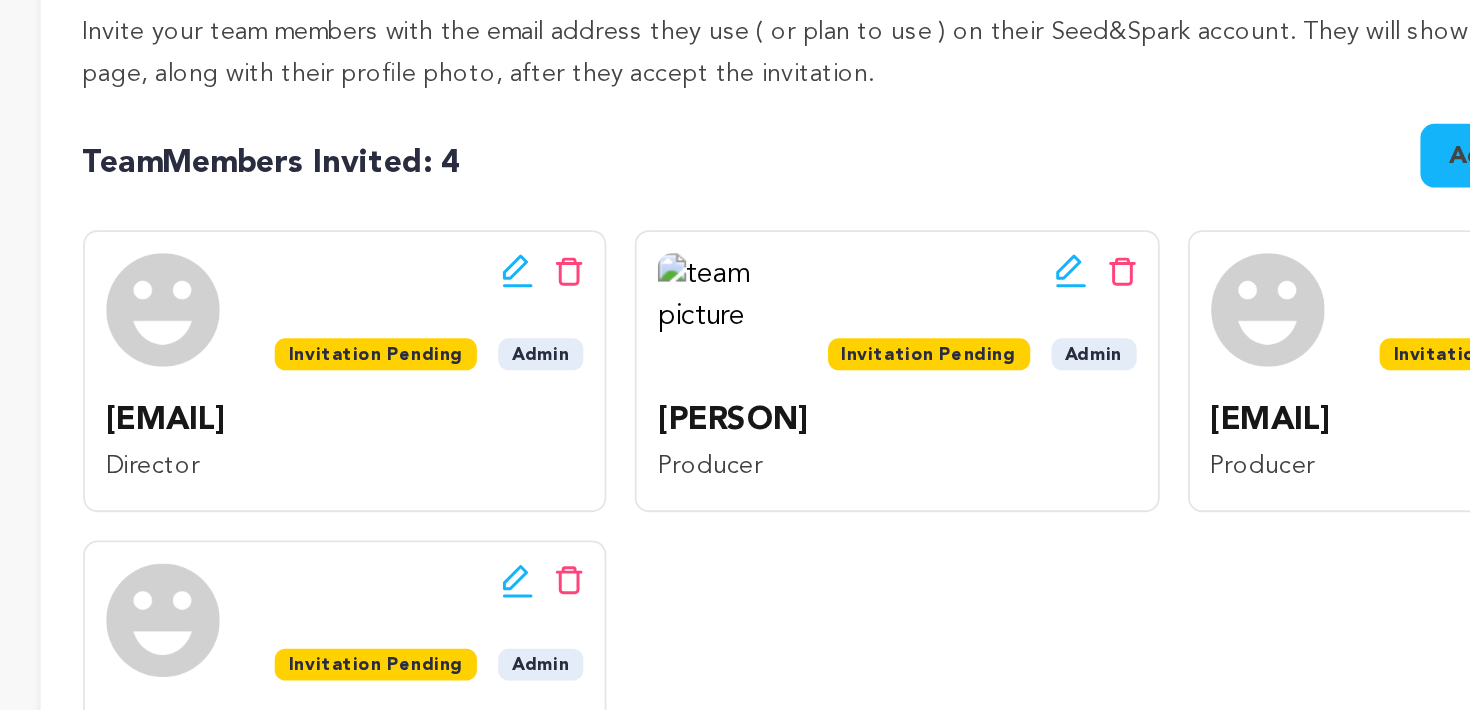 click at bounding box center (757, 387) 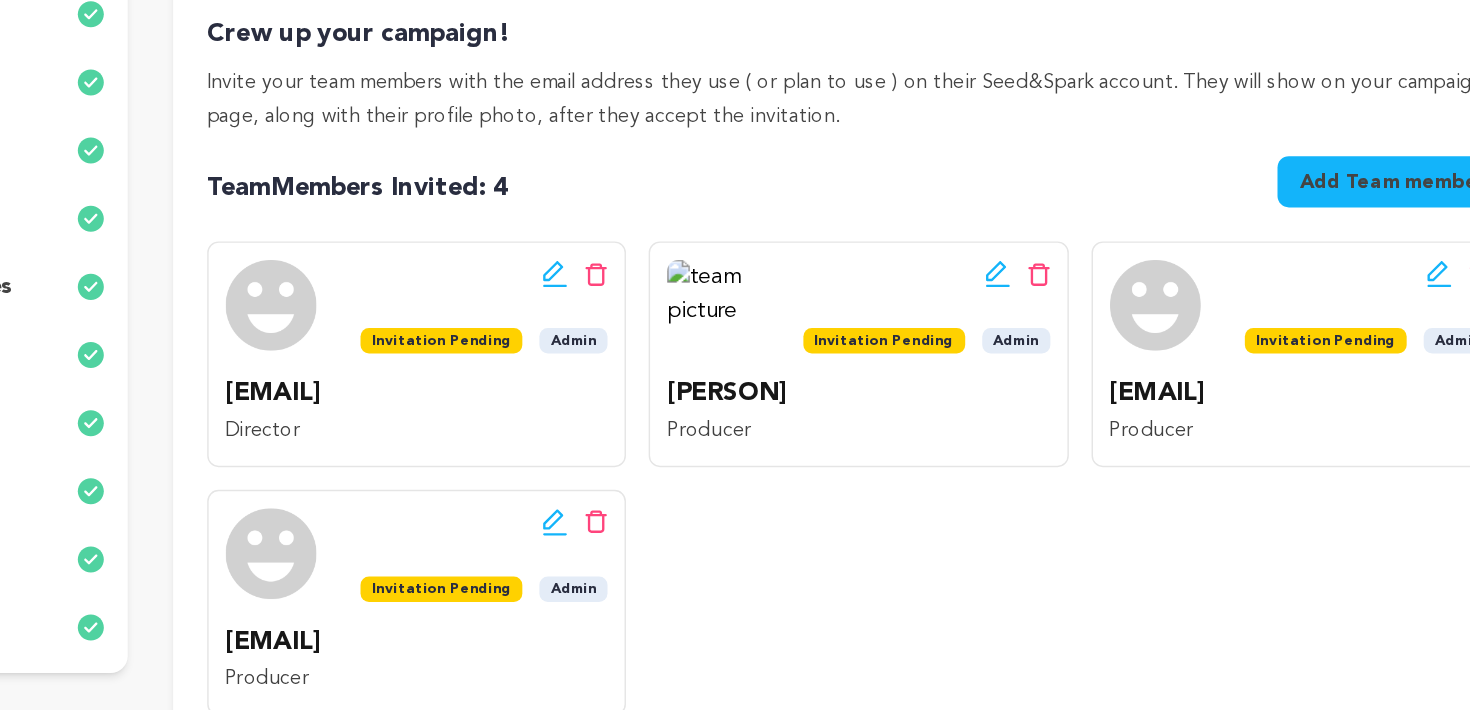 scroll, scrollTop: 173, scrollLeft: 0, axis: vertical 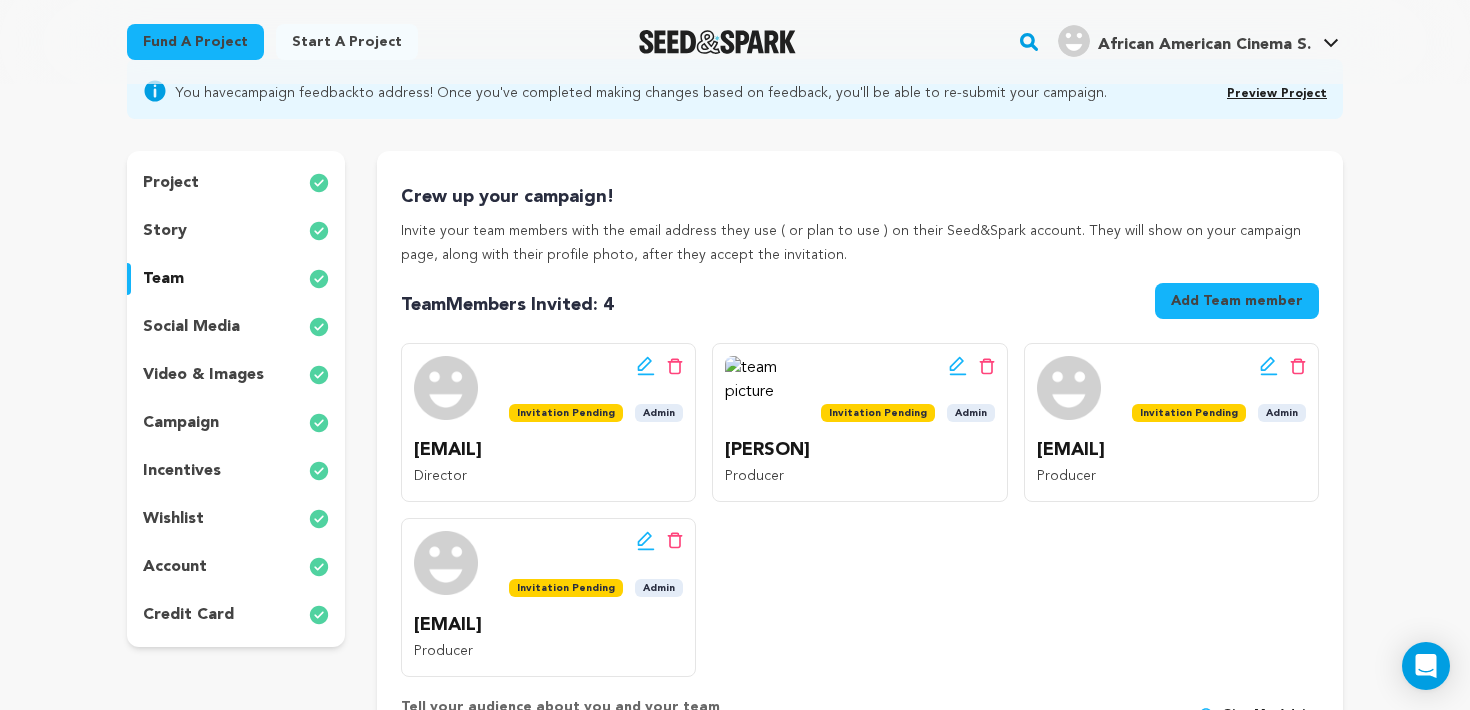 click on "story" at bounding box center (236, 231) 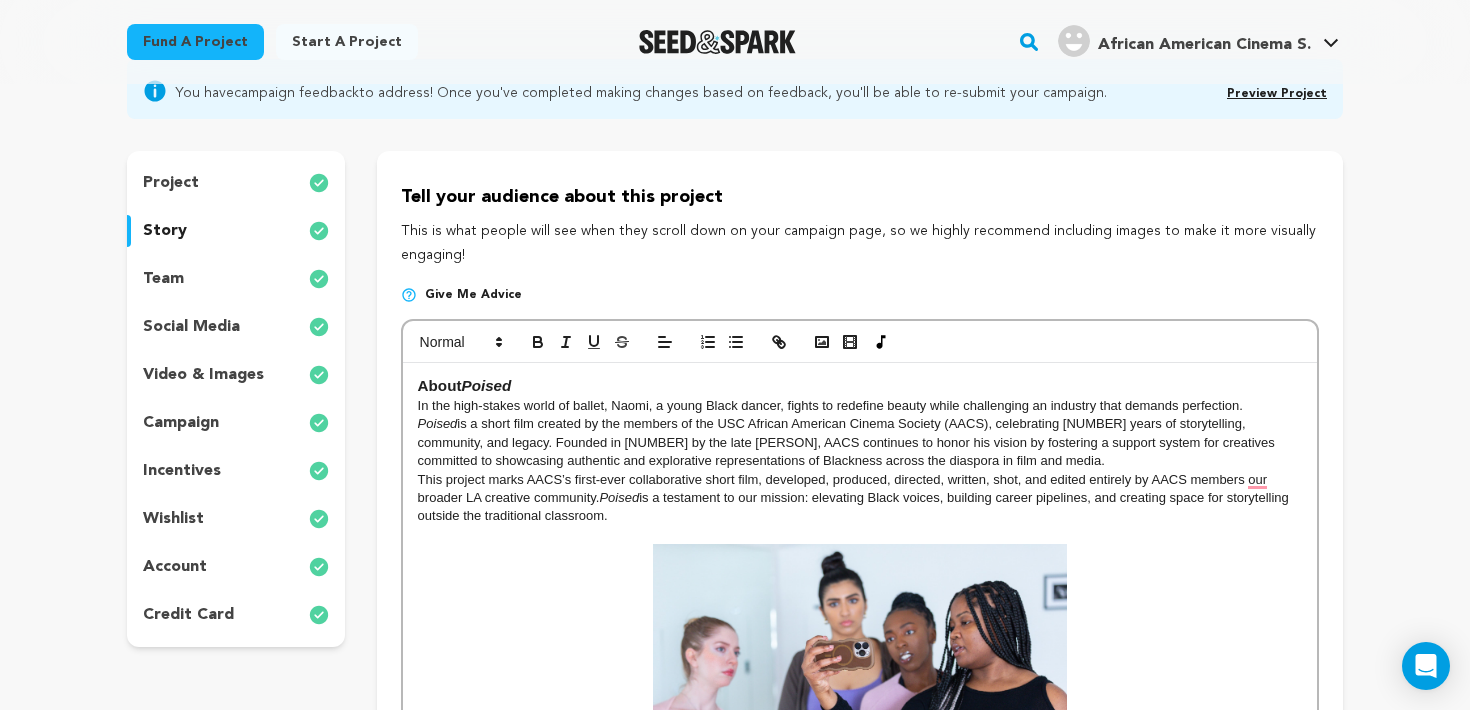 click on "account" at bounding box center [236, 567] 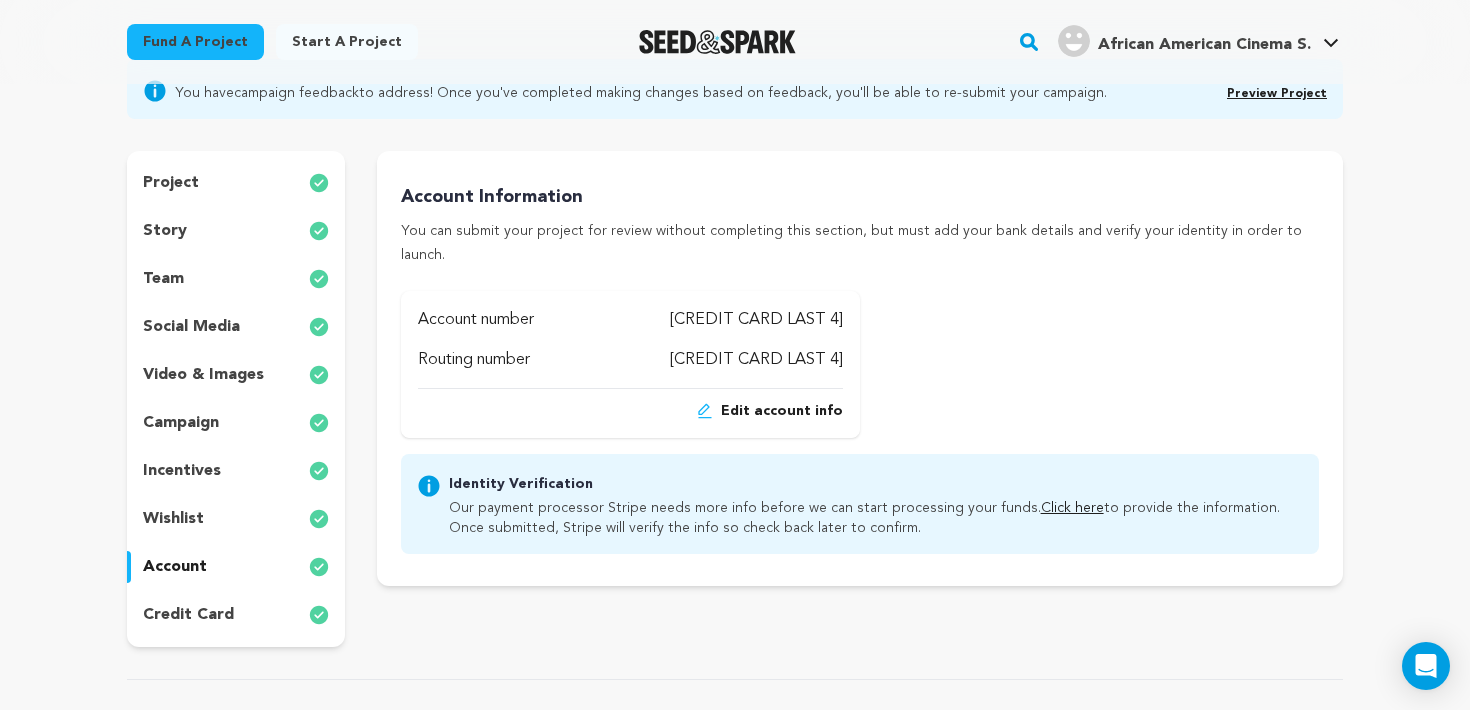click on "Our payment processor Stripe needs more info before we can start processing your funds.
Click here
to provide the information. Once submitted, Stripe will verify the info so check back later
to
confirm." at bounding box center [876, 516] 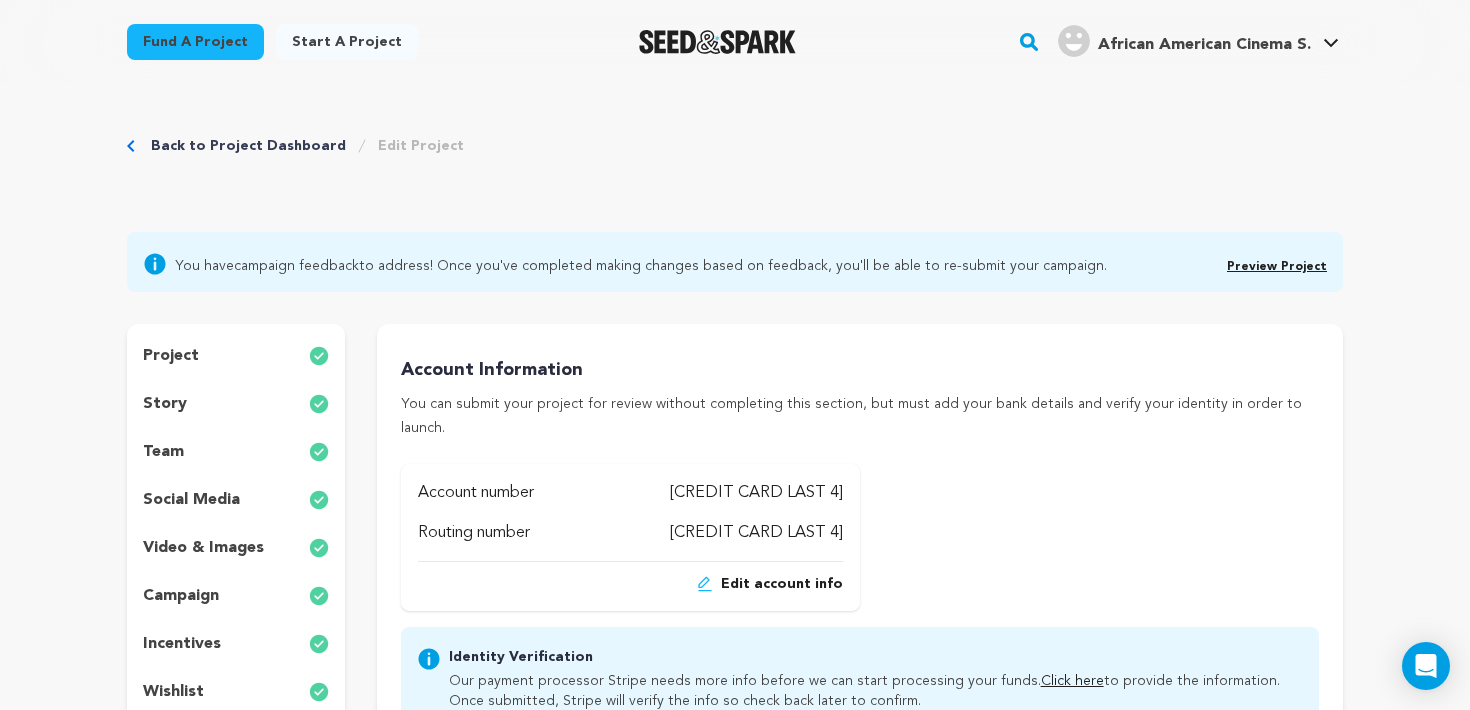 click on "Back to Project Dashboard" at bounding box center [248, 146] 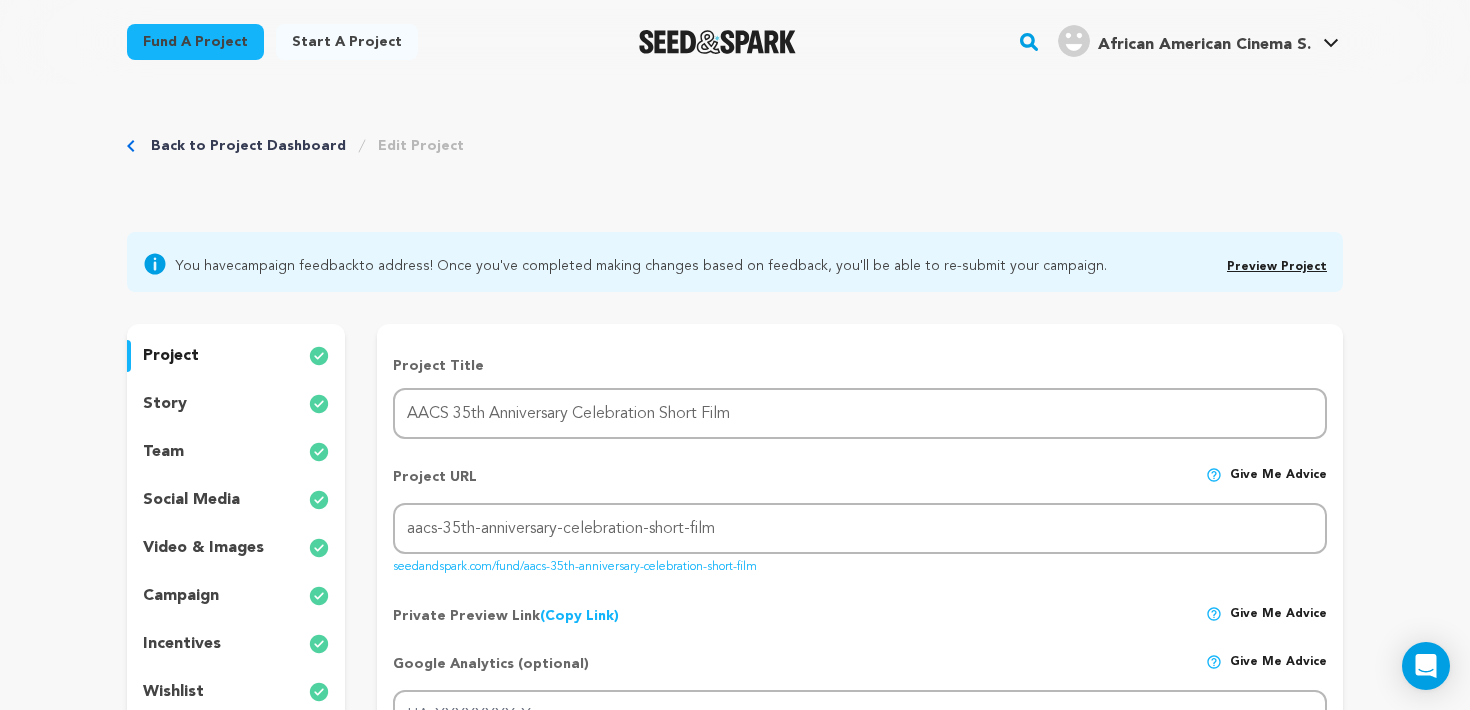 scroll, scrollTop: 0, scrollLeft: 0, axis: both 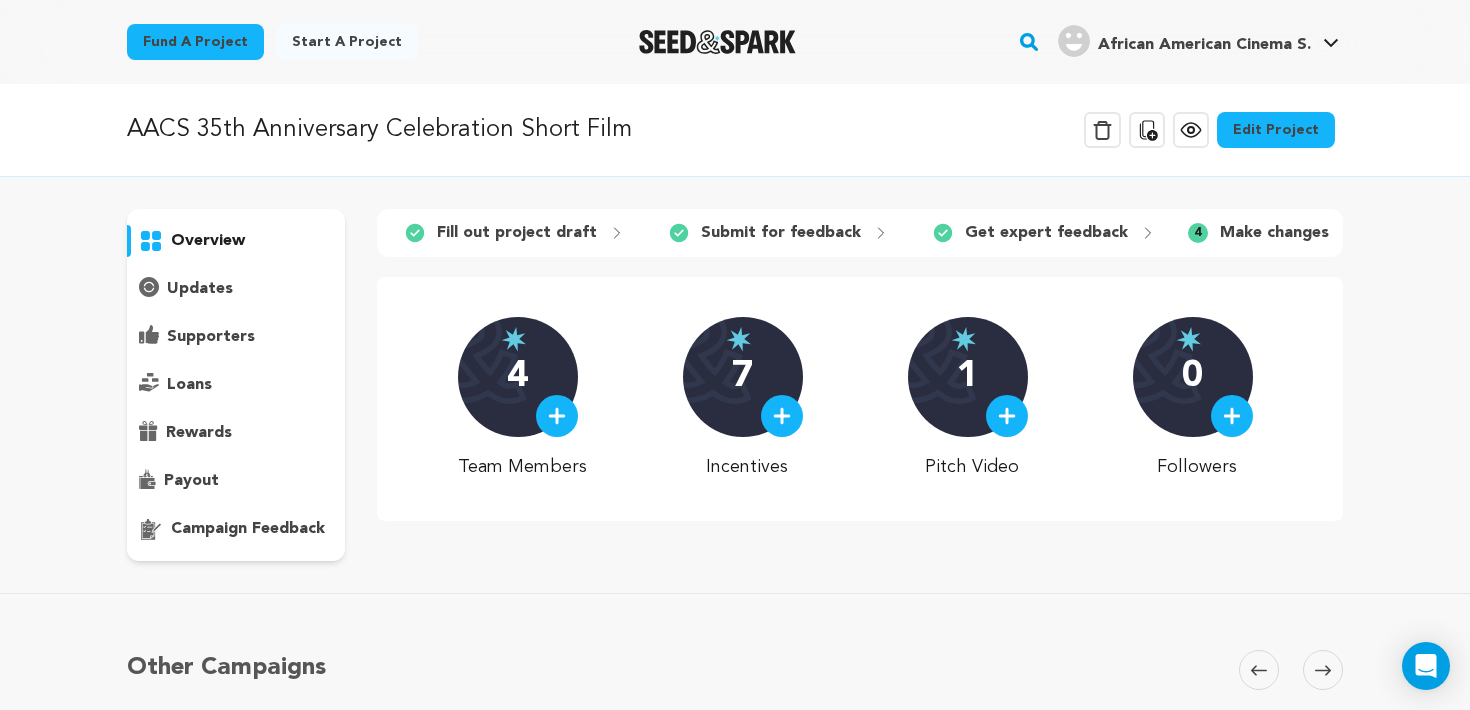 click on "overview" at bounding box center [236, 385] 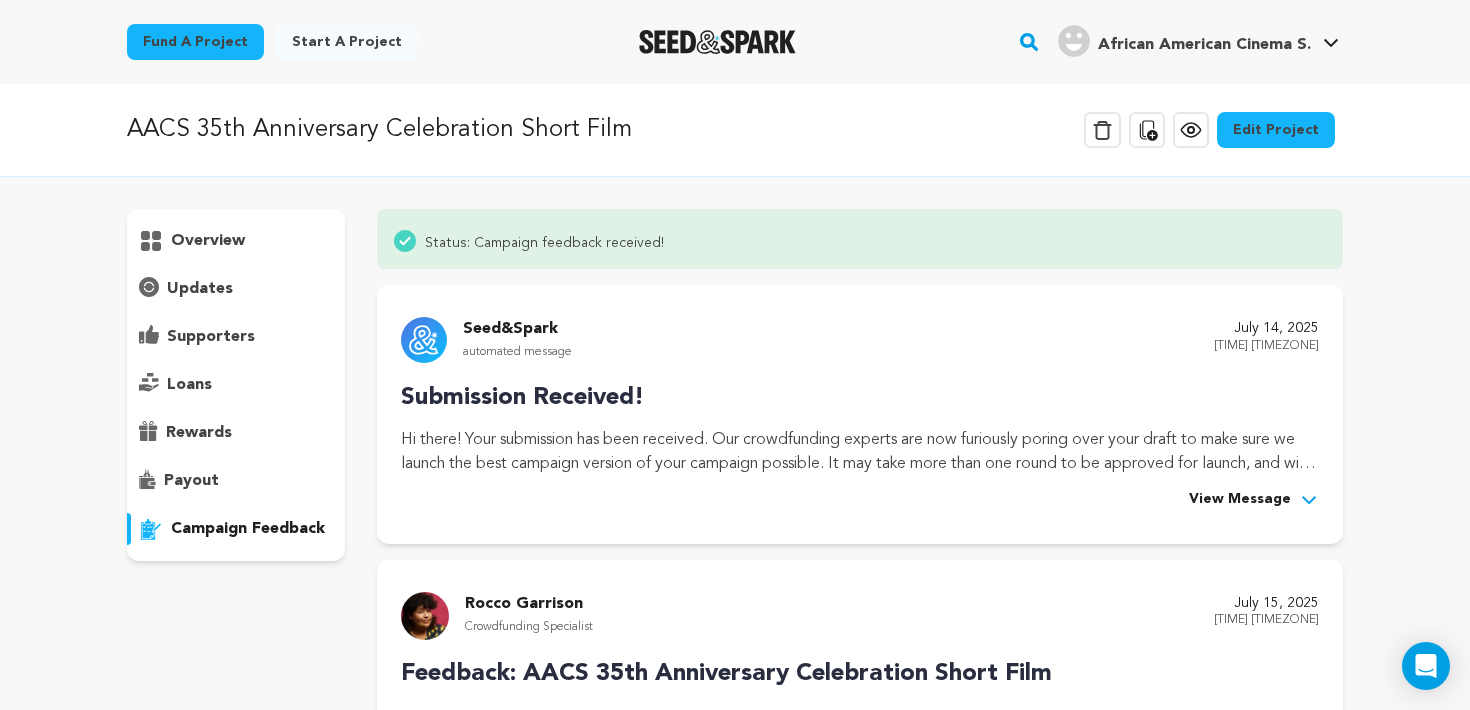 scroll, scrollTop: 12, scrollLeft: 0, axis: vertical 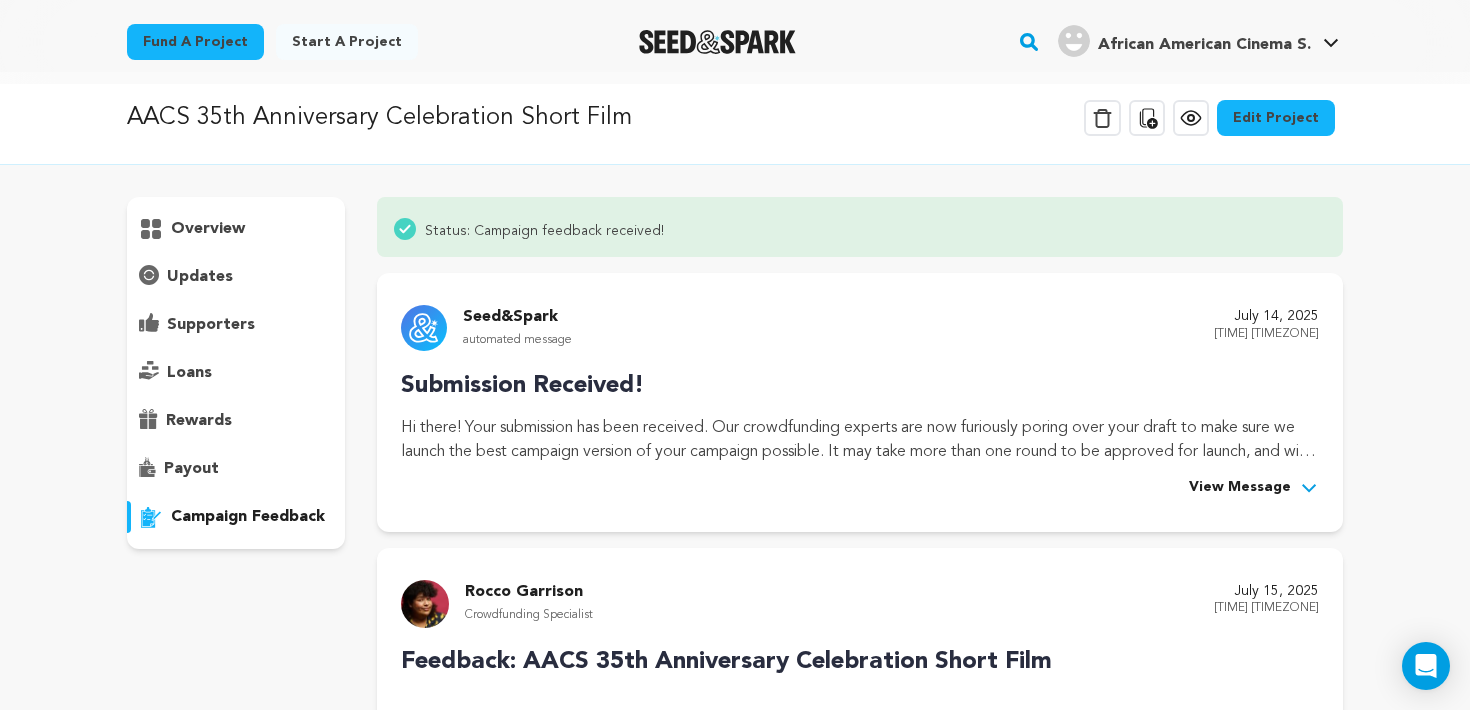 click on "View Message" at bounding box center (1240, 488) 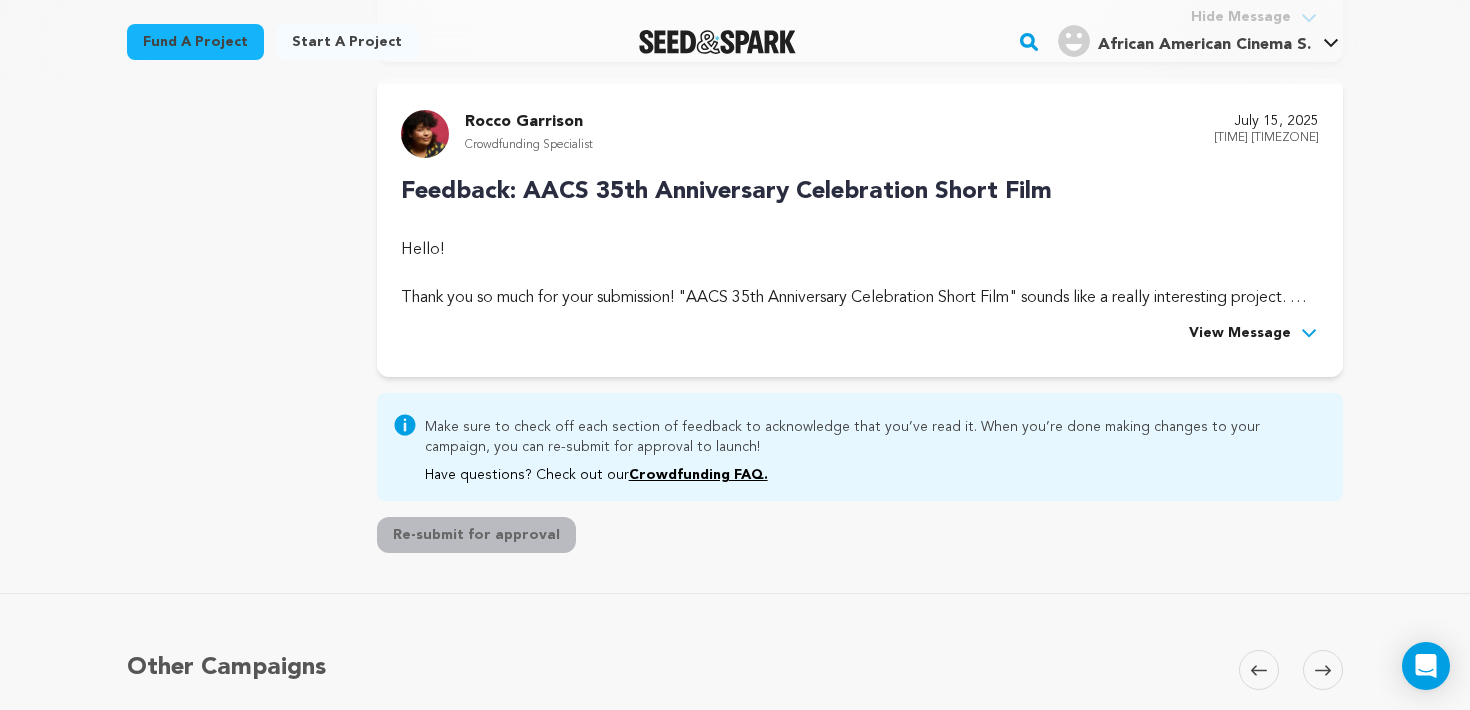 scroll, scrollTop: 1124, scrollLeft: 0, axis: vertical 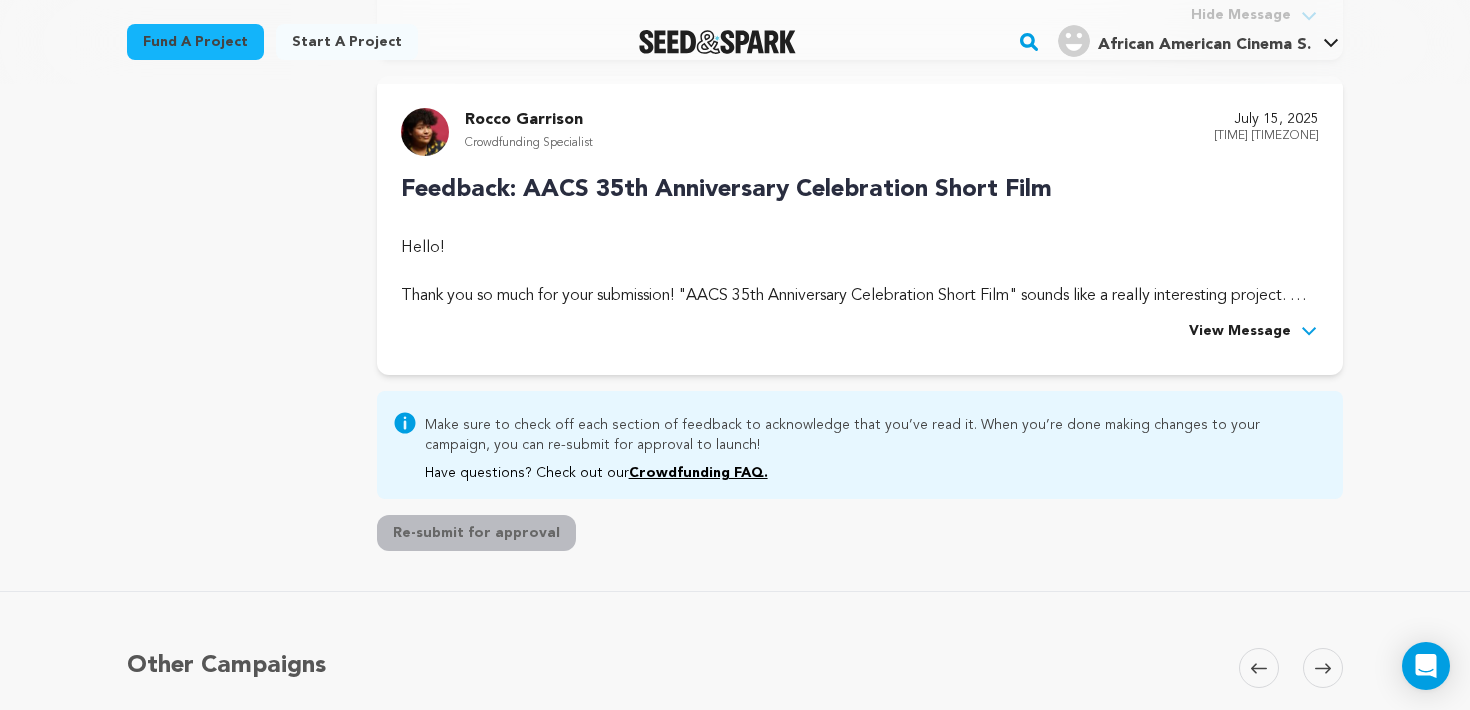 click on "View Message" at bounding box center [1240, 332] 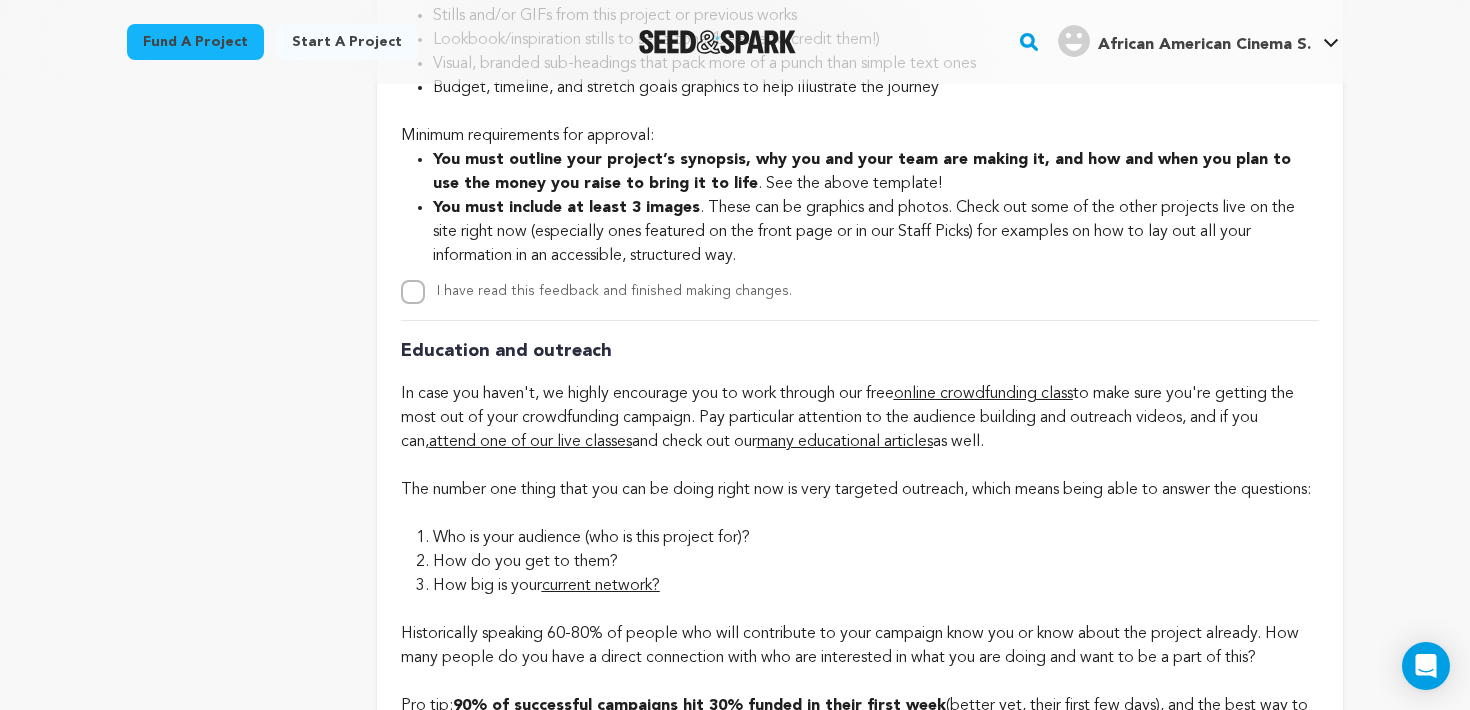 scroll, scrollTop: 4831, scrollLeft: 0, axis: vertical 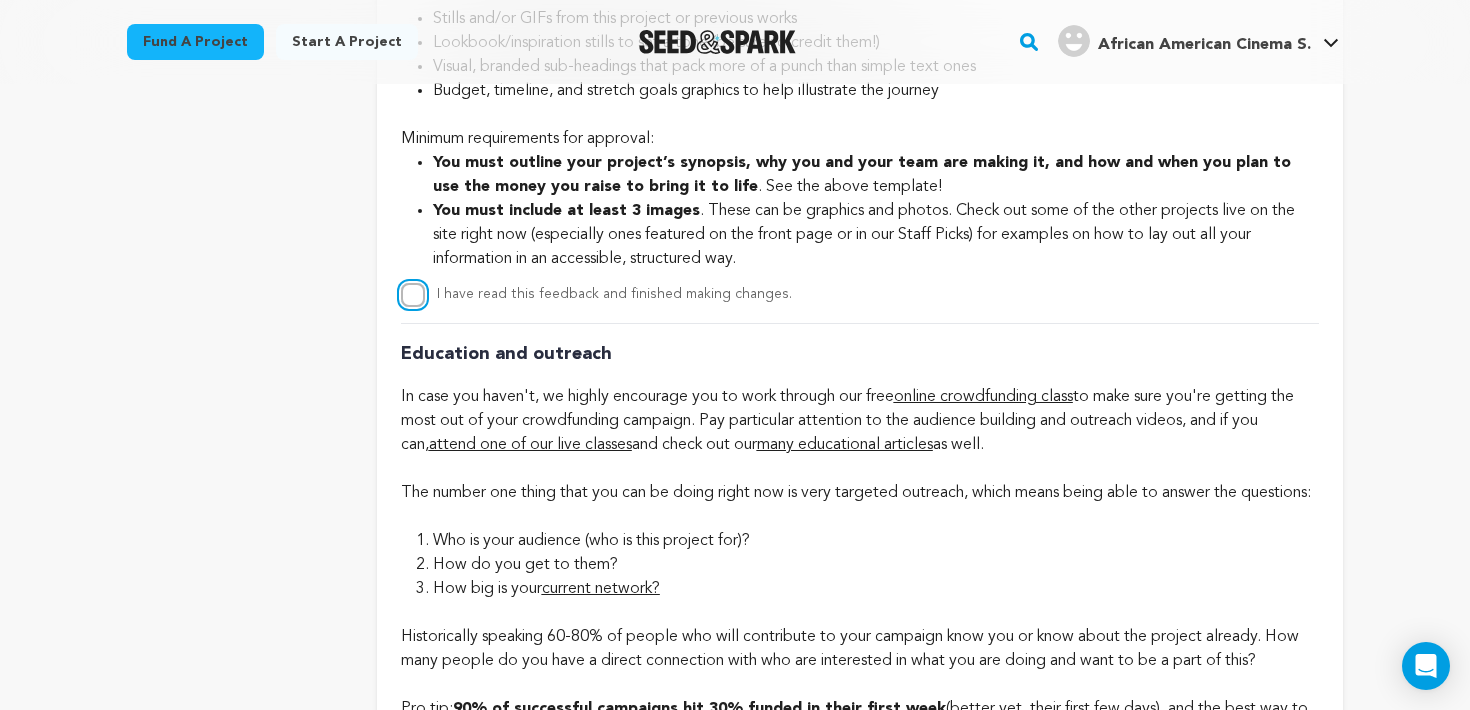 click on "I have read this feedback and finished making changes." at bounding box center (413, 295) 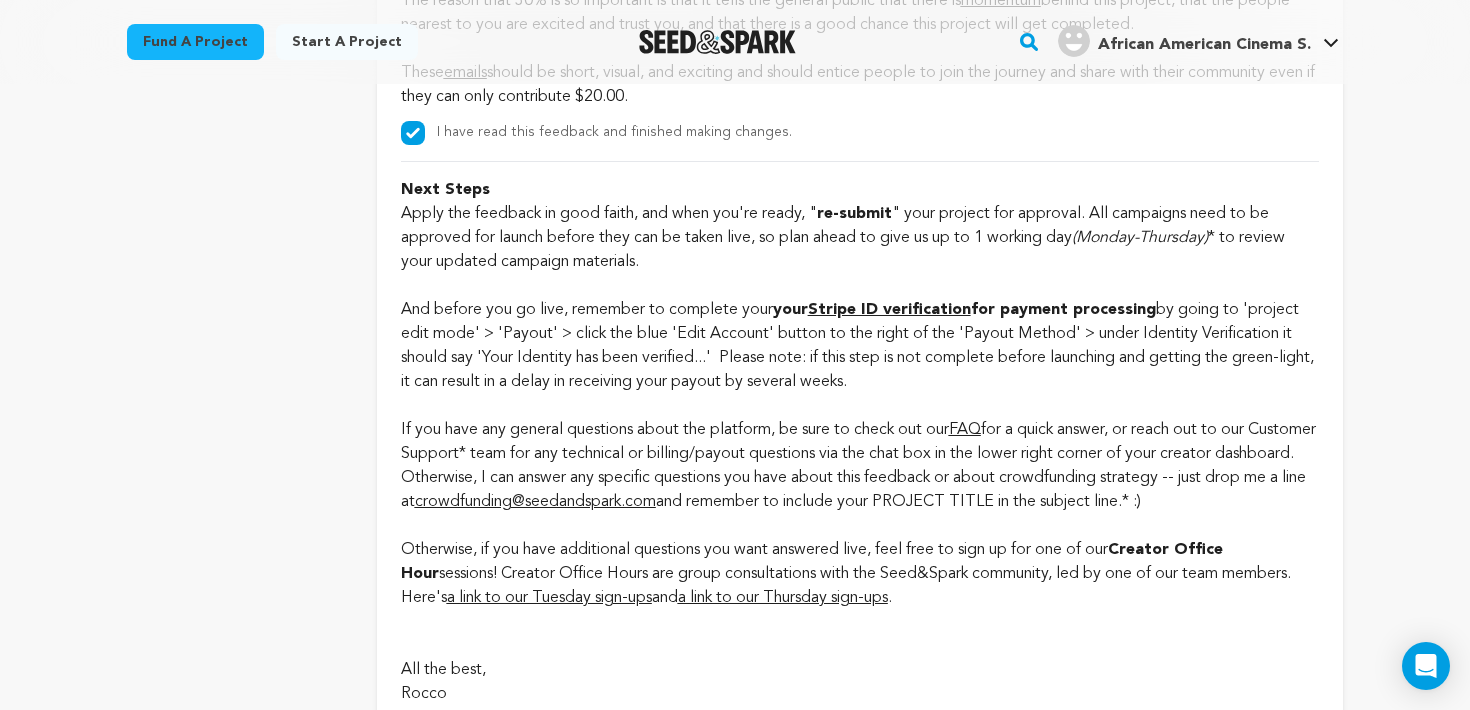 scroll, scrollTop: 5653, scrollLeft: 0, axis: vertical 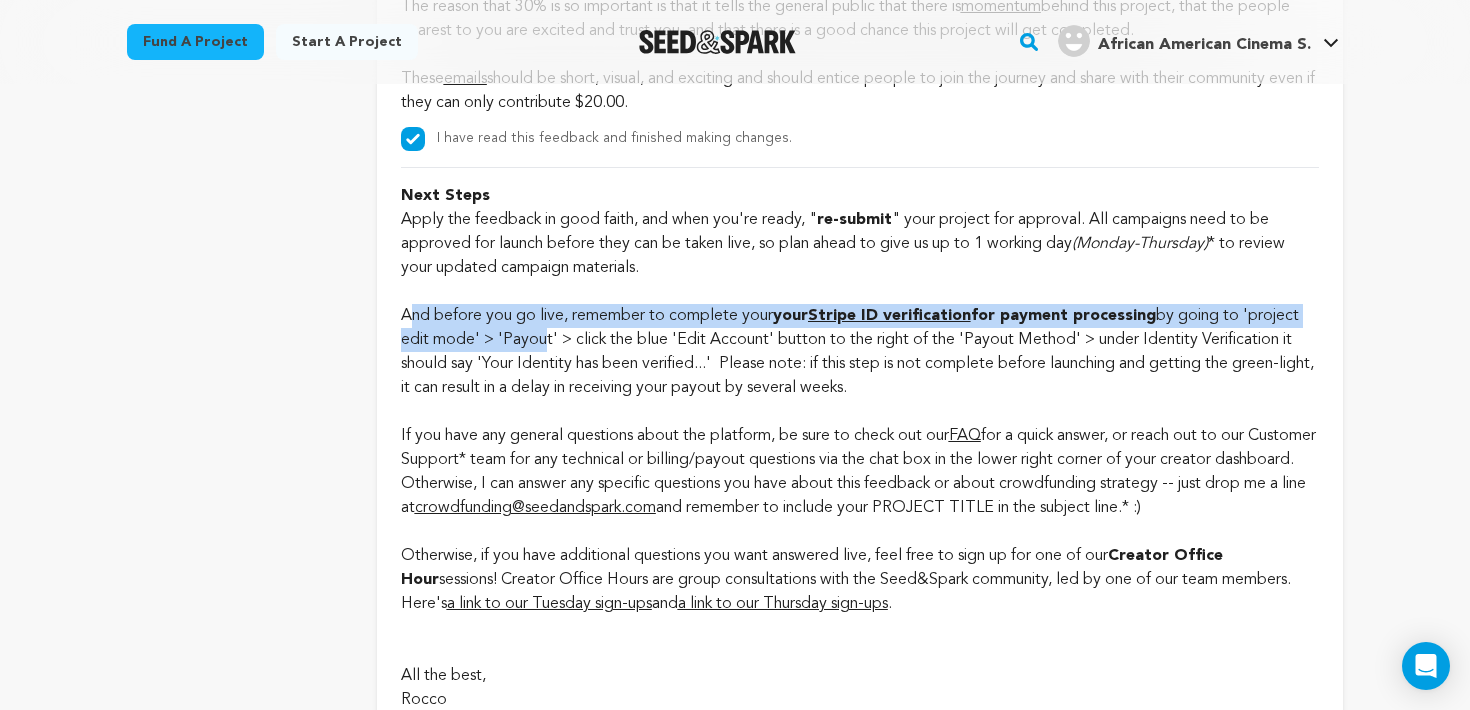 drag, startPoint x: 410, startPoint y: 339, endPoint x: 534, endPoint y: 373, distance: 128.57683 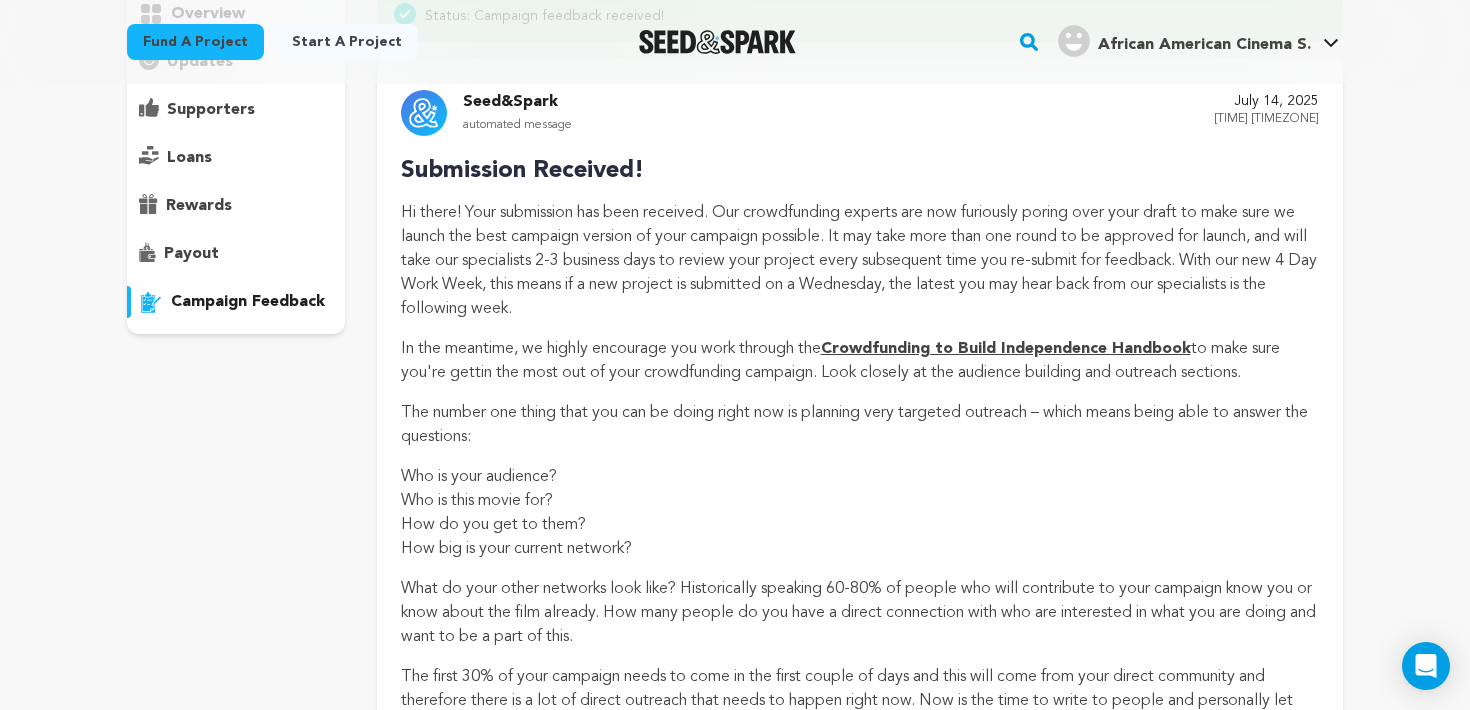 scroll, scrollTop: 0, scrollLeft: 0, axis: both 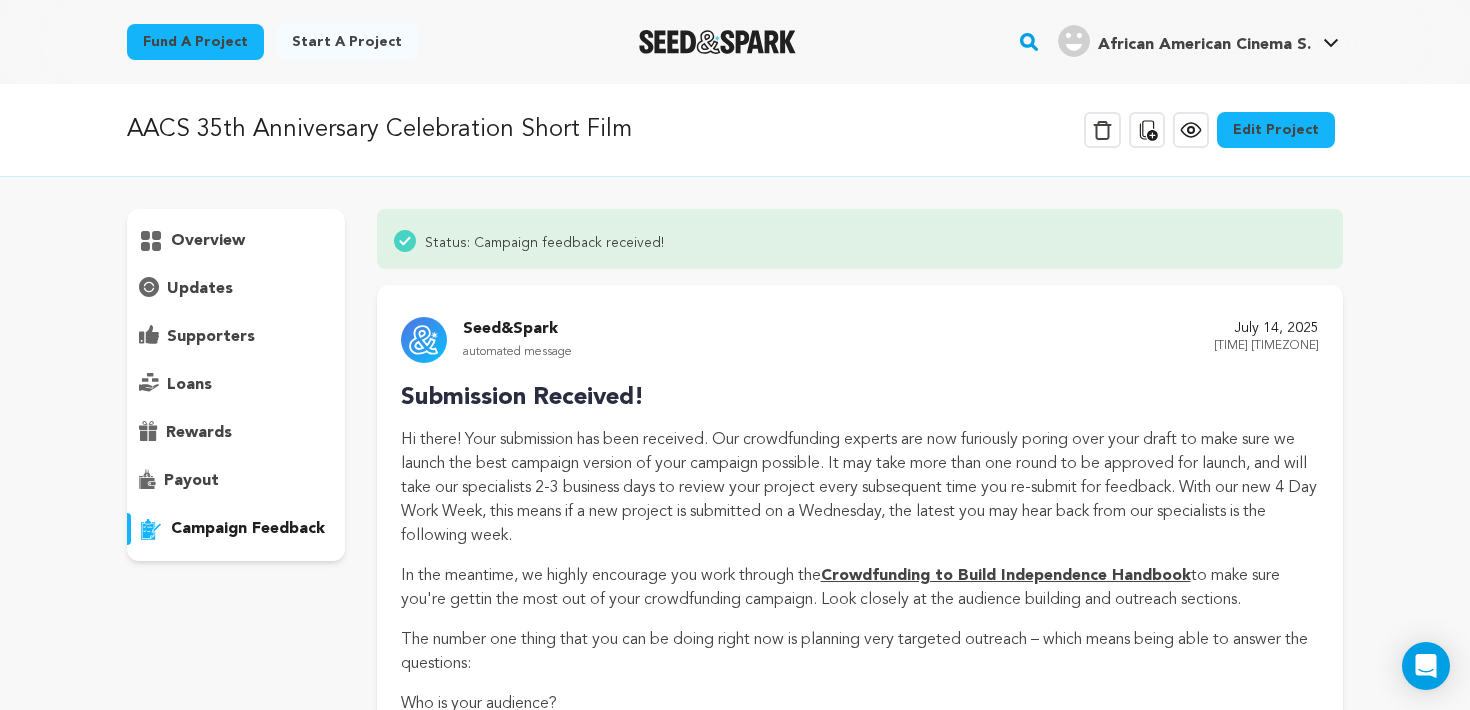 click on "payout" at bounding box center (236, 481) 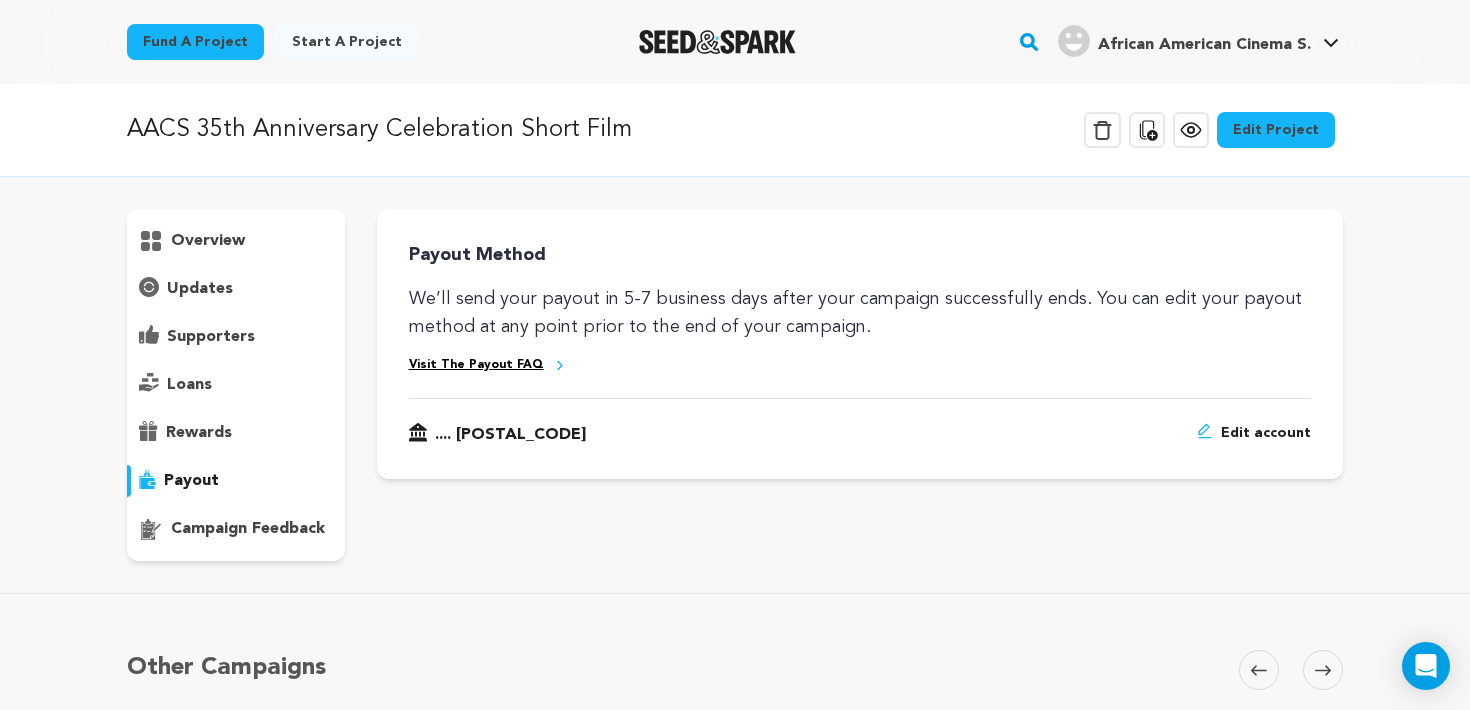 click on "Edit account" at bounding box center (1266, 435) 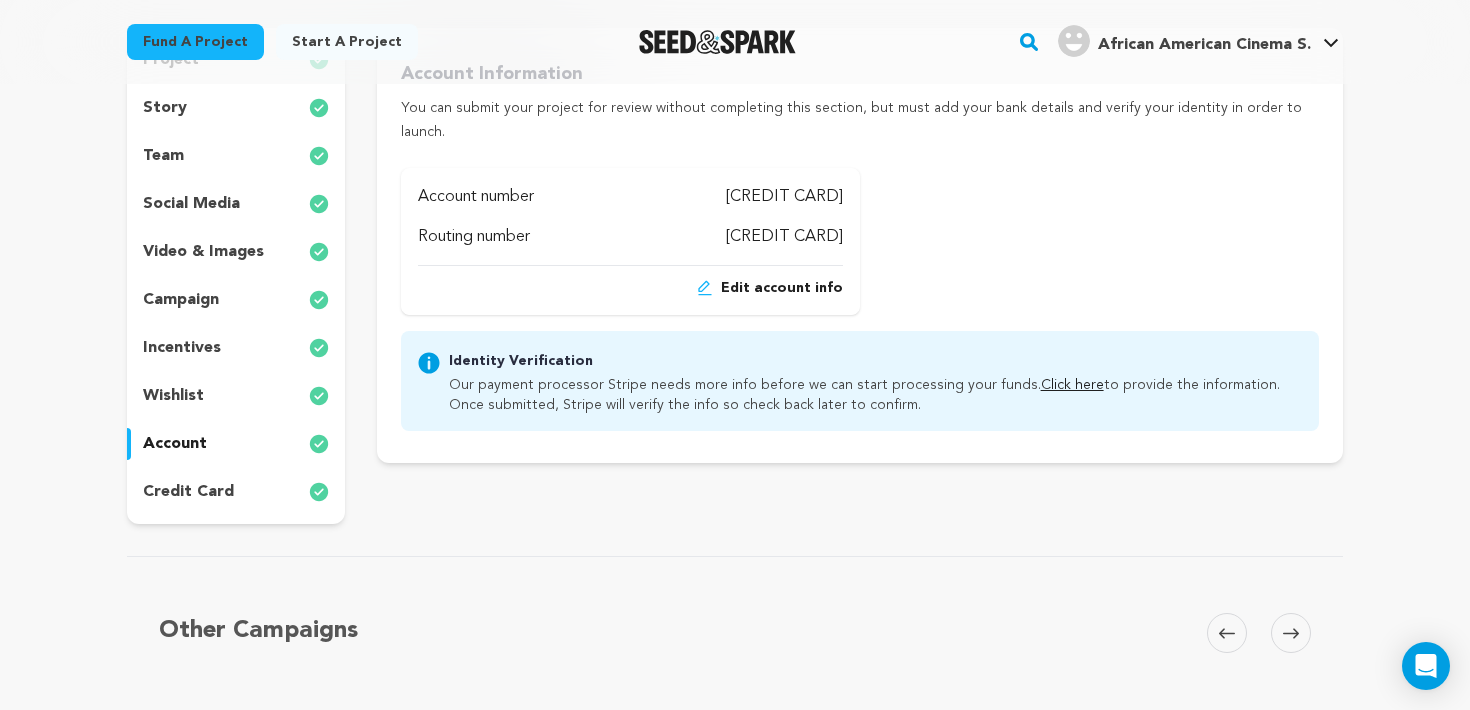 scroll, scrollTop: 225, scrollLeft: 0, axis: vertical 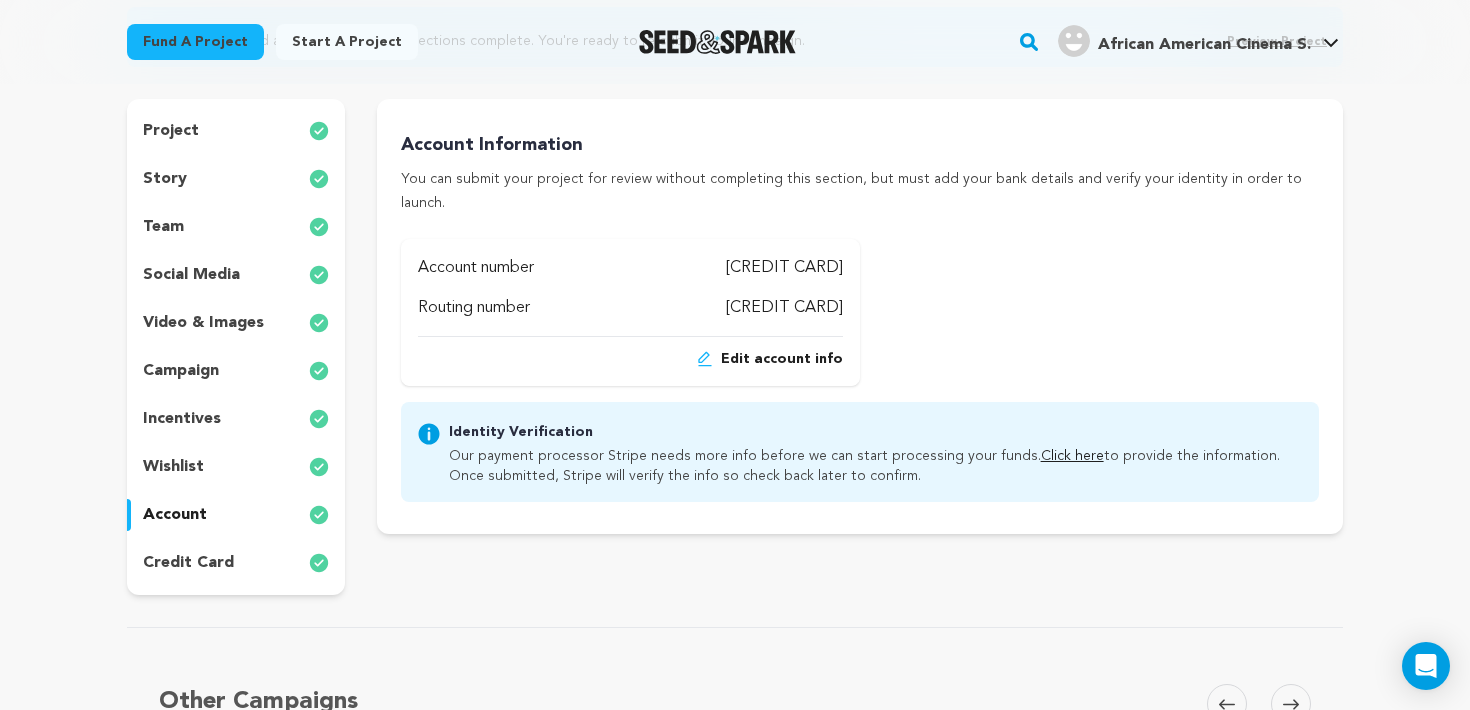 click on "Edit account info" at bounding box center (782, 359) 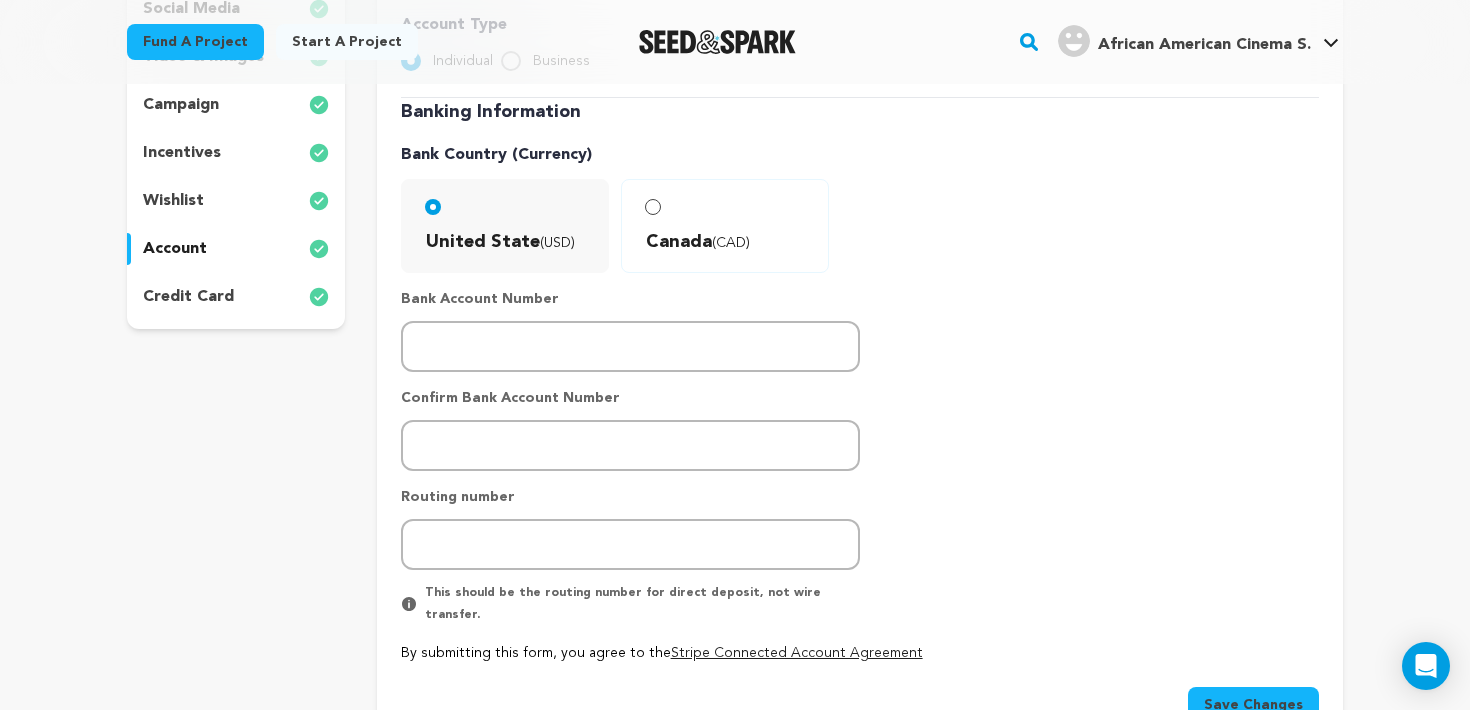 scroll, scrollTop: 485, scrollLeft: 0, axis: vertical 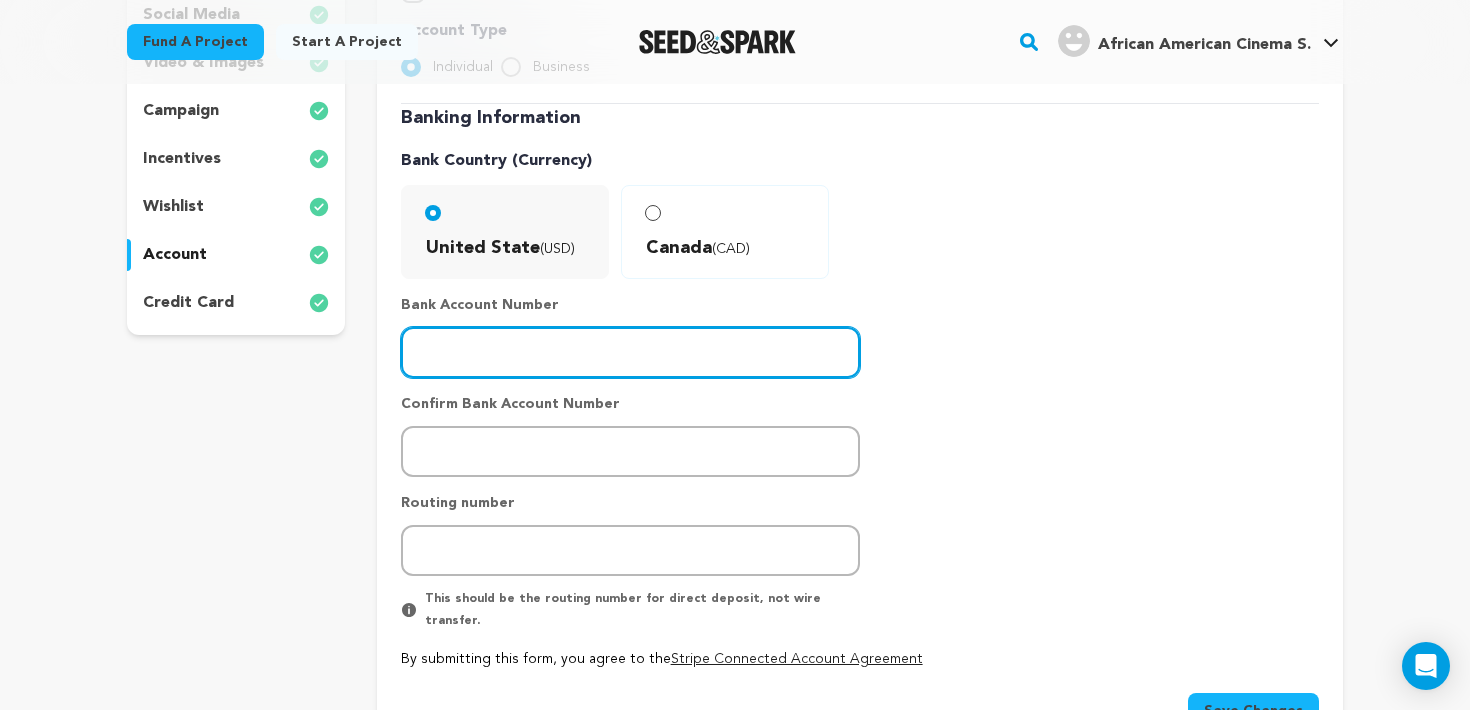 click at bounding box center [630, 352] 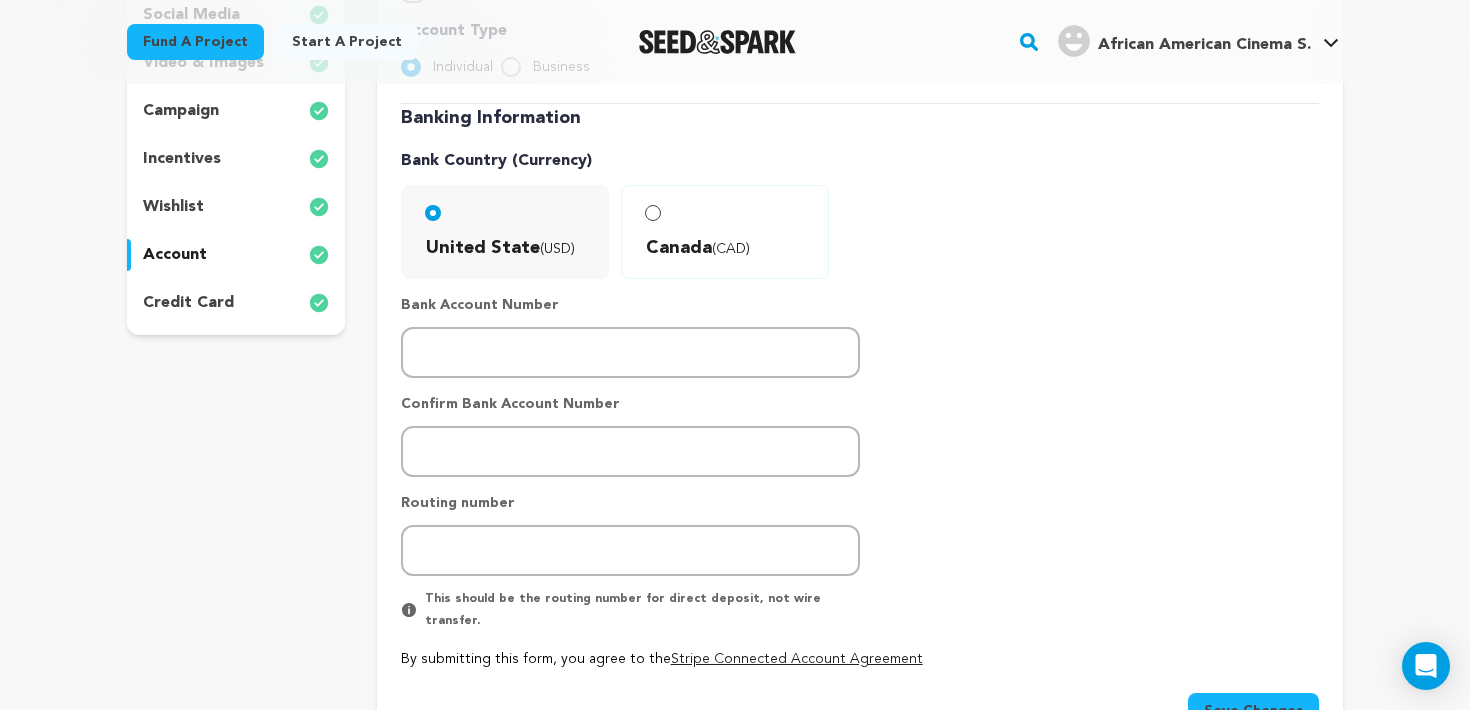 click on "credit card" at bounding box center [236, 303] 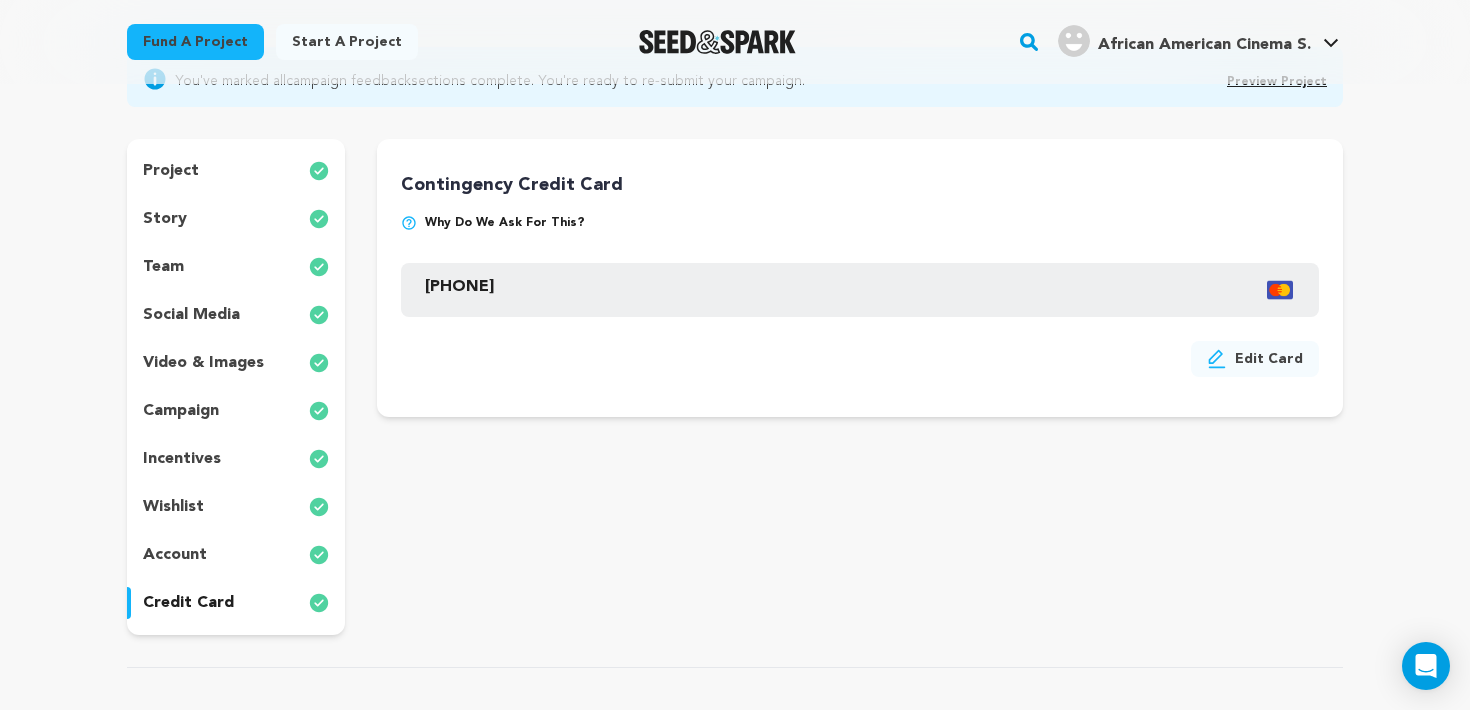 scroll, scrollTop: 180, scrollLeft: 0, axis: vertical 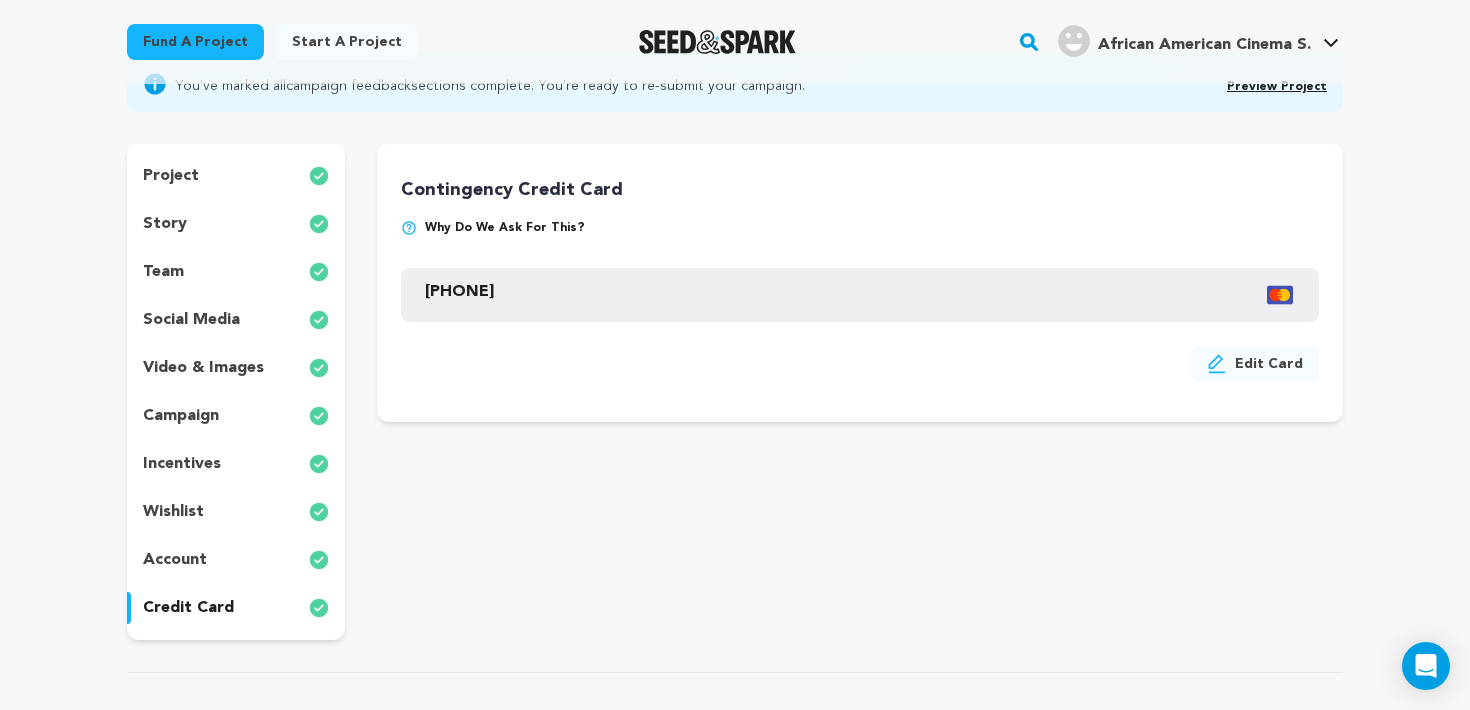 click on "wishlist" at bounding box center (173, 512) 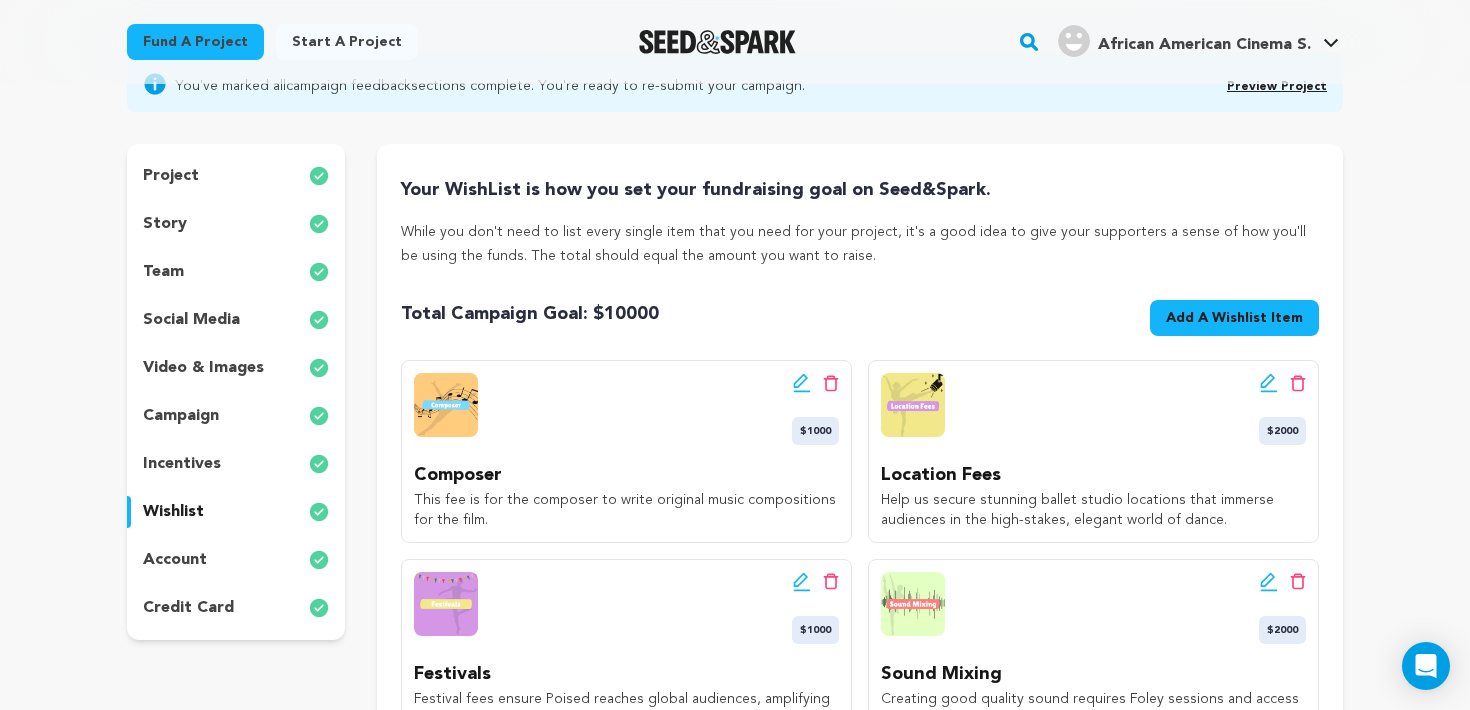 click on "project
story
team
social media
video & images
campaign
incentives
wishlist account" at bounding box center [236, 392] 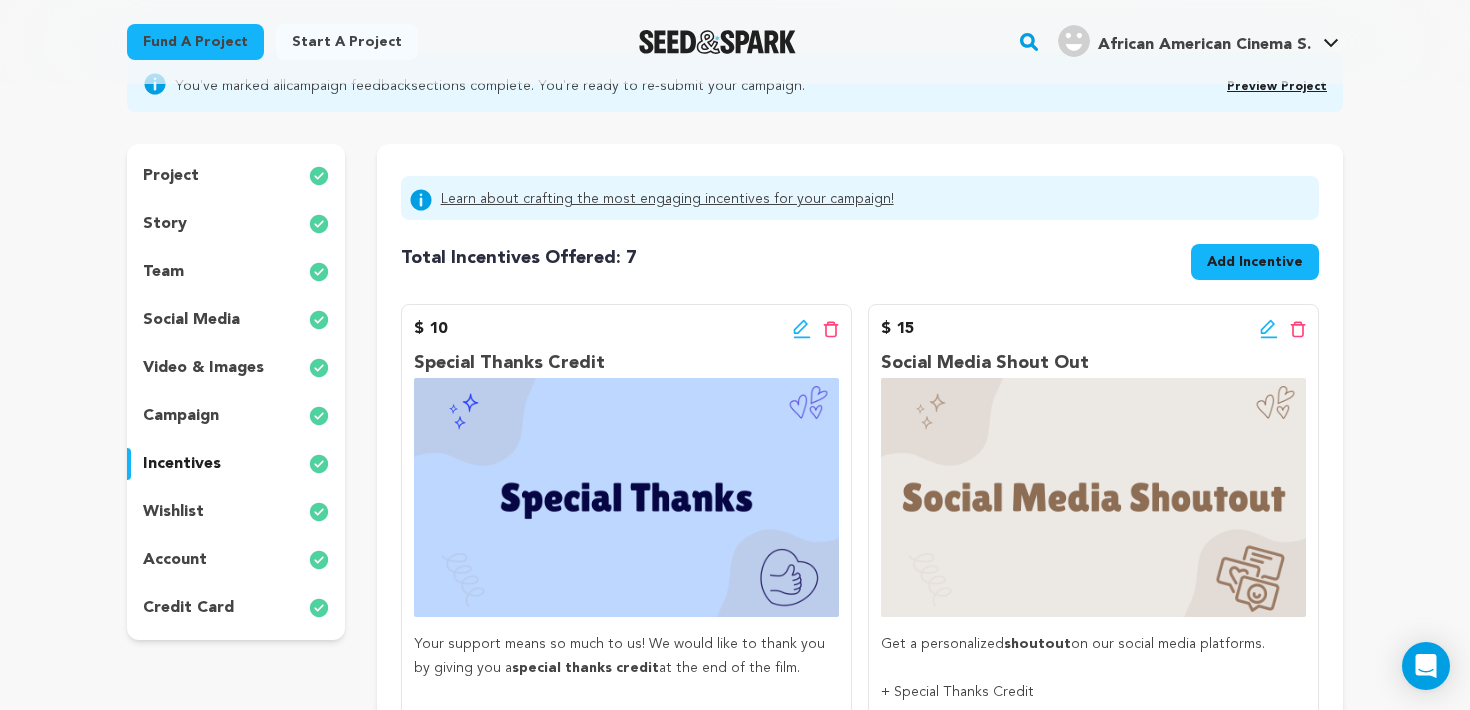 scroll, scrollTop: 0, scrollLeft: 0, axis: both 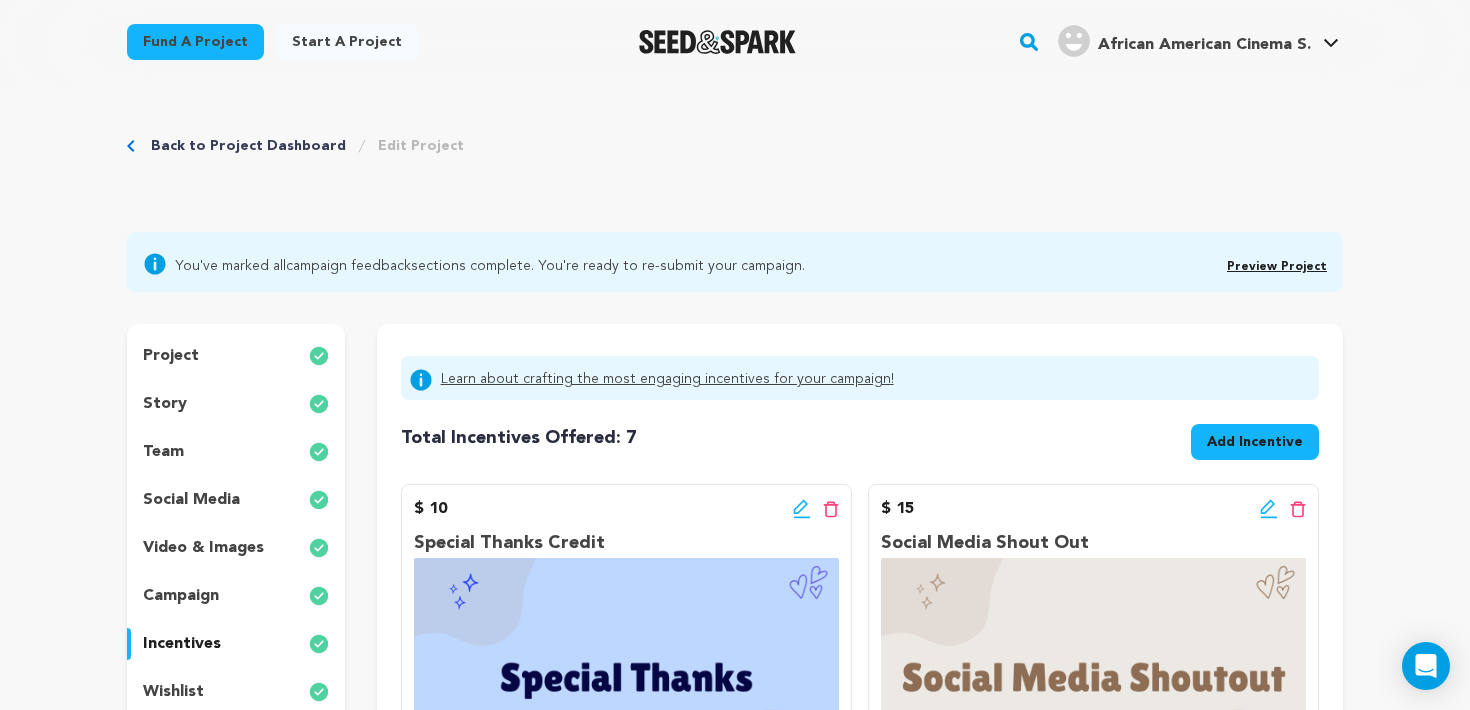 click on "Preview Project" at bounding box center [1277, 267] 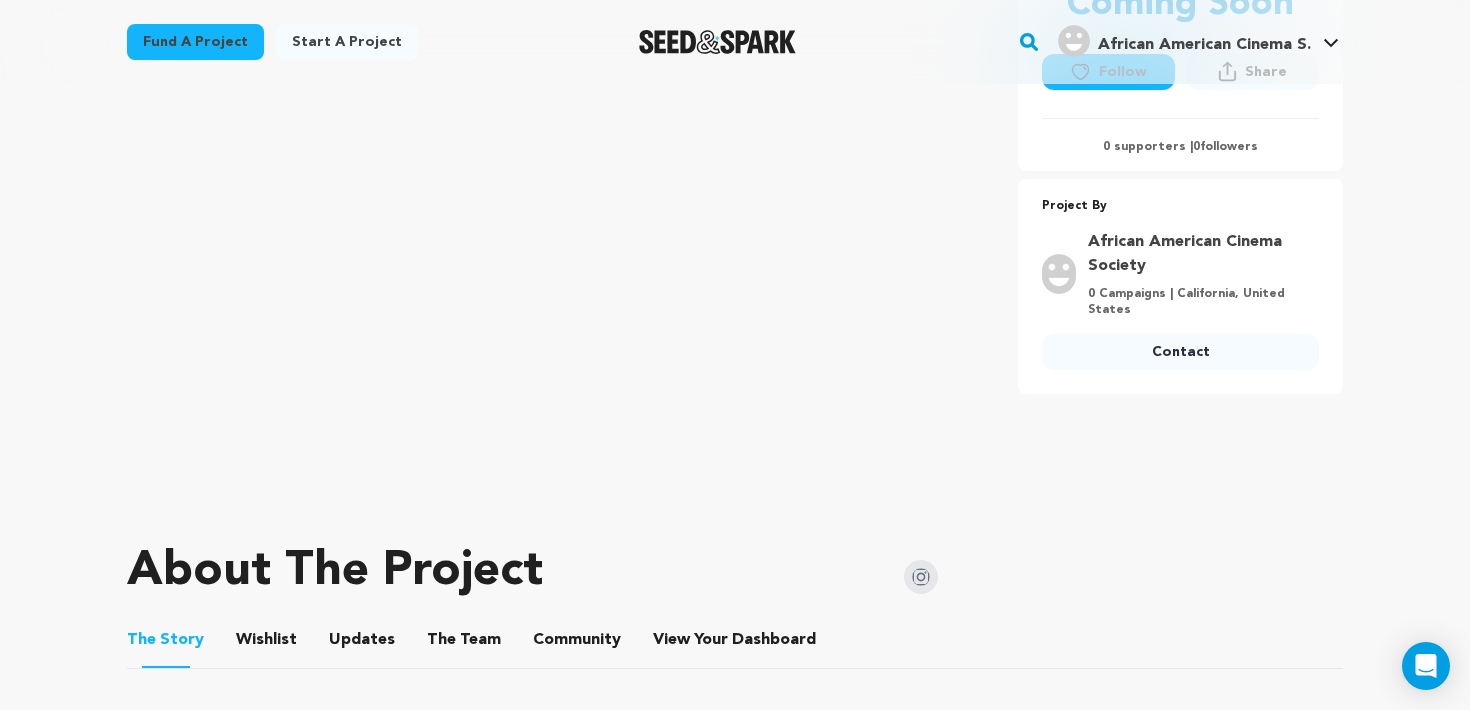 scroll, scrollTop: 610, scrollLeft: 0, axis: vertical 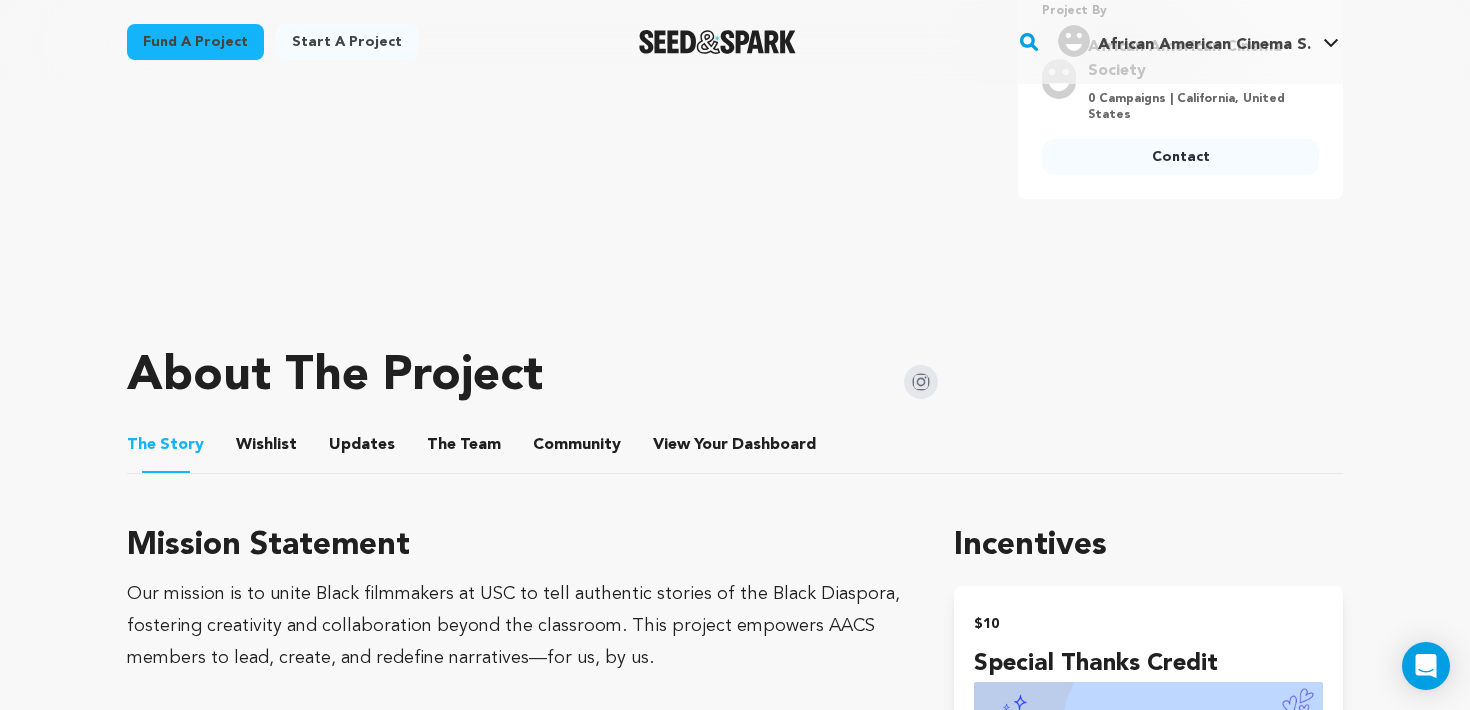 click on "Wishlist" at bounding box center (267, 449) 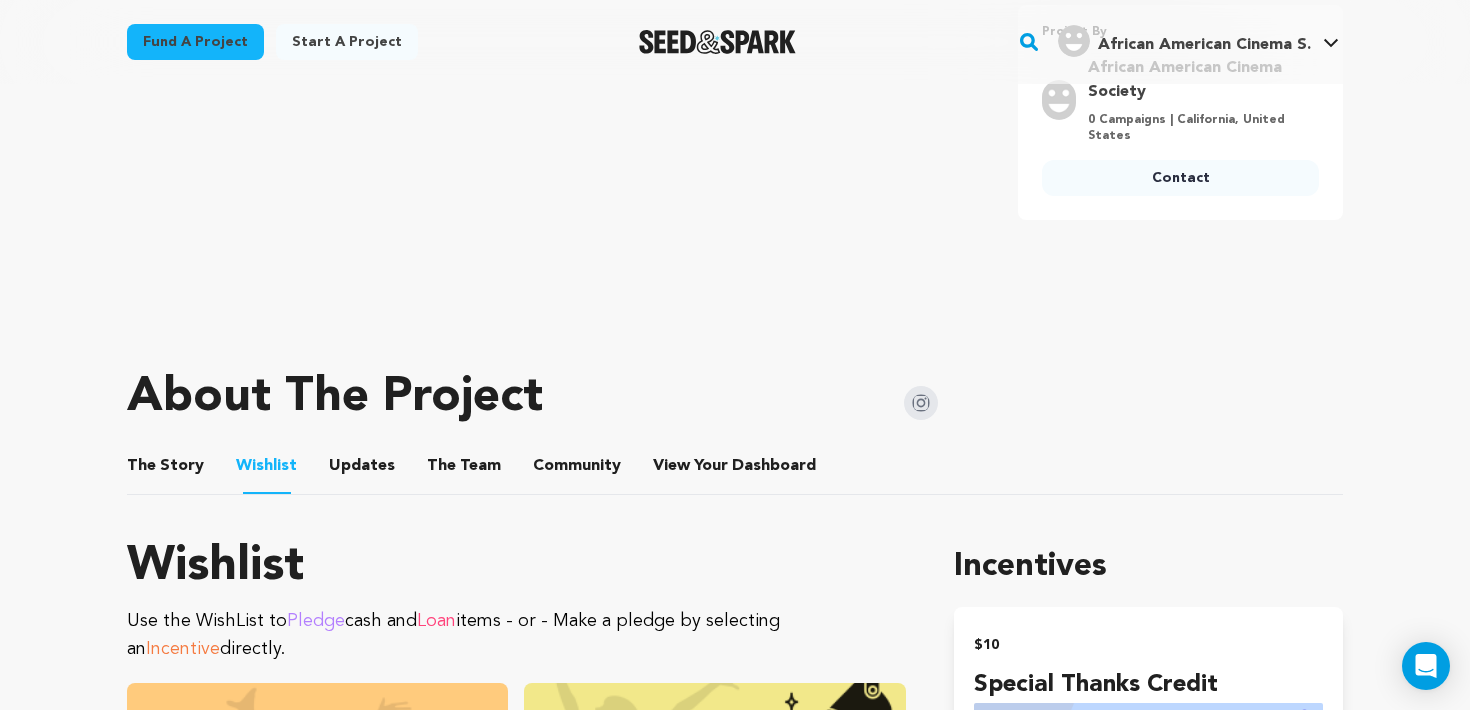 scroll, scrollTop: 582, scrollLeft: 0, axis: vertical 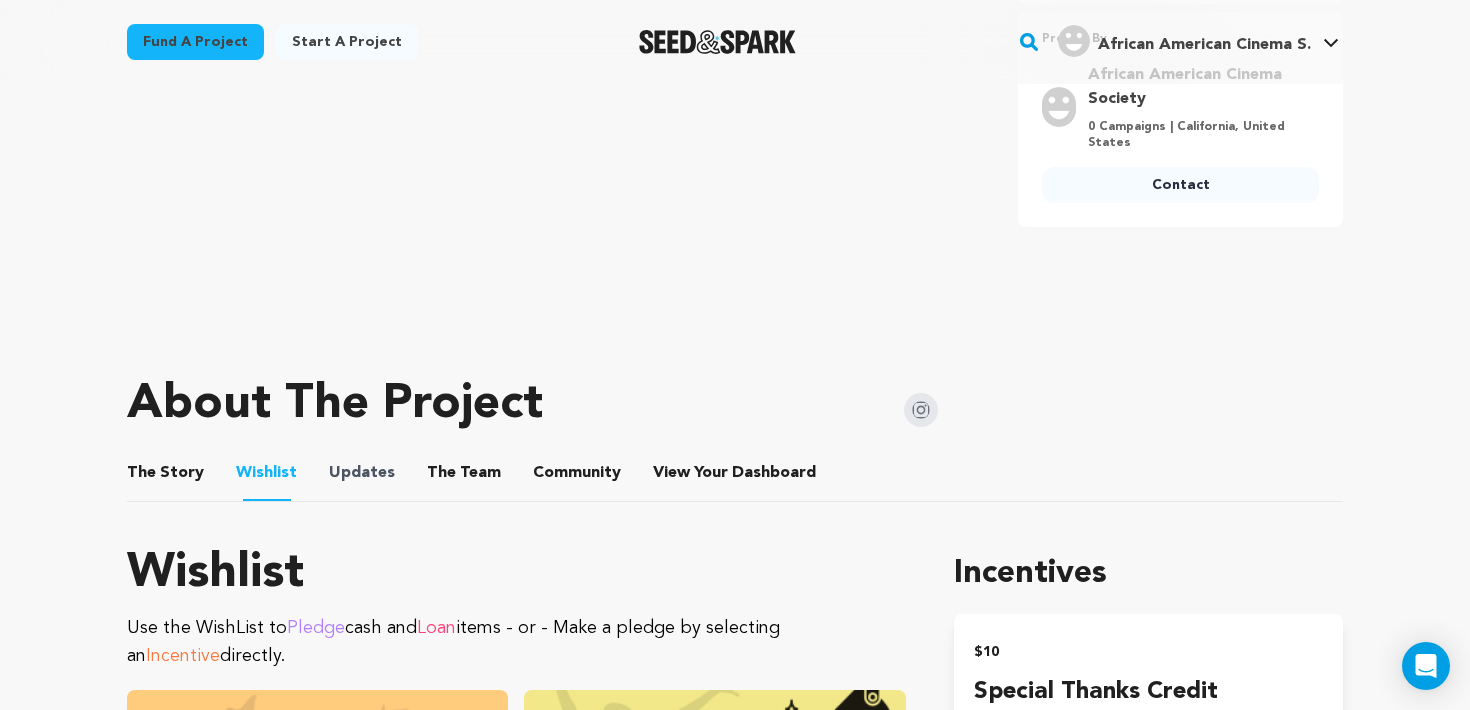 click on "Updates" at bounding box center (362, 473) 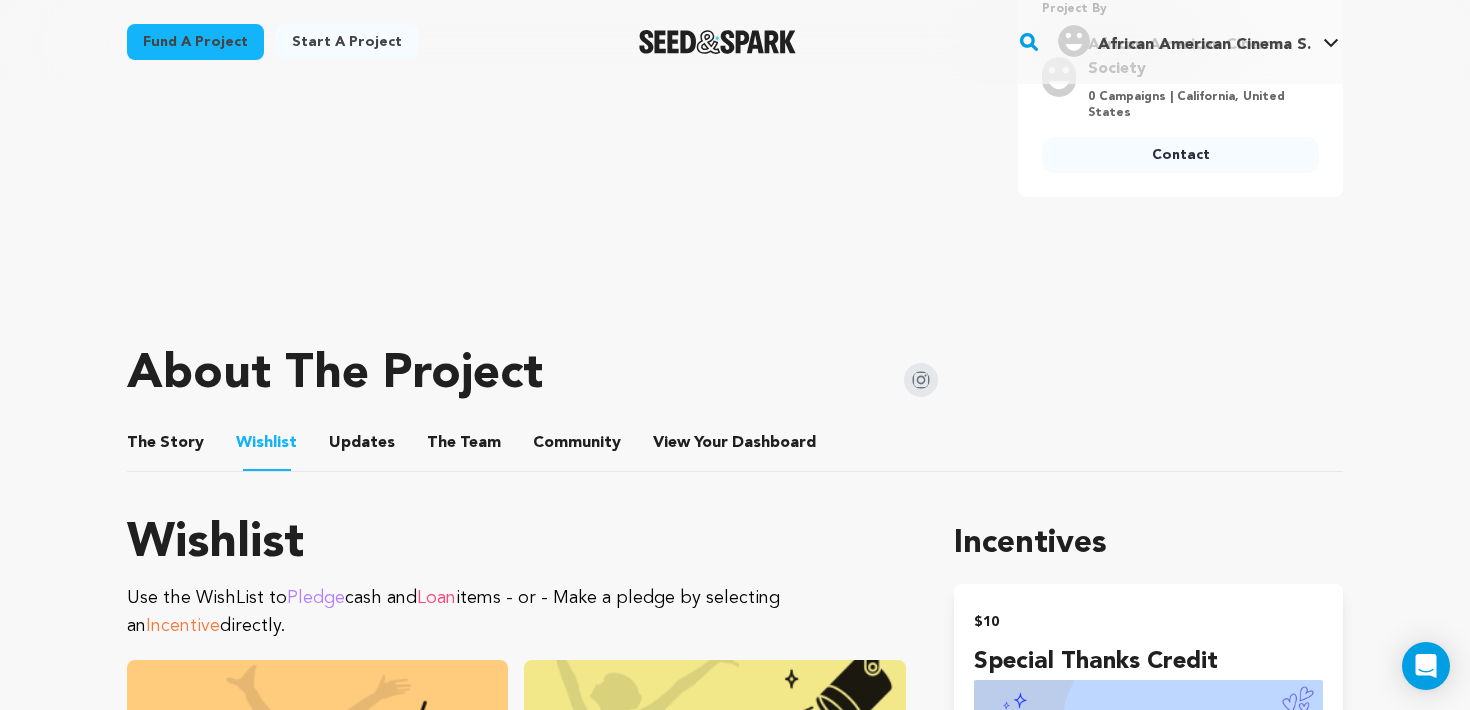 scroll, scrollTop: 601, scrollLeft: 0, axis: vertical 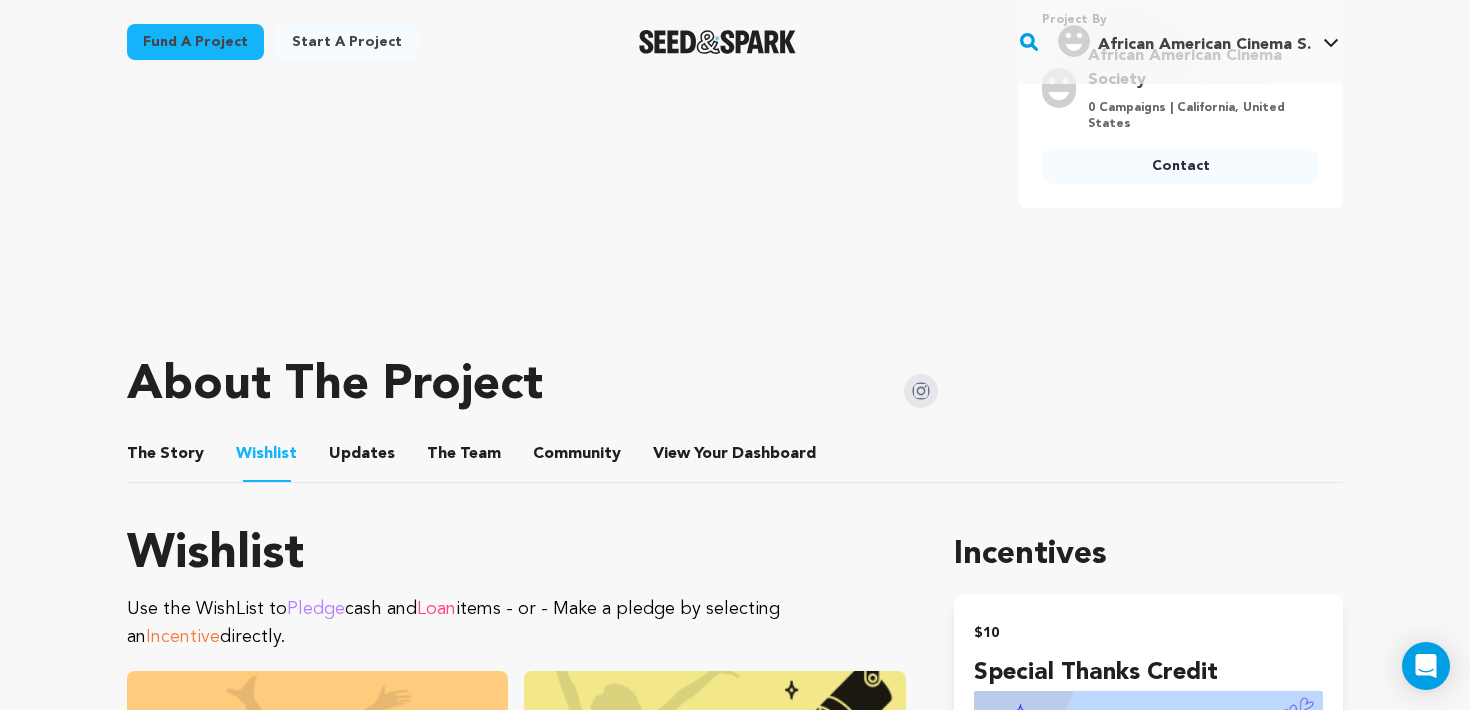 click on "Updates" at bounding box center [362, 458] 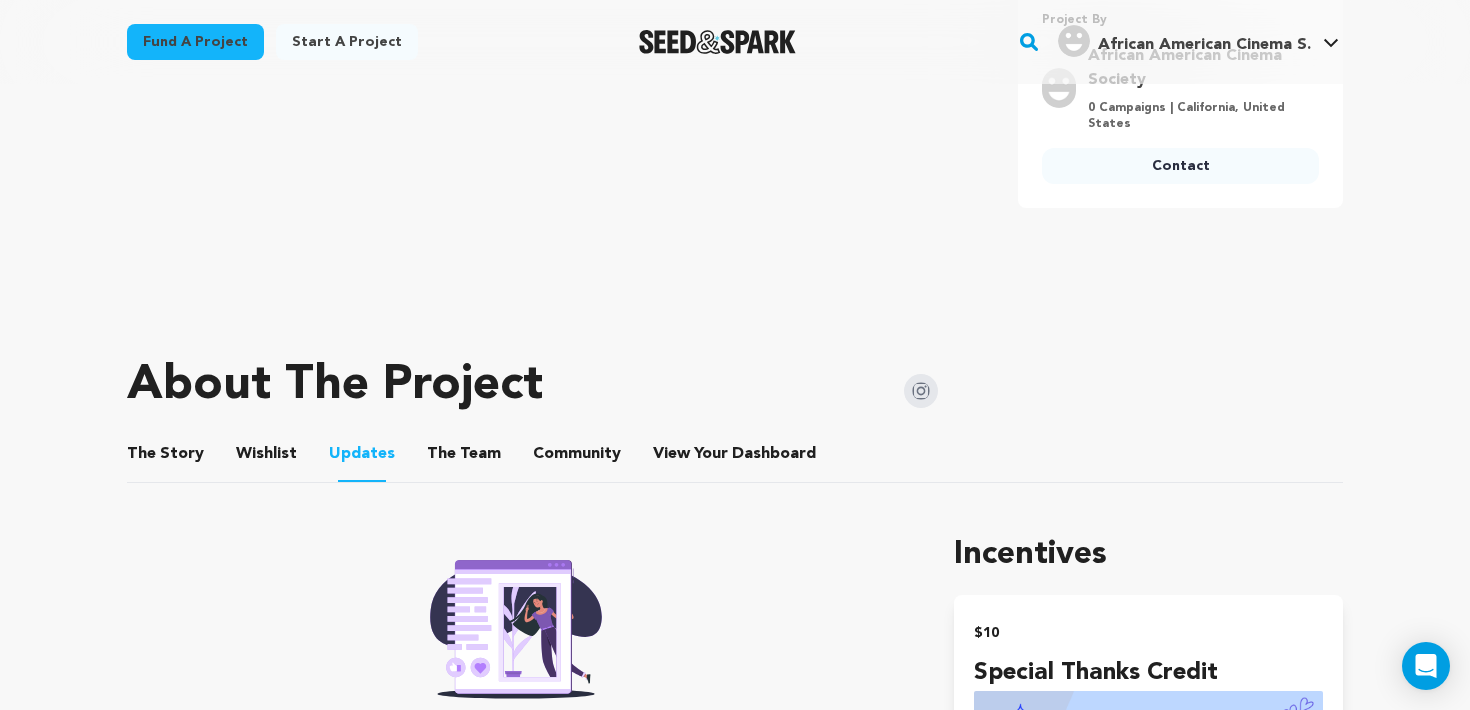 click on "The Team" at bounding box center [464, 458] 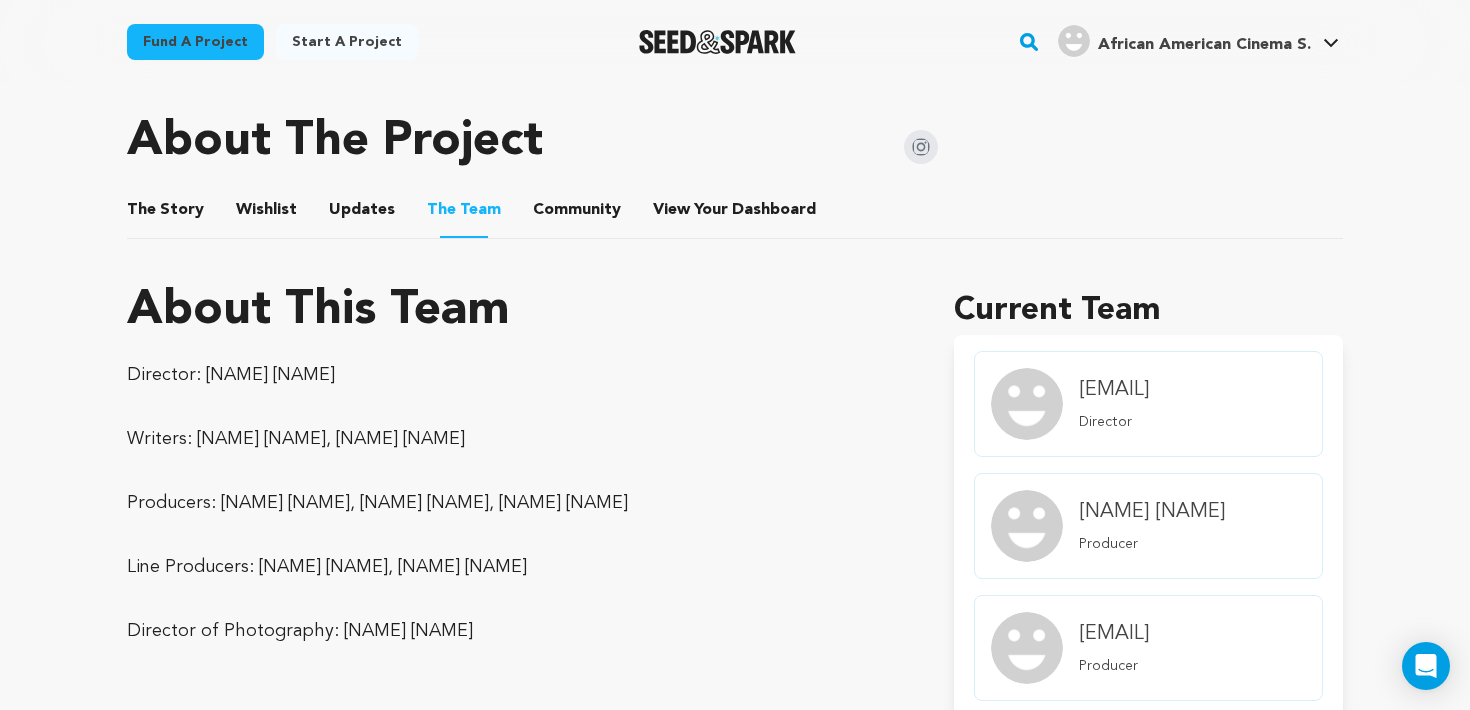 scroll, scrollTop: 759, scrollLeft: 0, axis: vertical 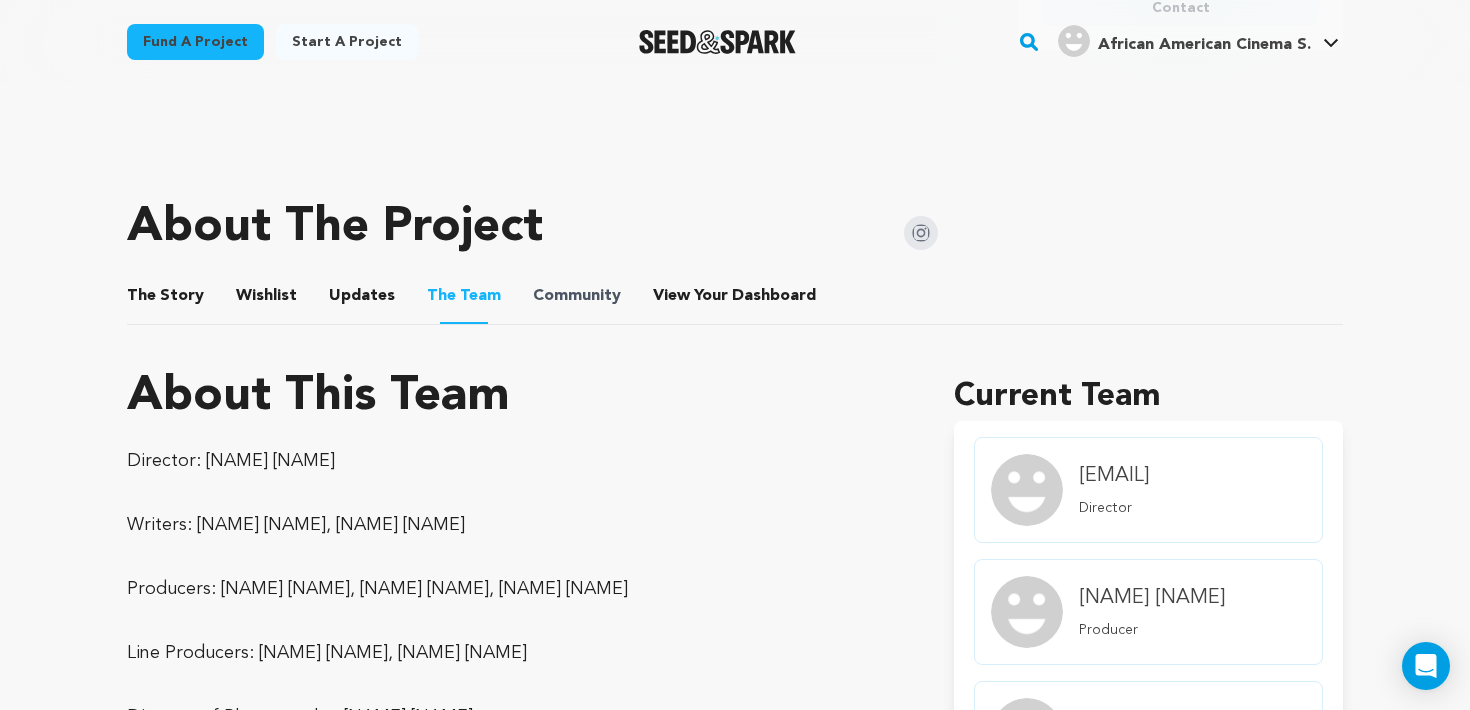 click on "Community" at bounding box center [577, 296] 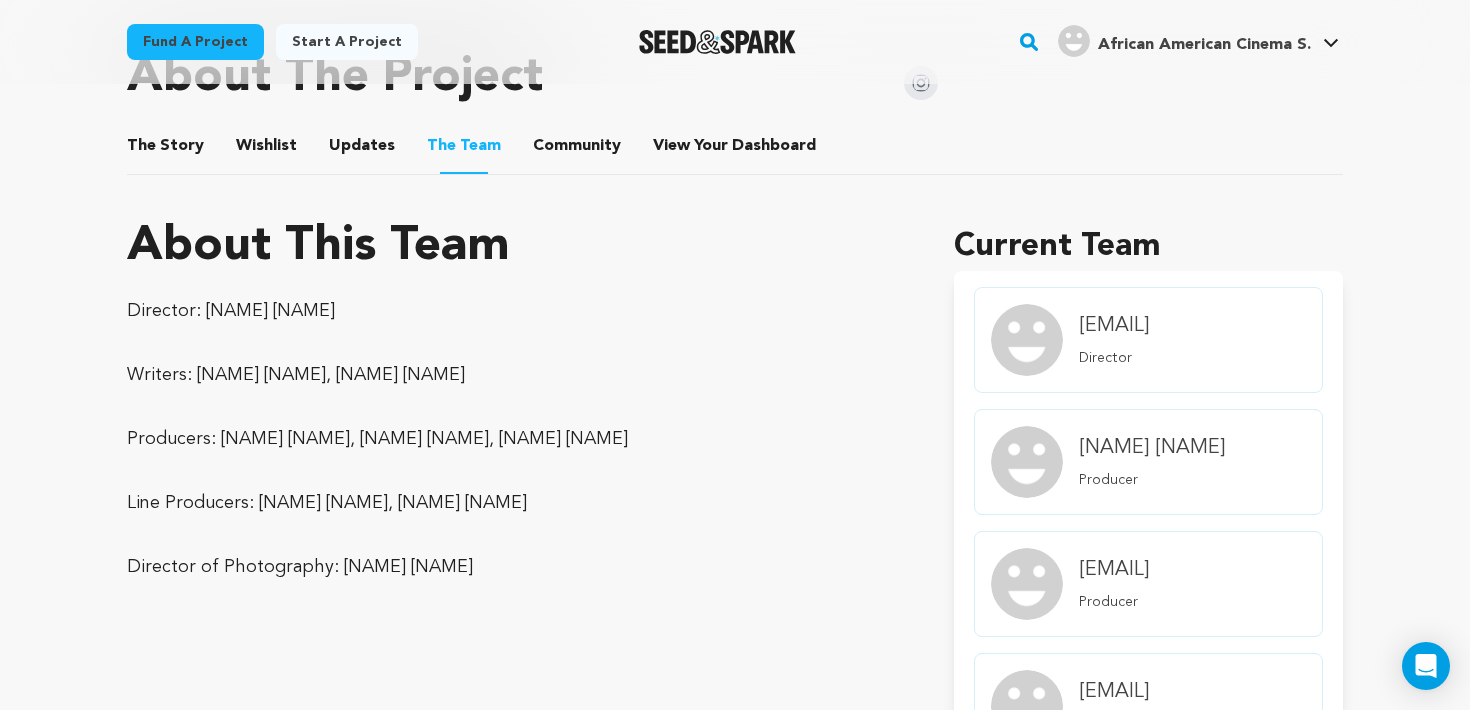 scroll, scrollTop: 910, scrollLeft: 0, axis: vertical 